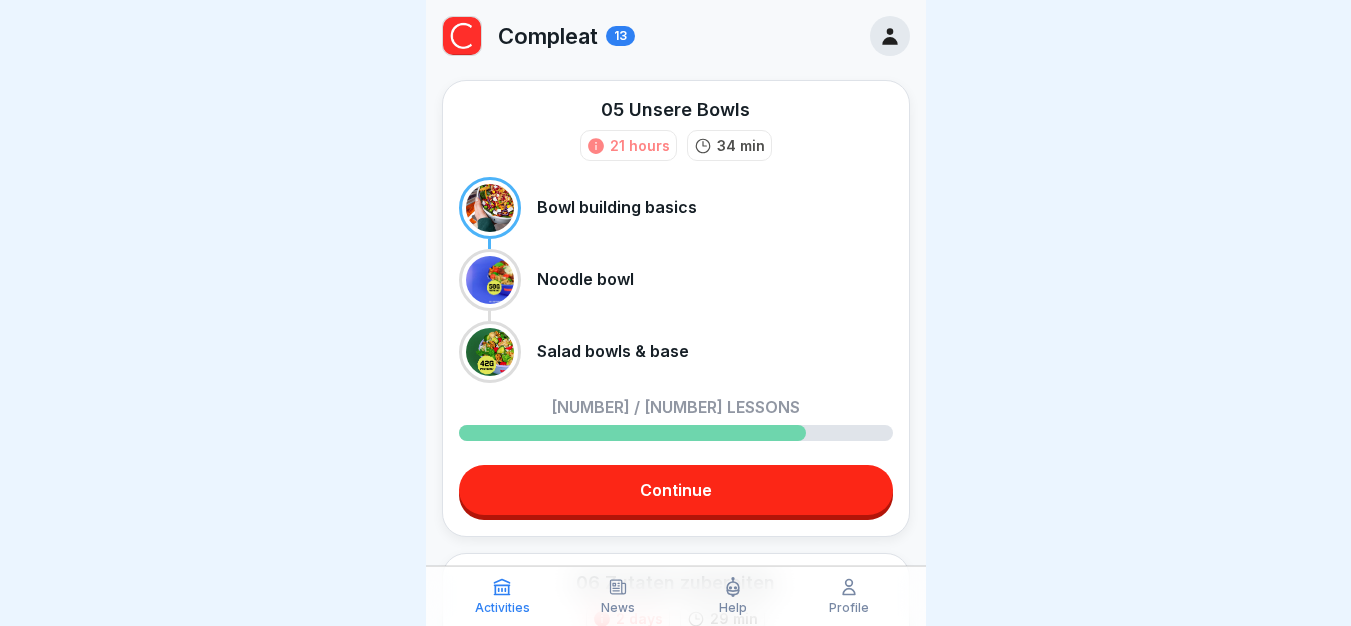scroll, scrollTop: 0, scrollLeft: 0, axis: both 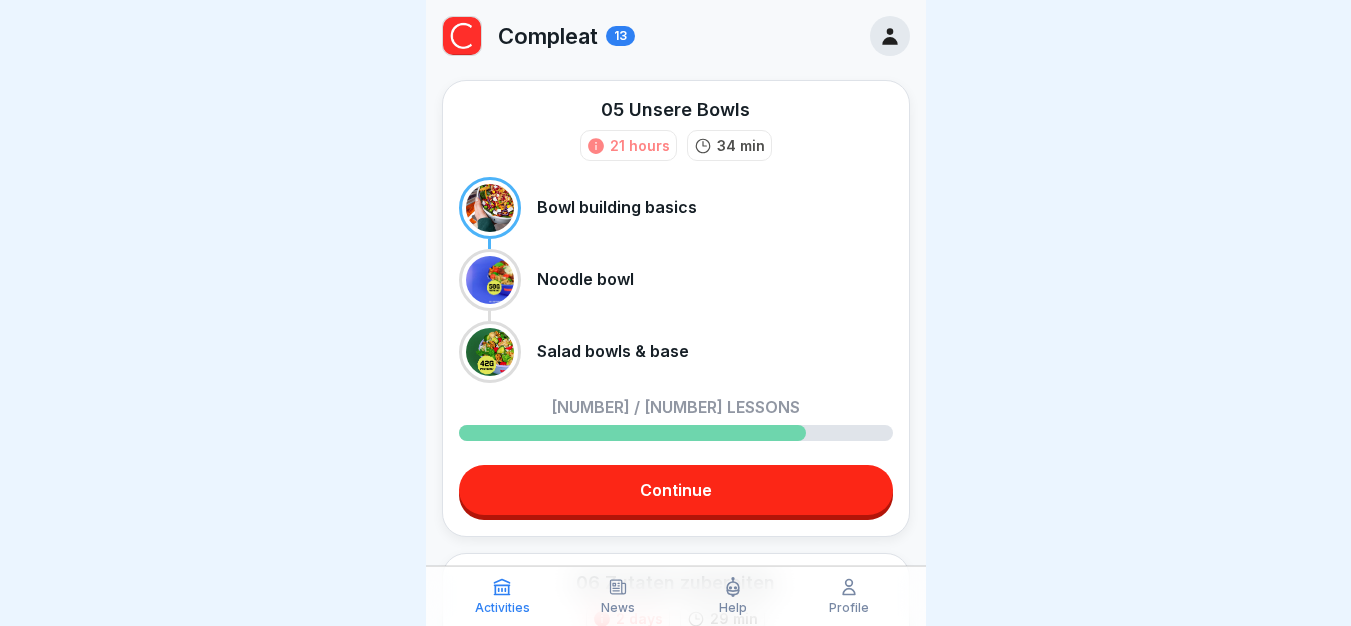 click on "Continue" at bounding box center [676, 490] 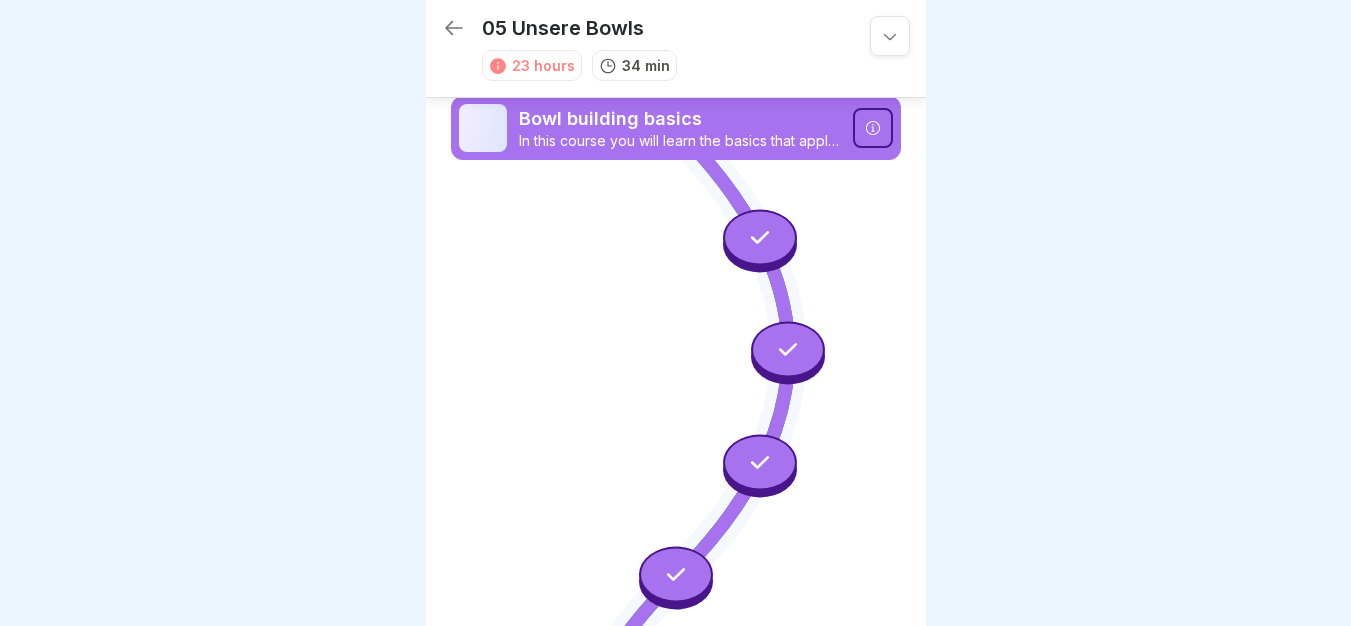 scroll, scrollTop: 7, scrollLeft: 0, axis: vertical 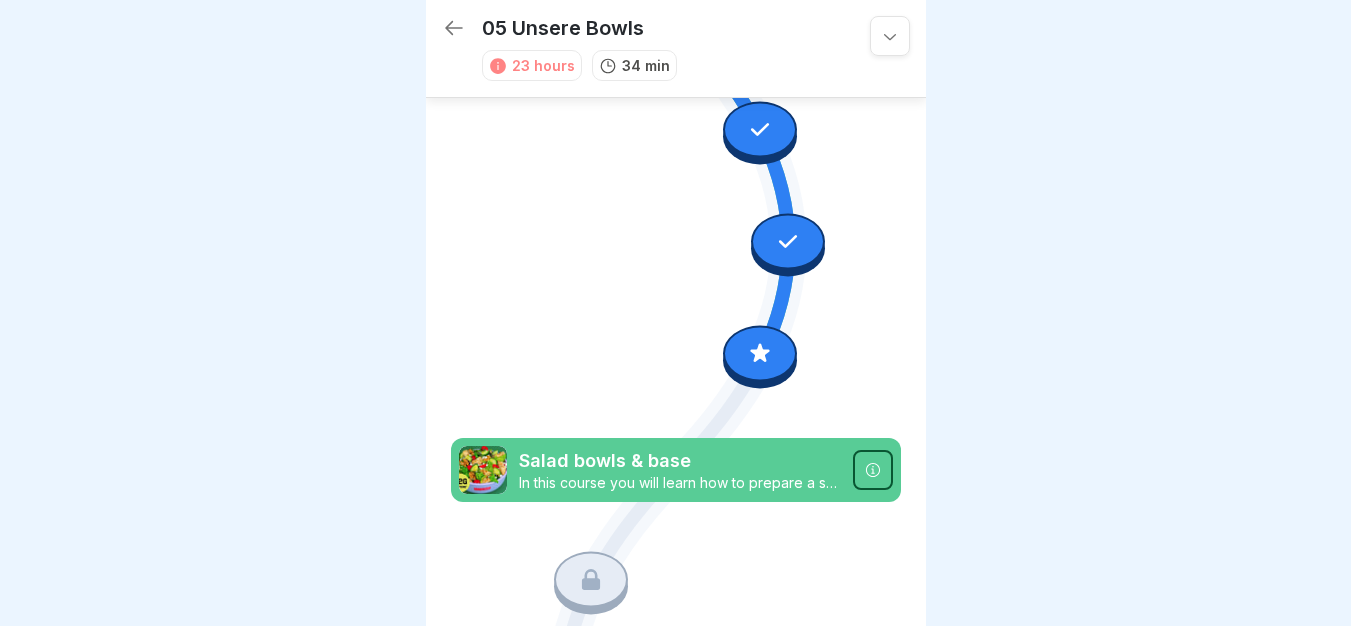 click 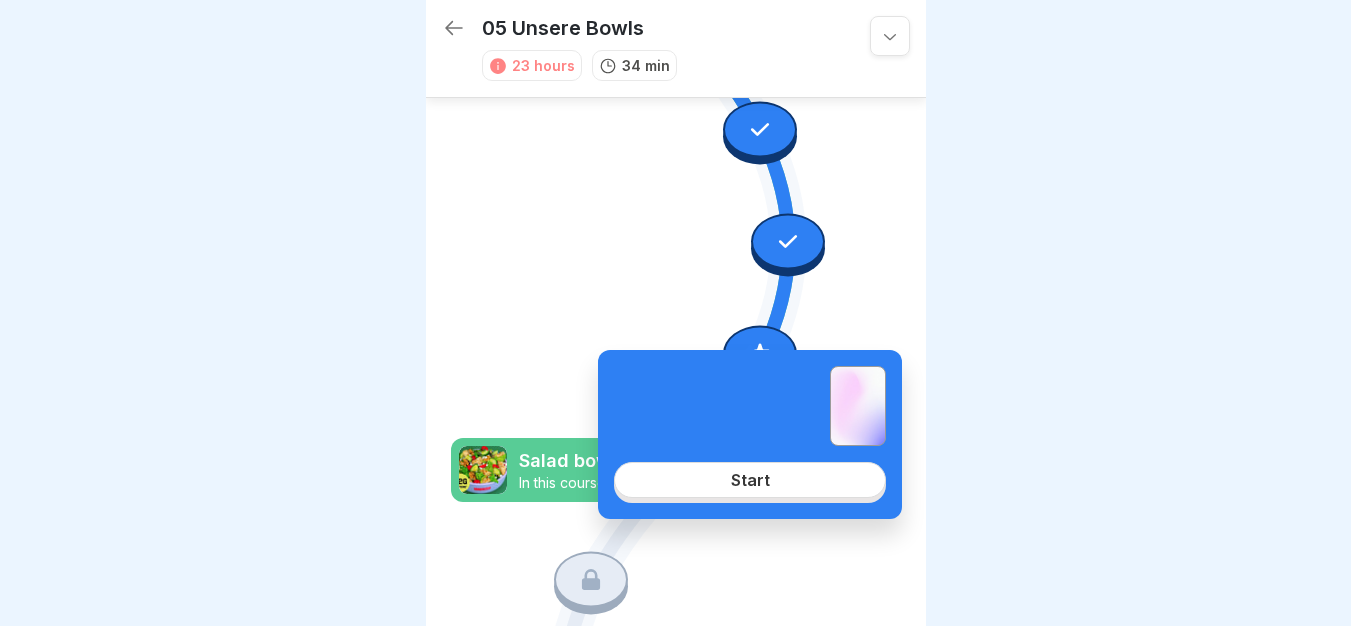click on "Start" at bounding box center [750, 480] 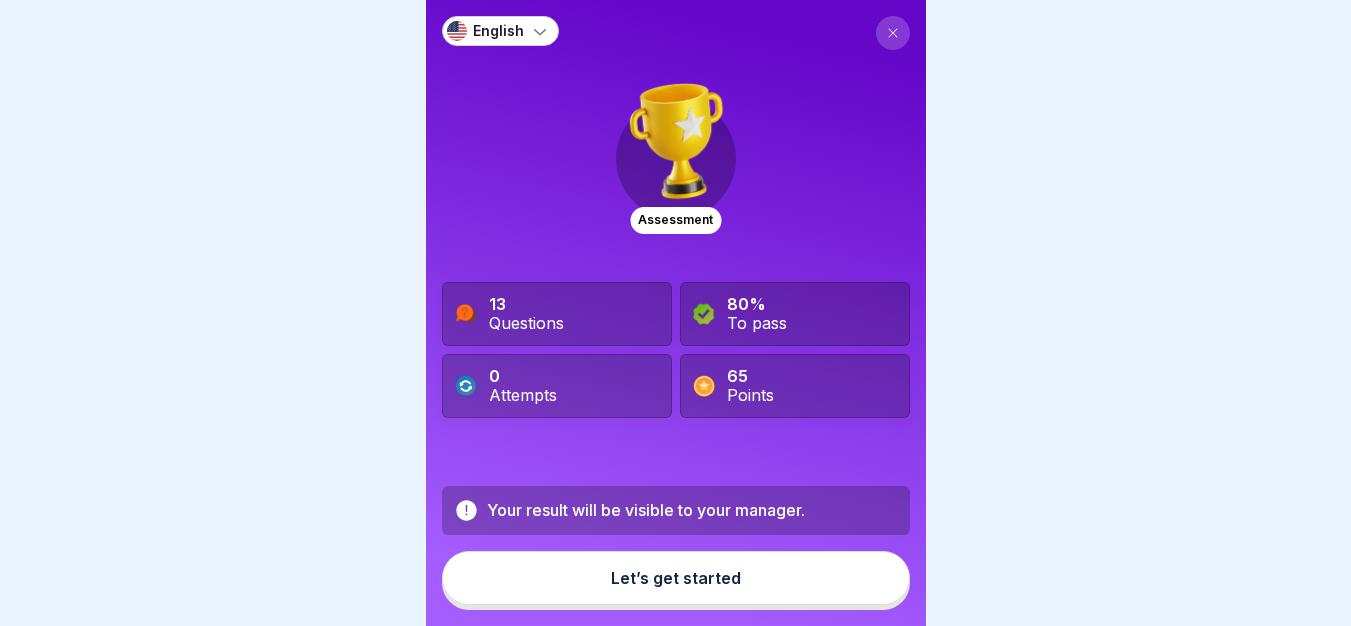 scroll, scrollTop: 0, scrollLeft: 0, axis: both 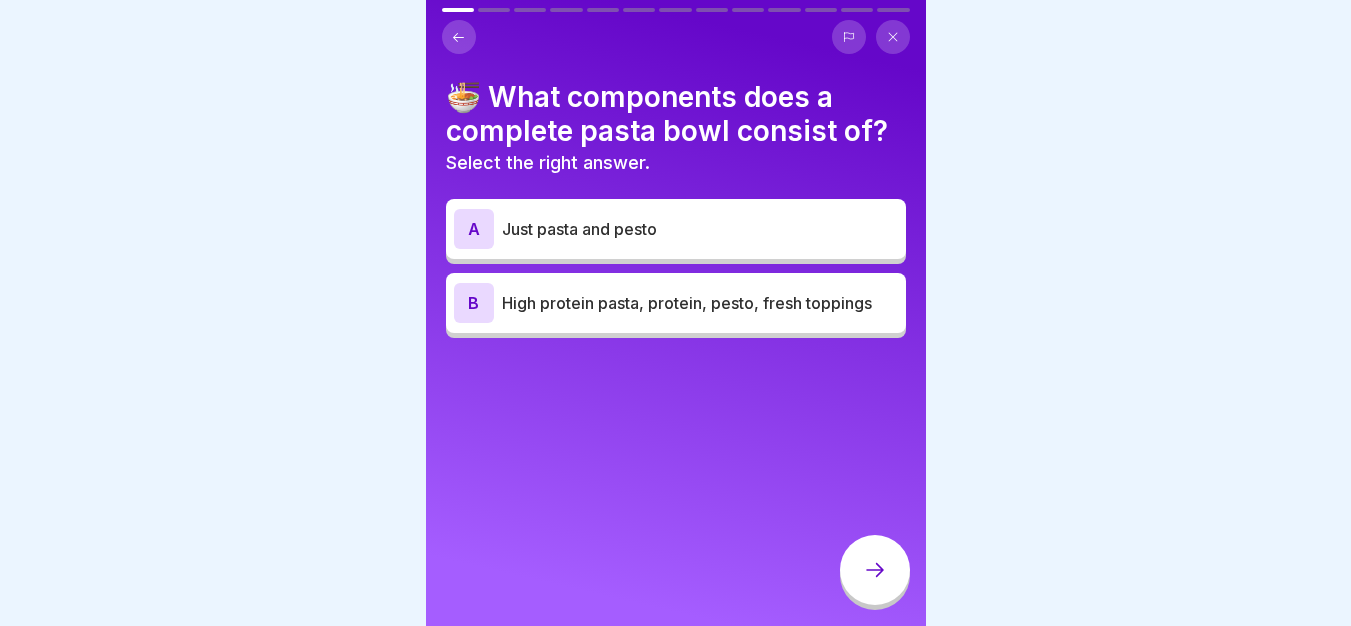 click on "[PRODUCT], [PRODUCT], [PRODUCT], [PRODUCT]" at bounding box center (700, 303) 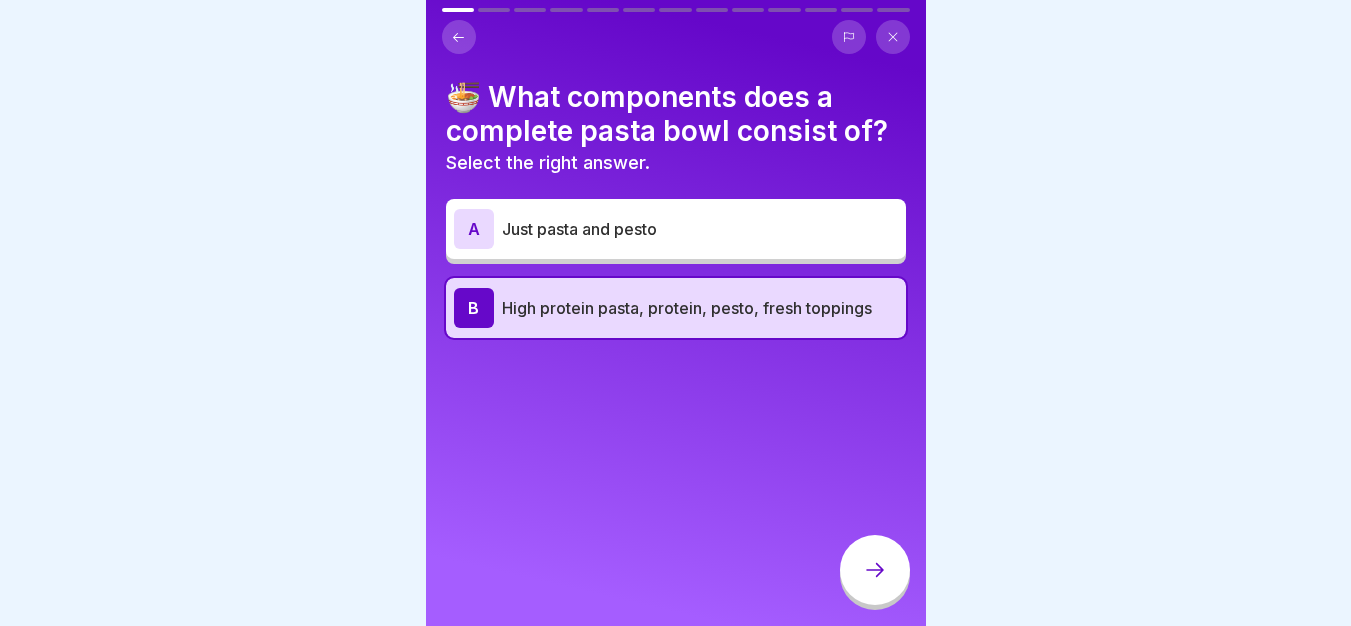 click 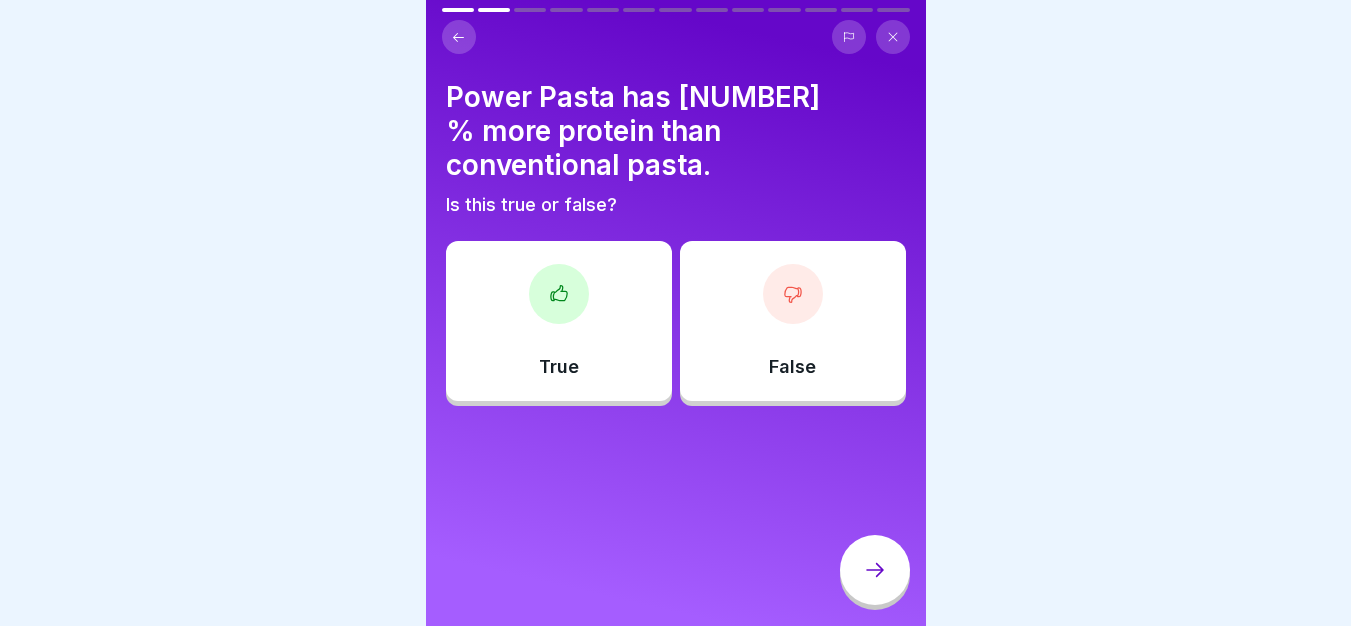 click on "True" at bounding box center [559, 321] 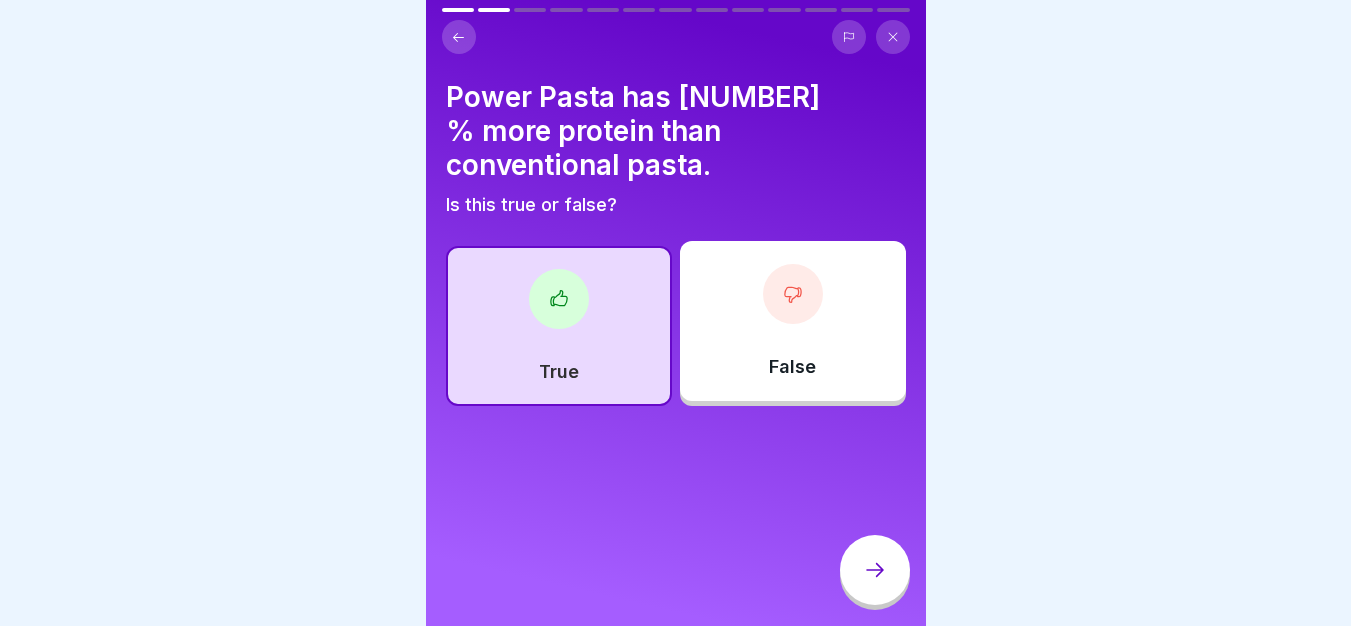 click 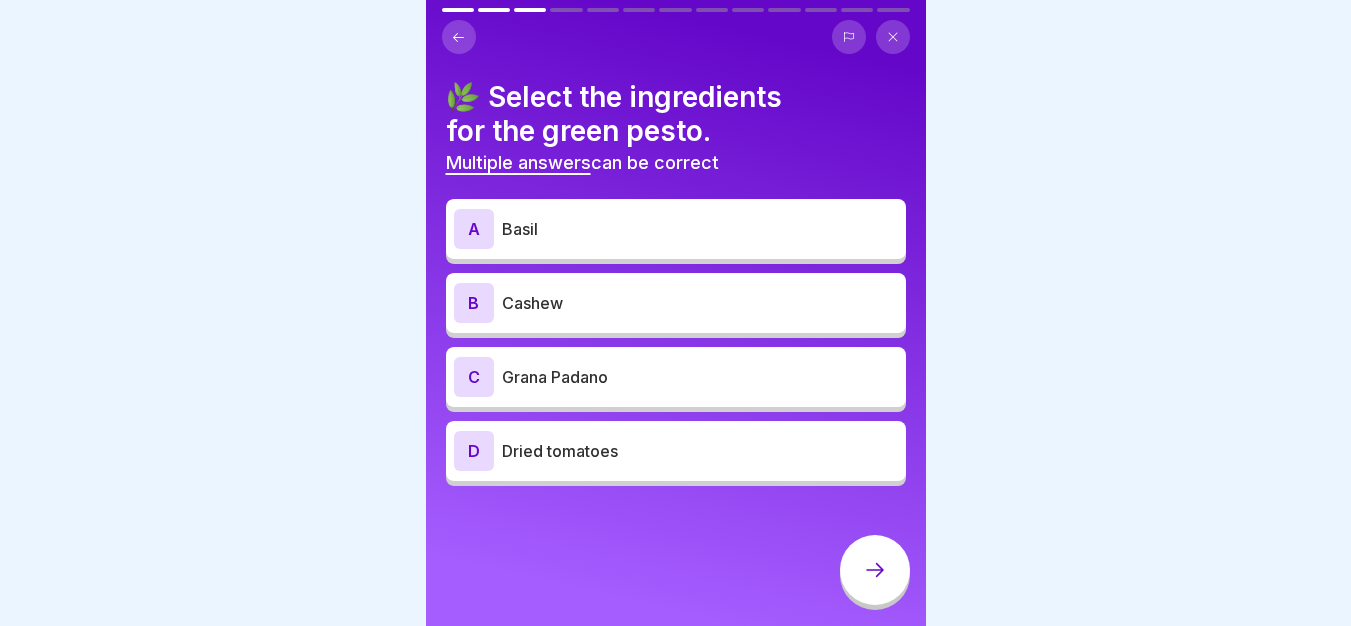 click on "Grana Padano" at bounding box center (700, 377) 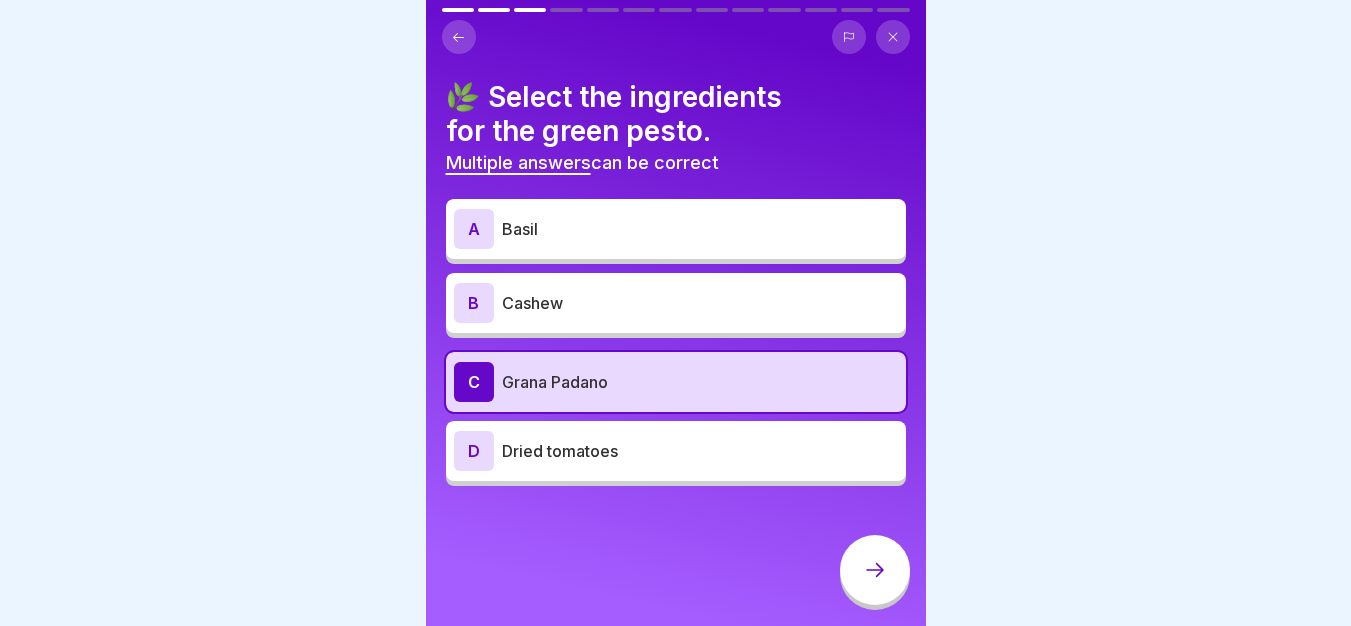 click on "B Cashew" at bounding box center [676, 303] 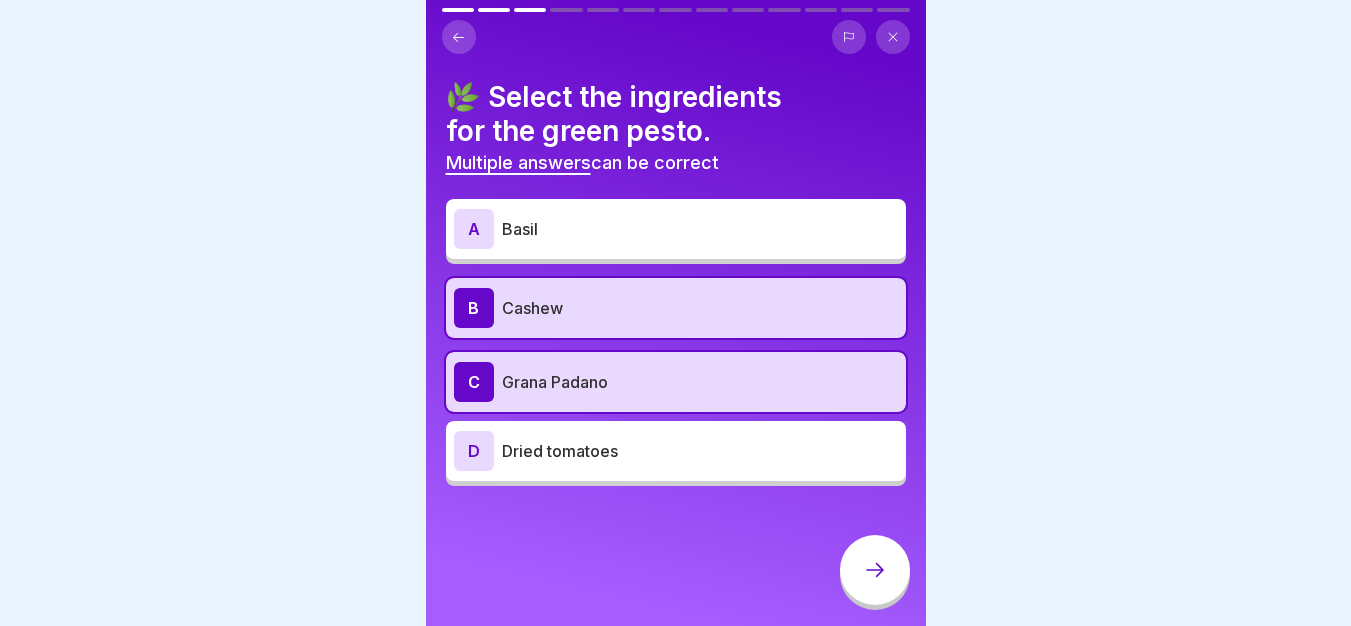 click on "Basil" at bounding box center [700, 229] 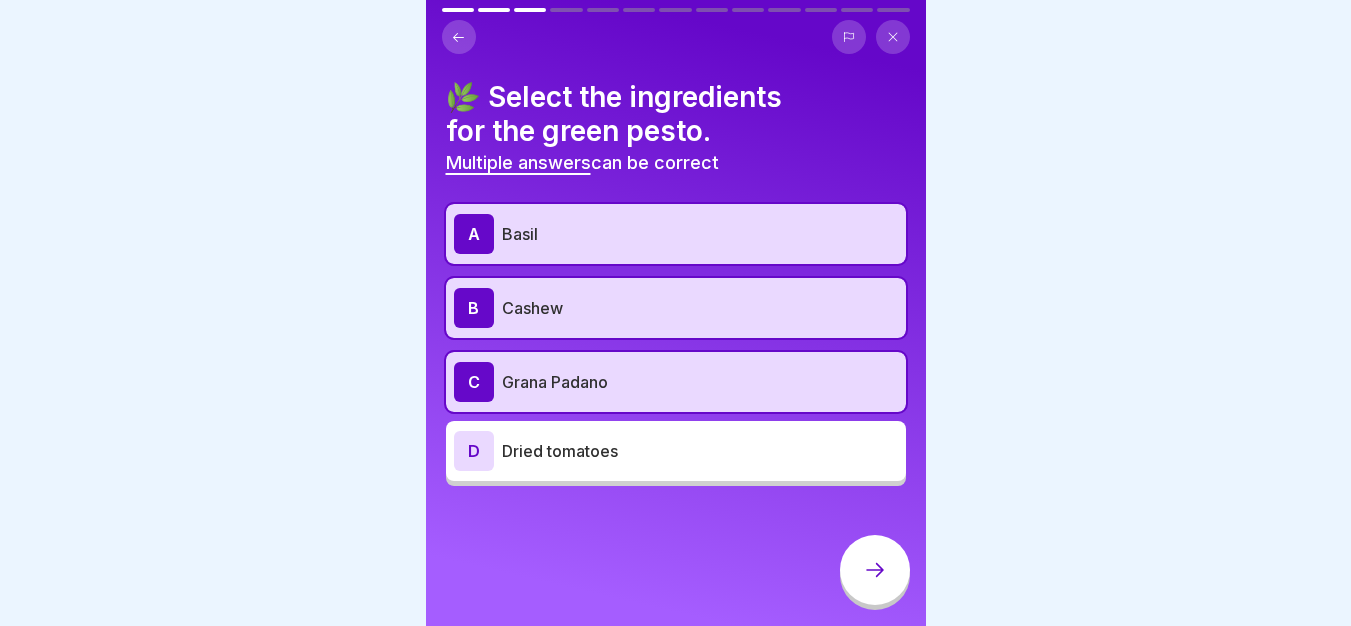 click 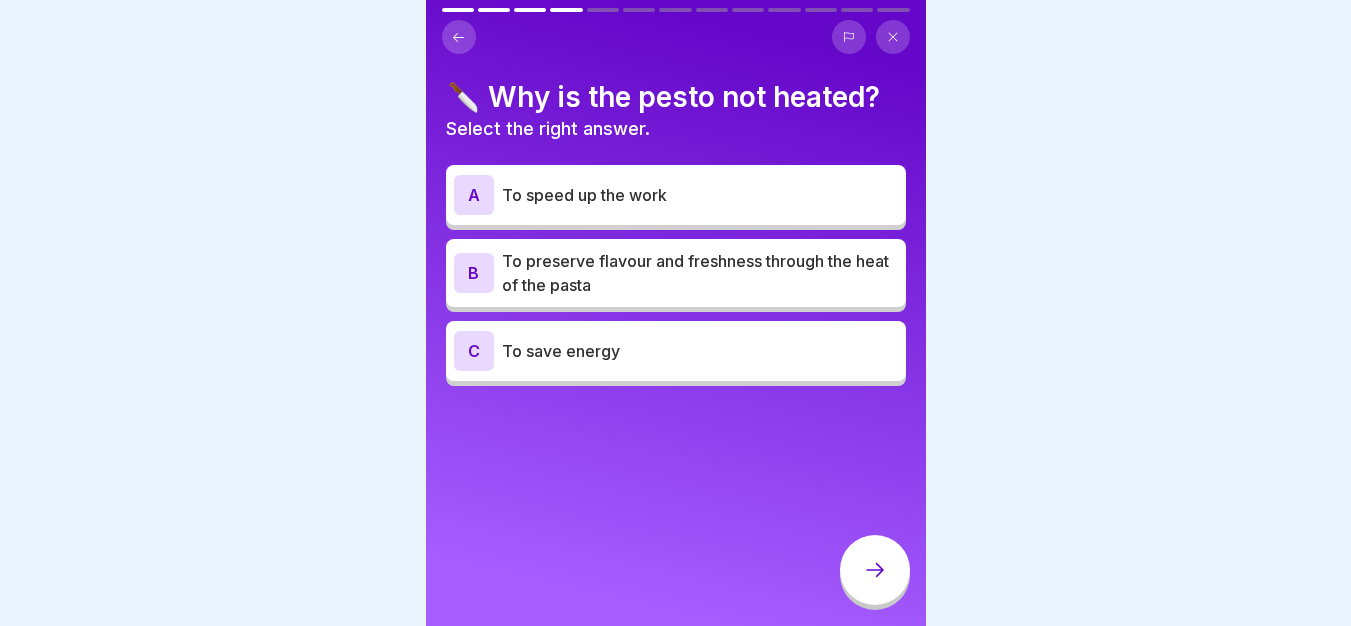 click on "To preserve flavour and freshness through the heat of the pasta" at bounding box center [700, 273] 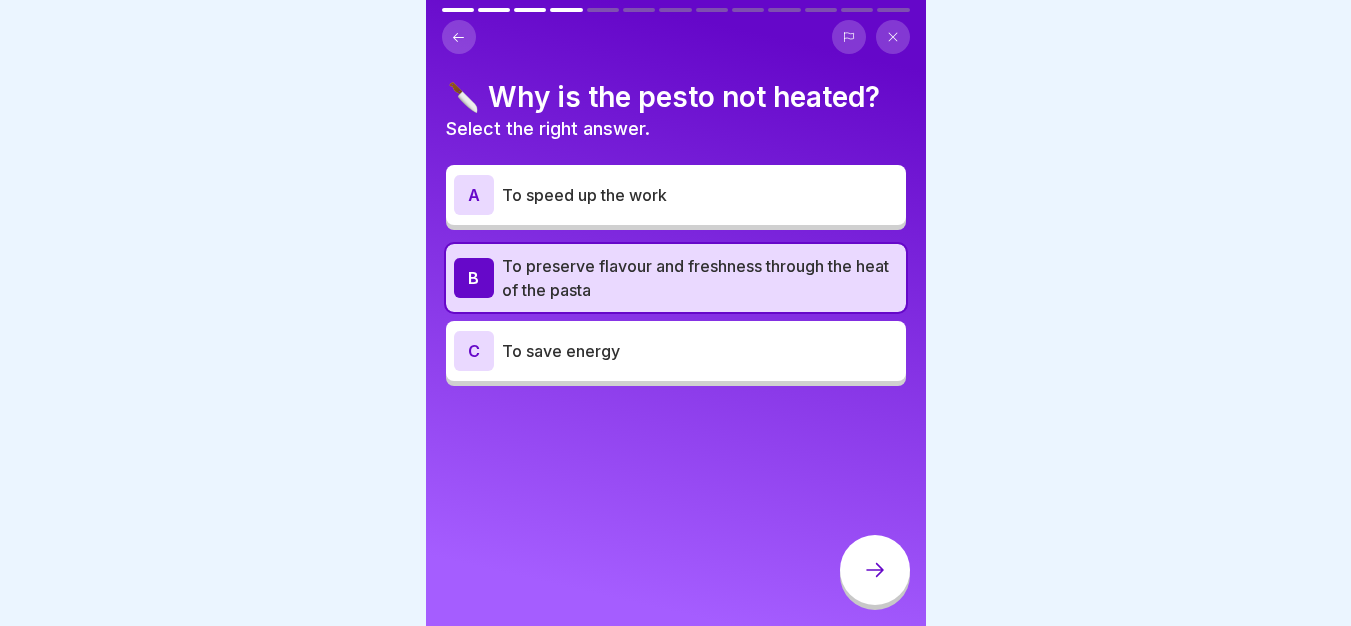 click 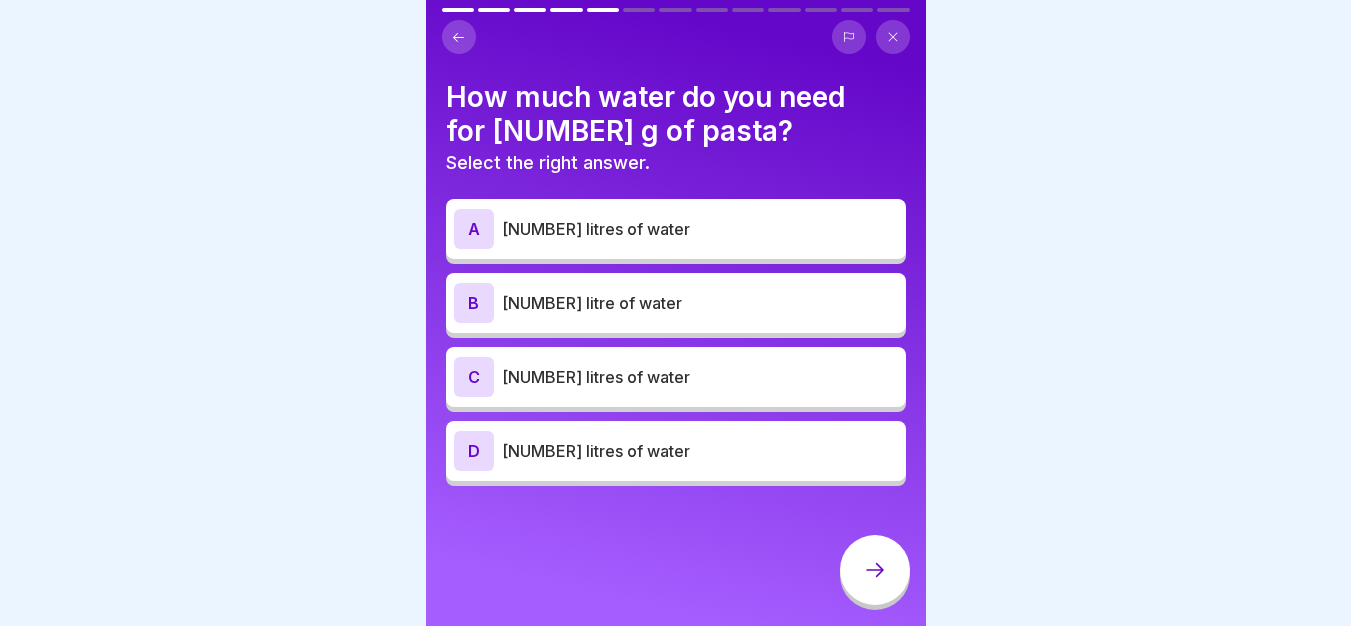 click on "2.5 litres of water" at bounding box center (700, 229) 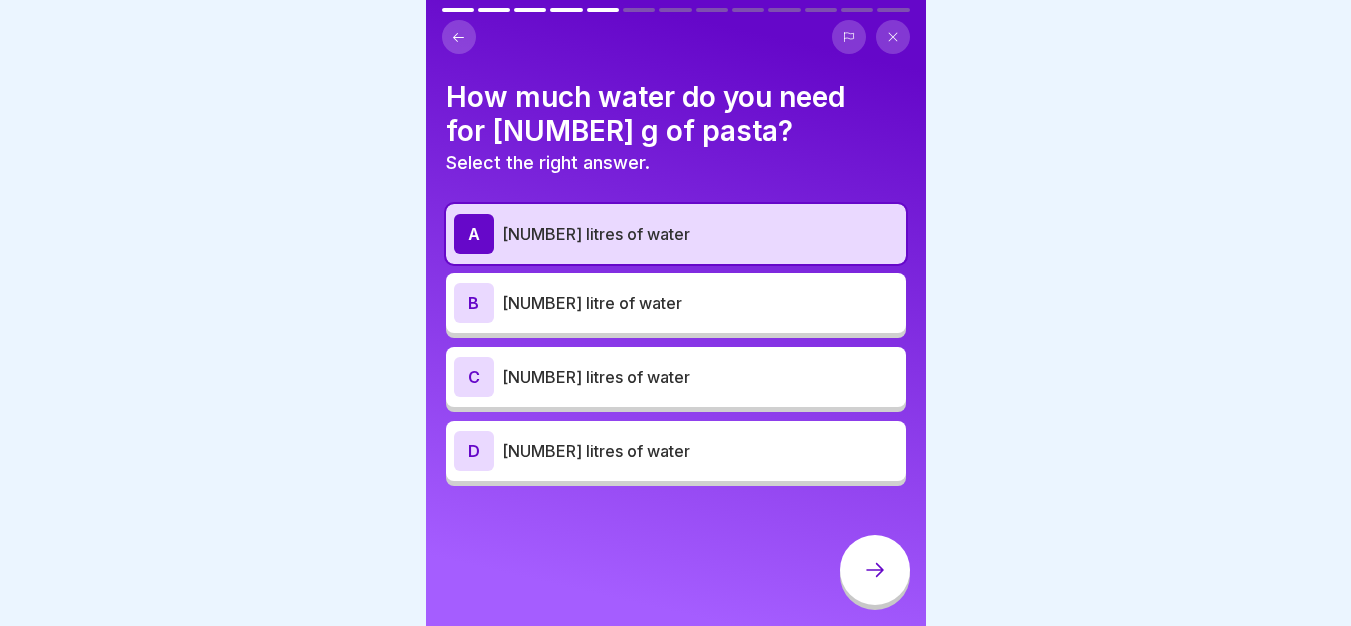 click at bounding box center (875, 570) 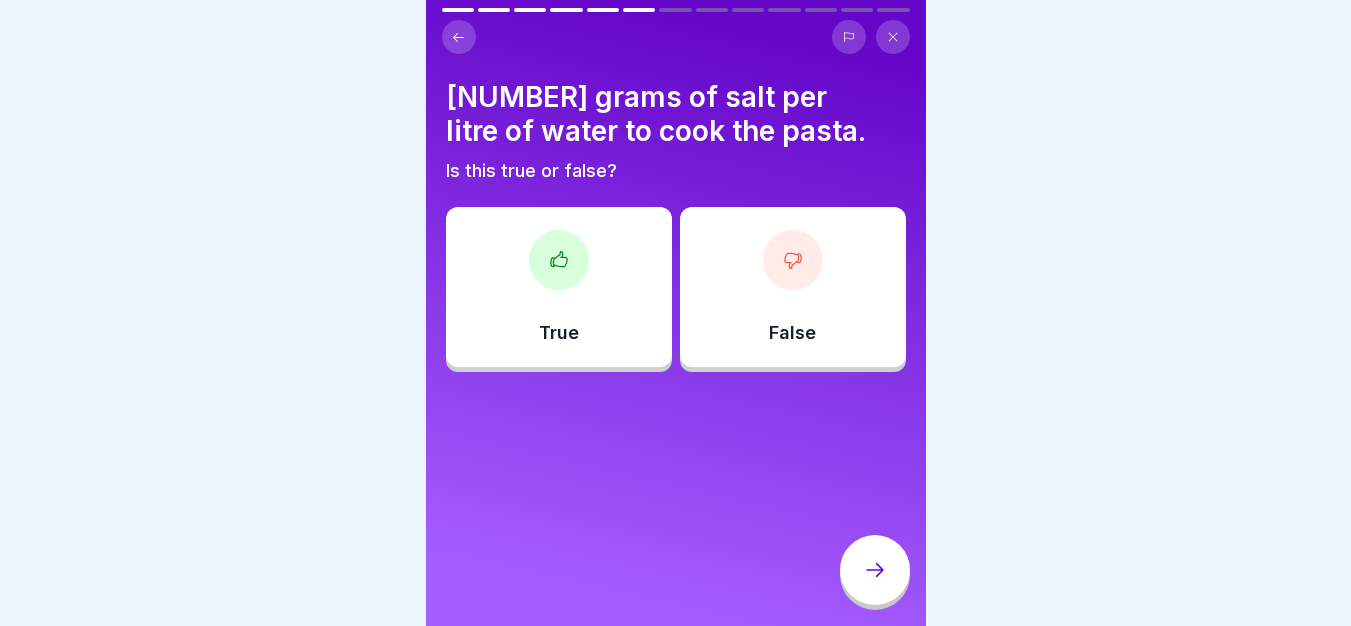 click on "True" at bounding box center (559, 287) 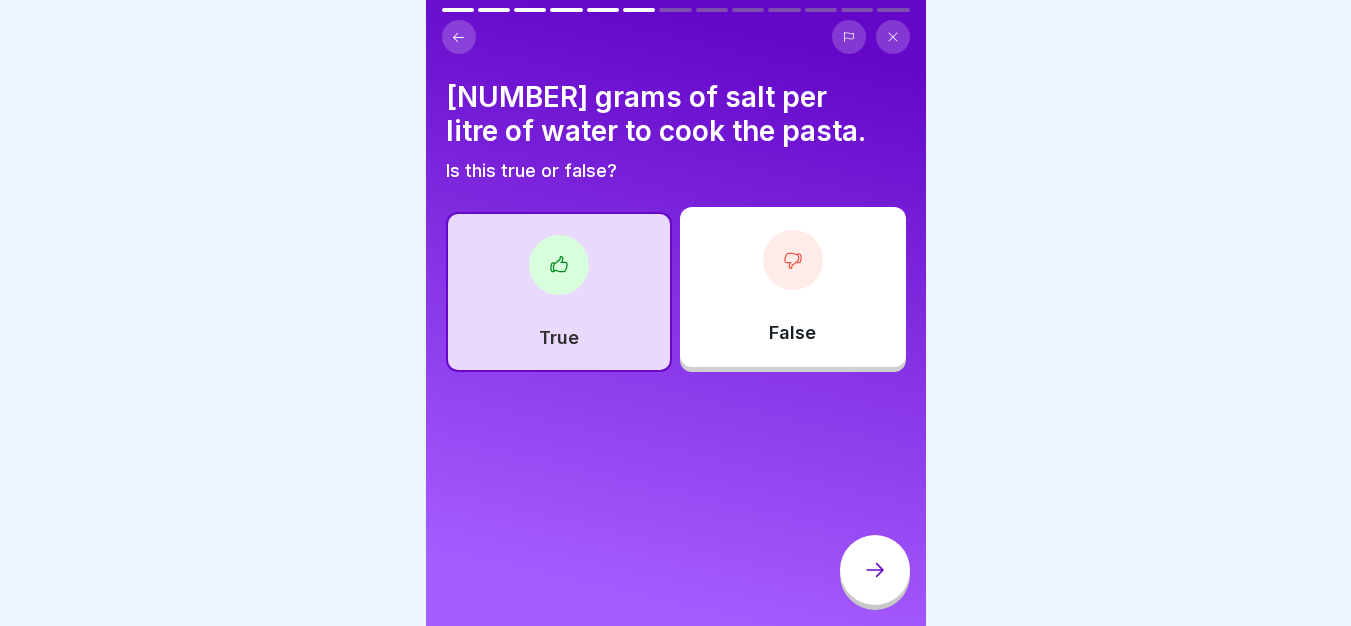 click at bounding box center [875, 570] 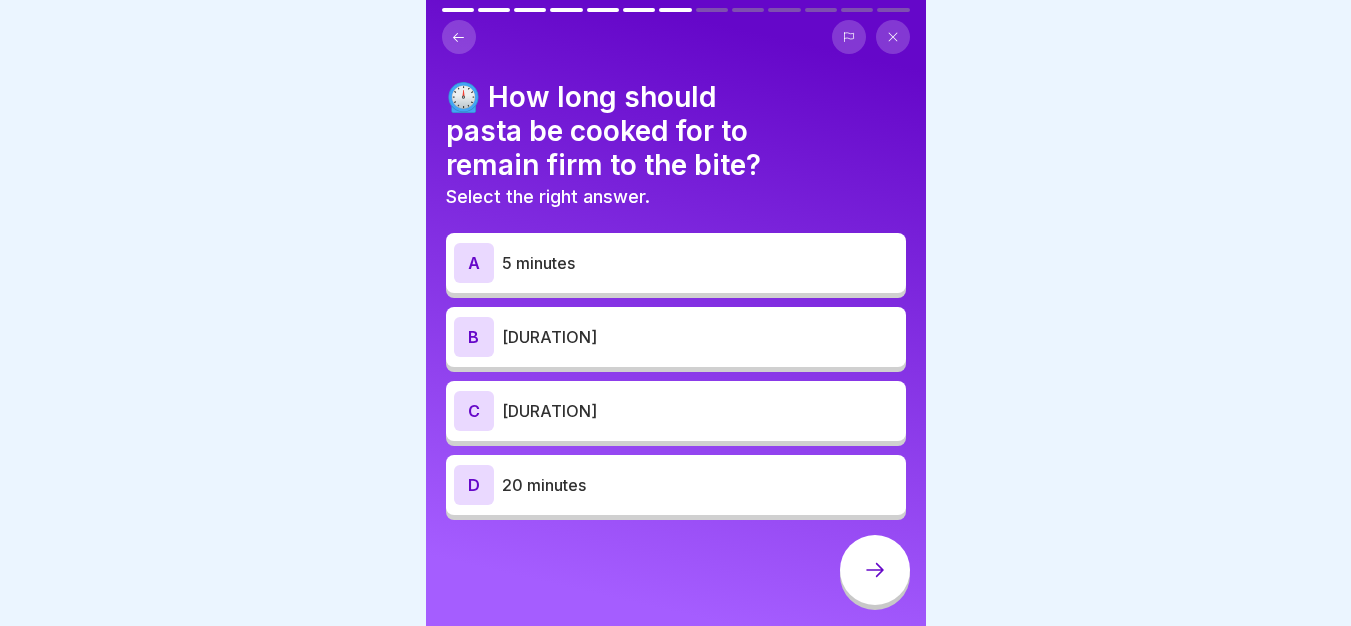 click on "10 minutes" at bounding box center (700, 337) 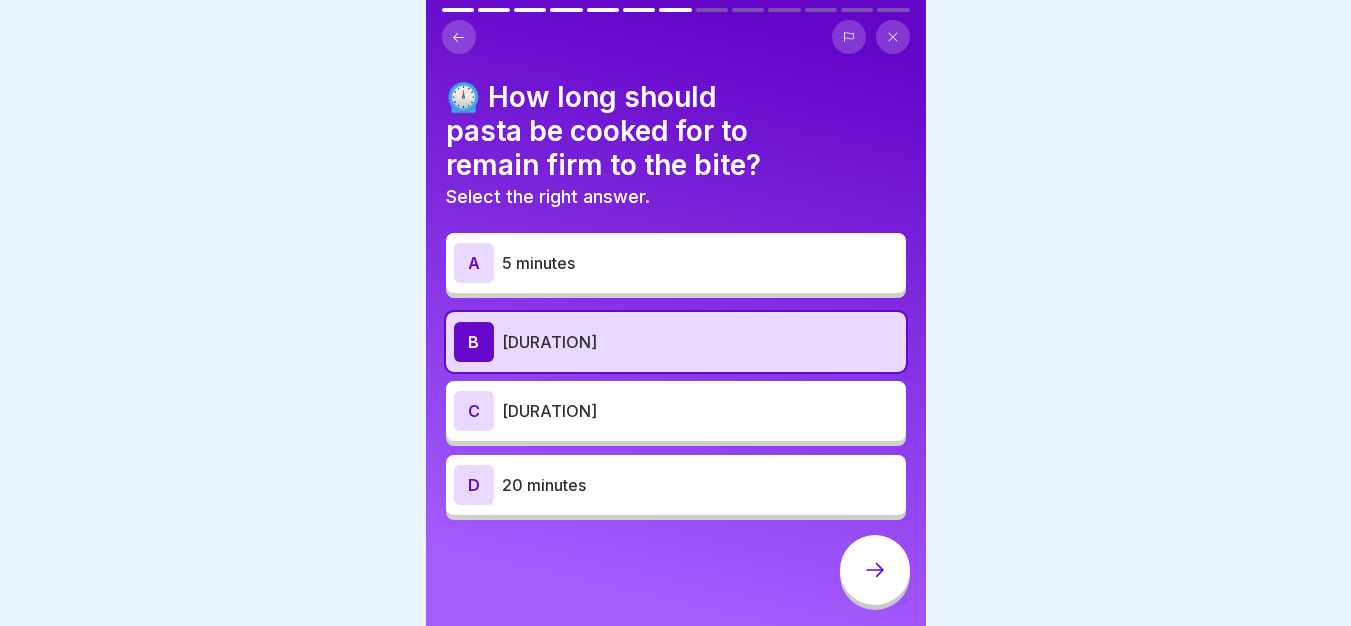 click 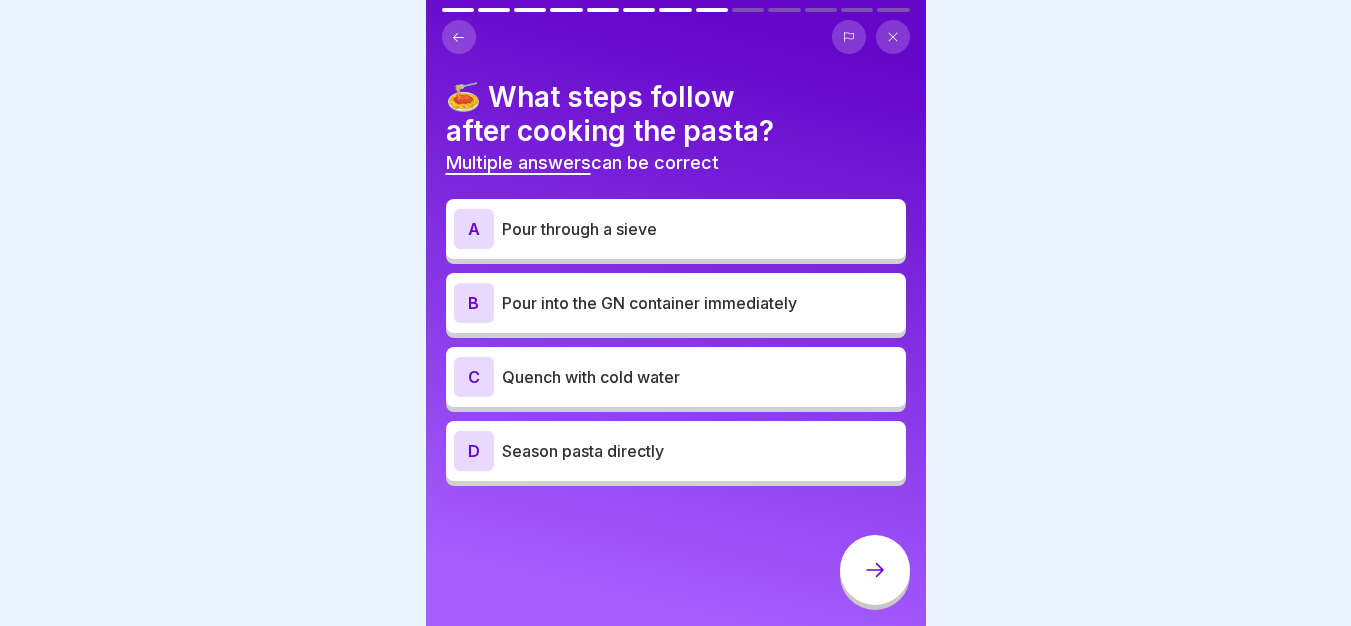click on "Season pasta directly" at bounding box center [700, 451] 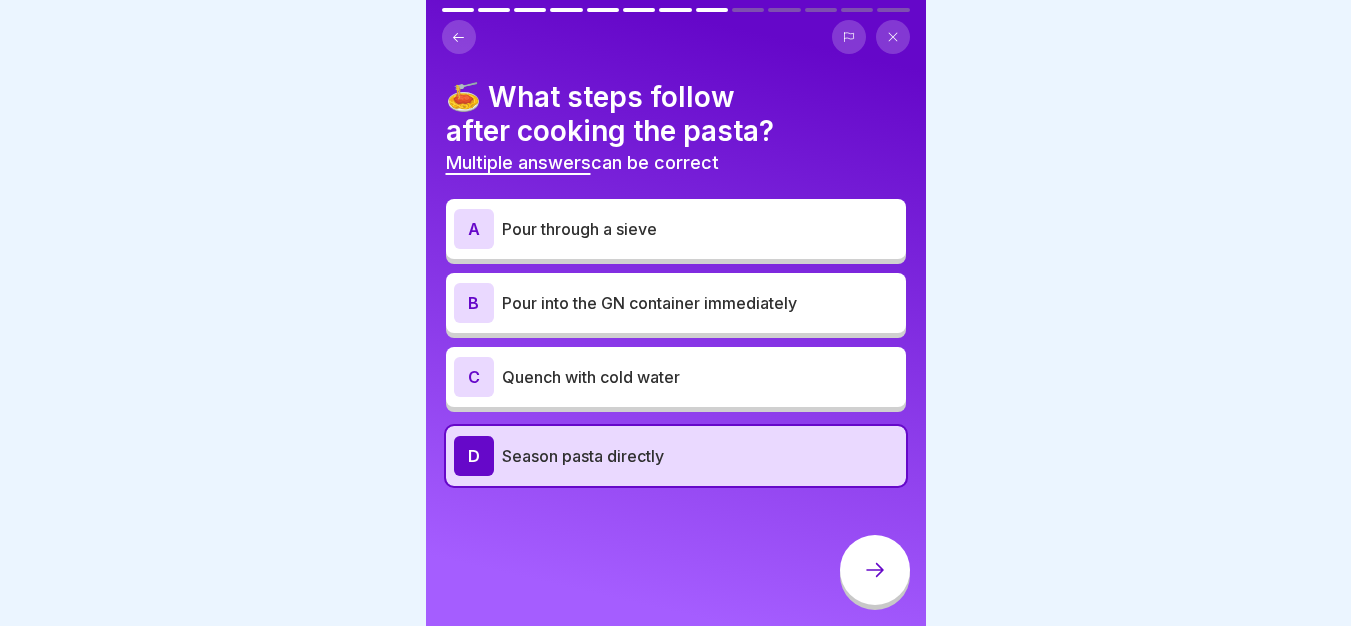 click on "Pour into the GN container immediately" at bounding box center [700, 303] 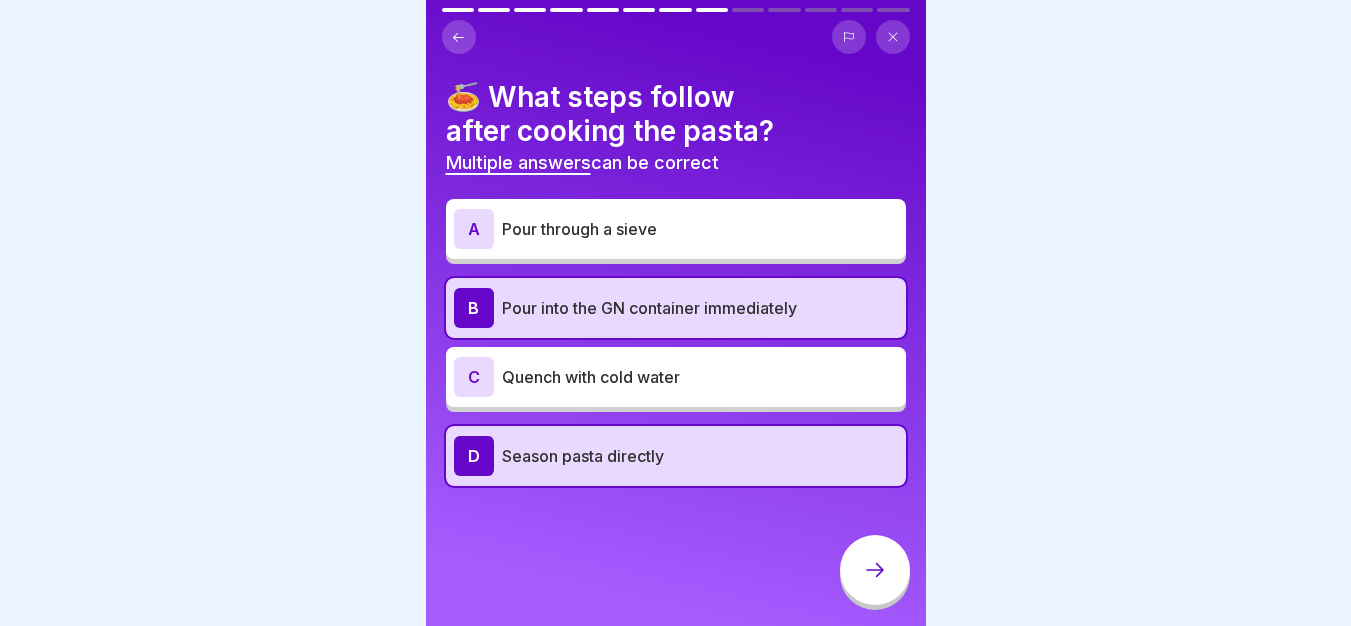 click on "Pour through a sieve" at bounding box center (700, 229) 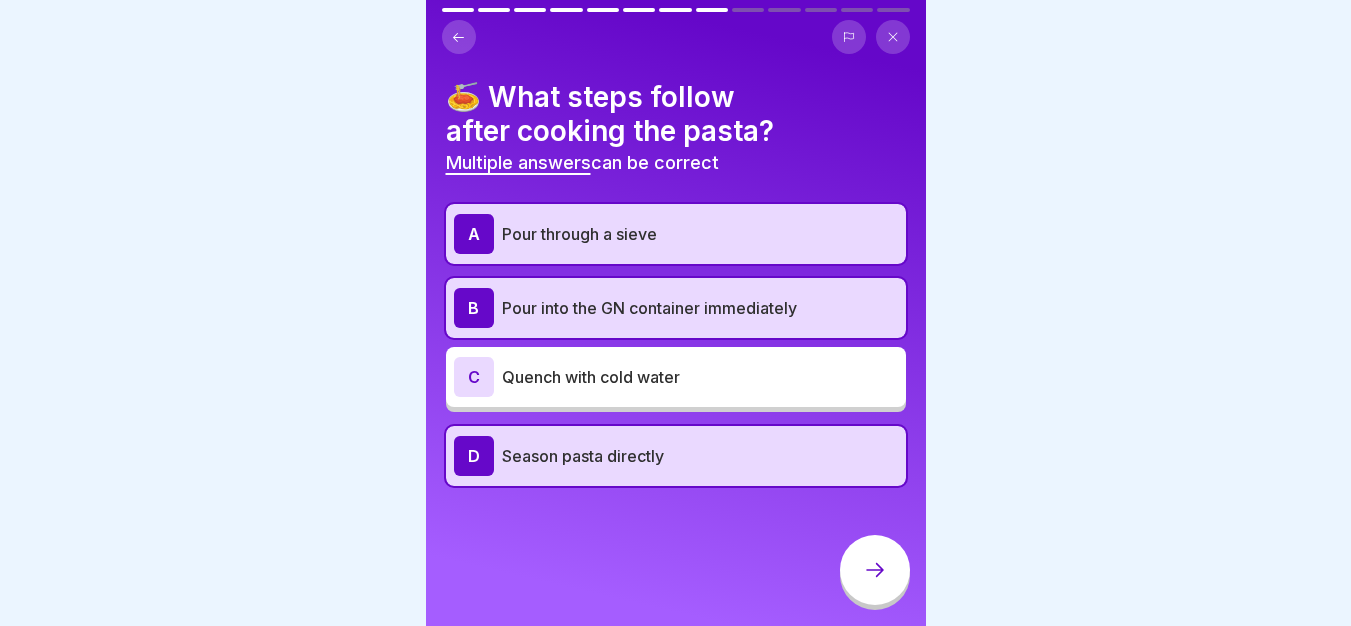 click at bounding box center [875, 570] 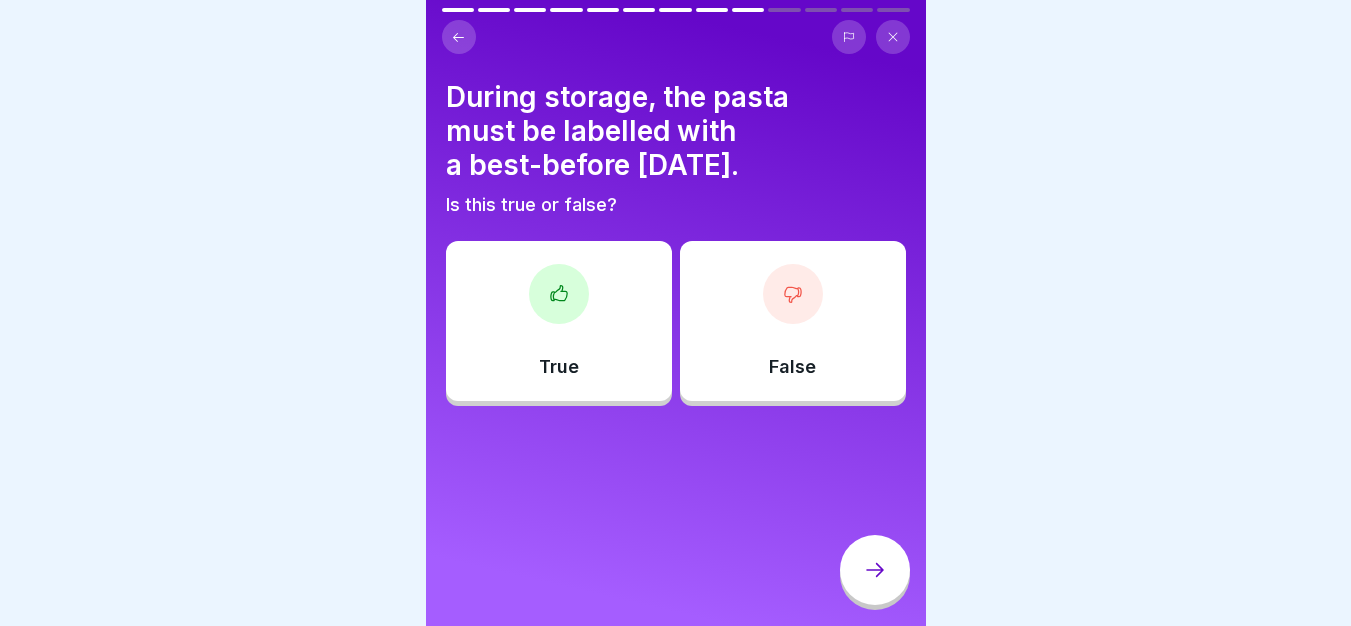 click on "True" at bounding box center (559, 367) 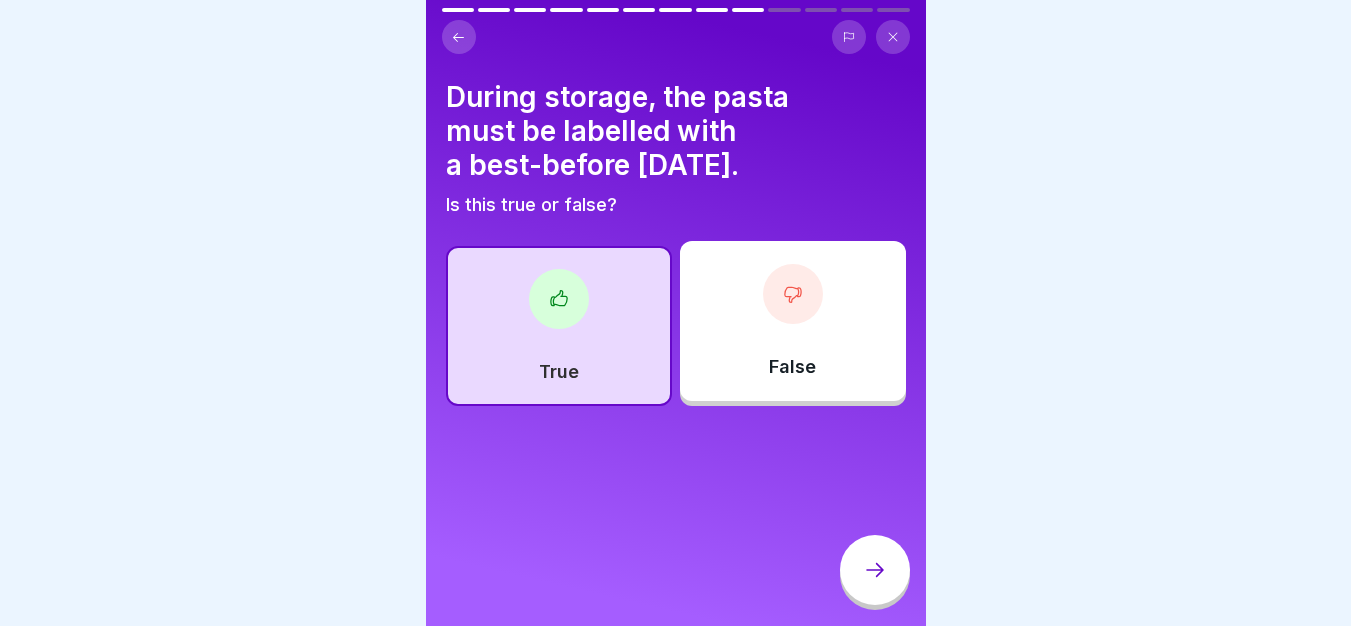 click 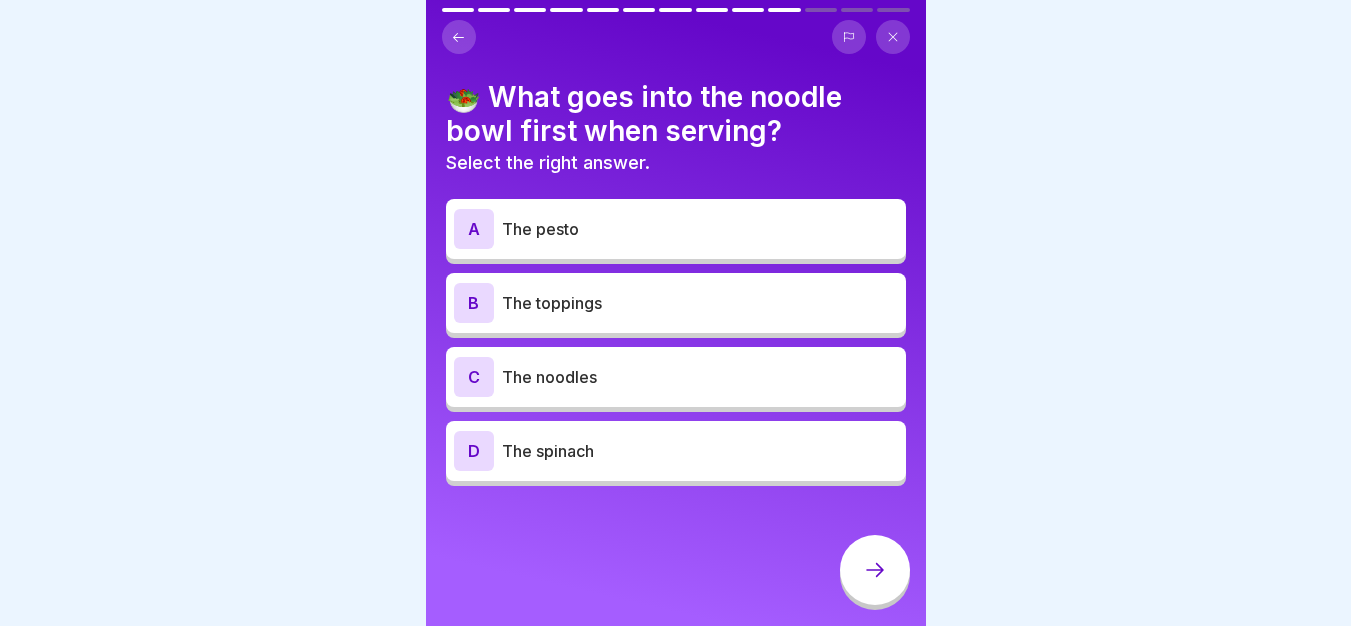 click on "The pesto" at bounding box center (700, 229) 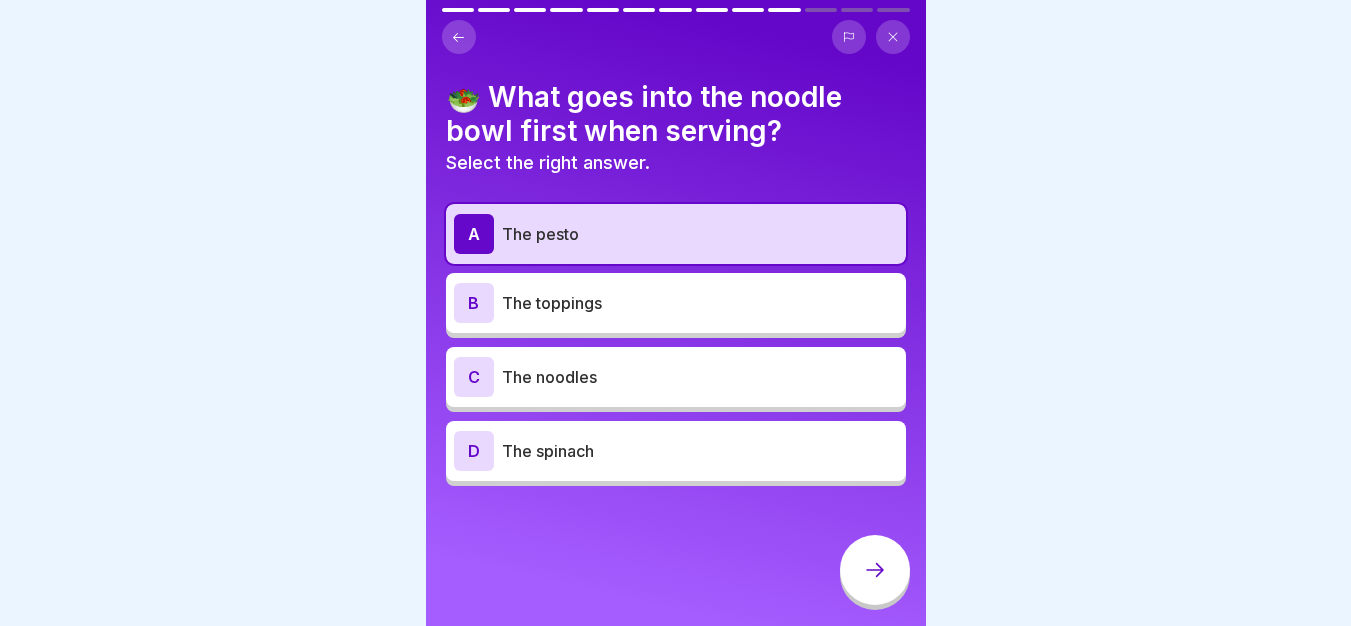 click on "The noodles" at bounding box center [700, 377] 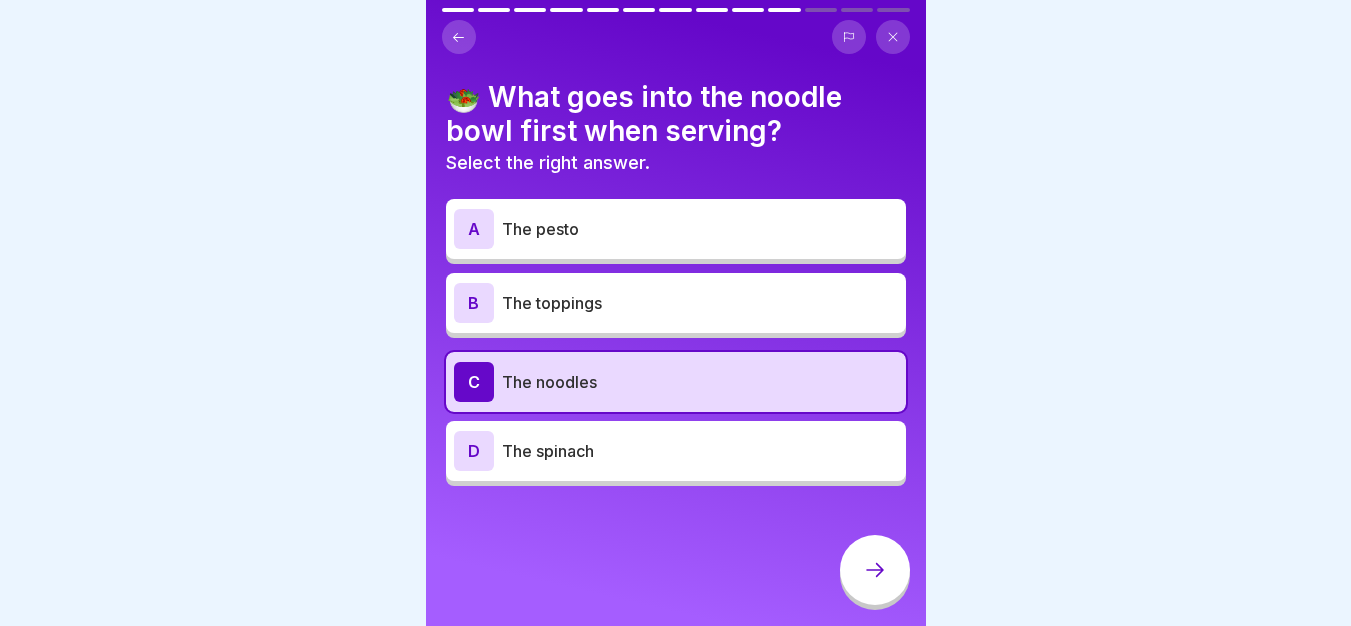 click 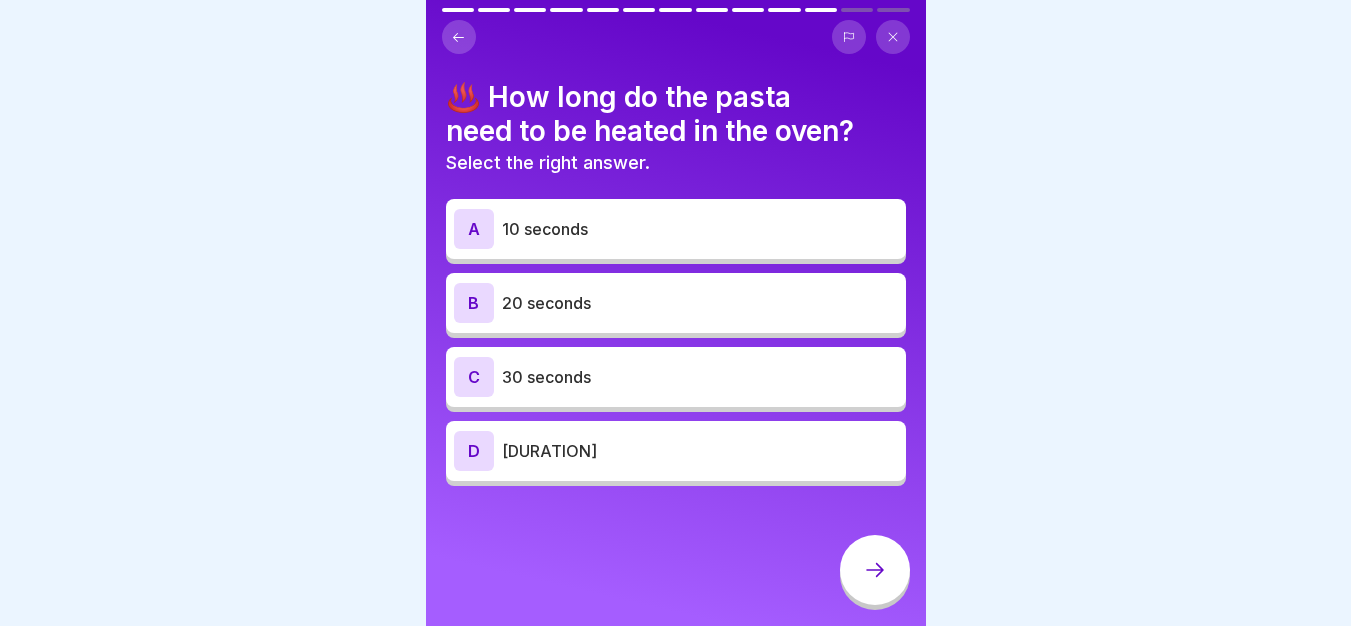 click on "10 seconds" at bounding box center [700, 229] 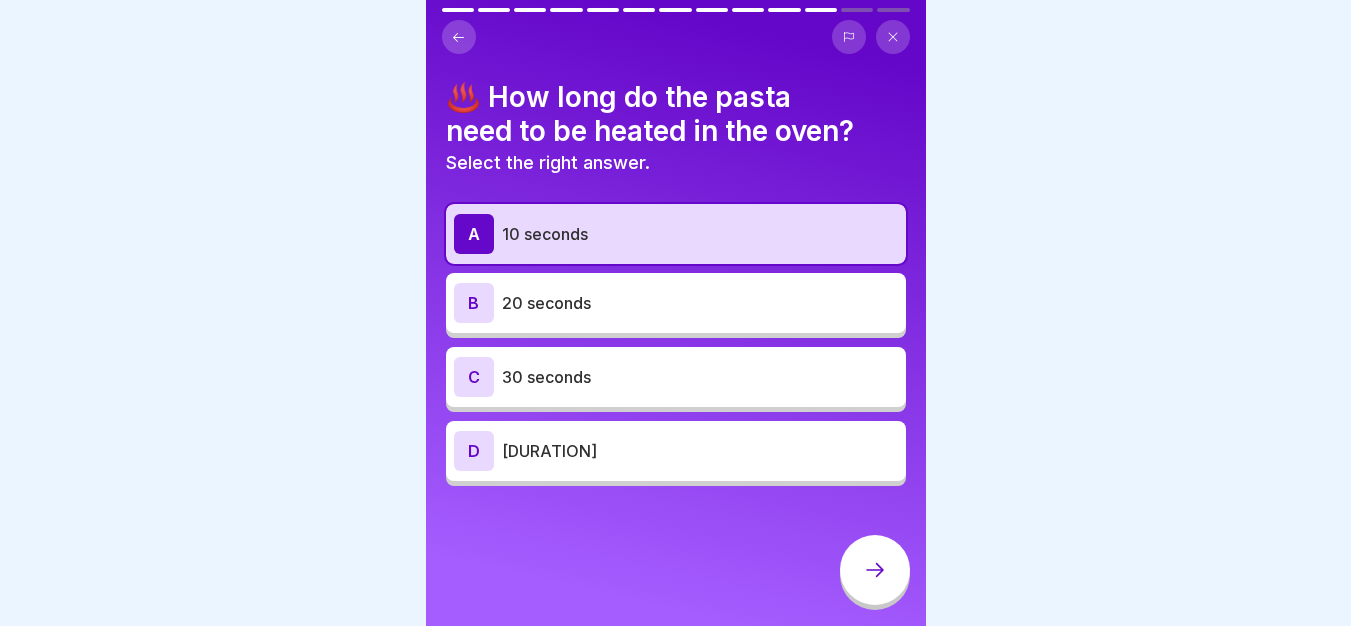 click on "30 seconds" at bounding box center [700, 377] 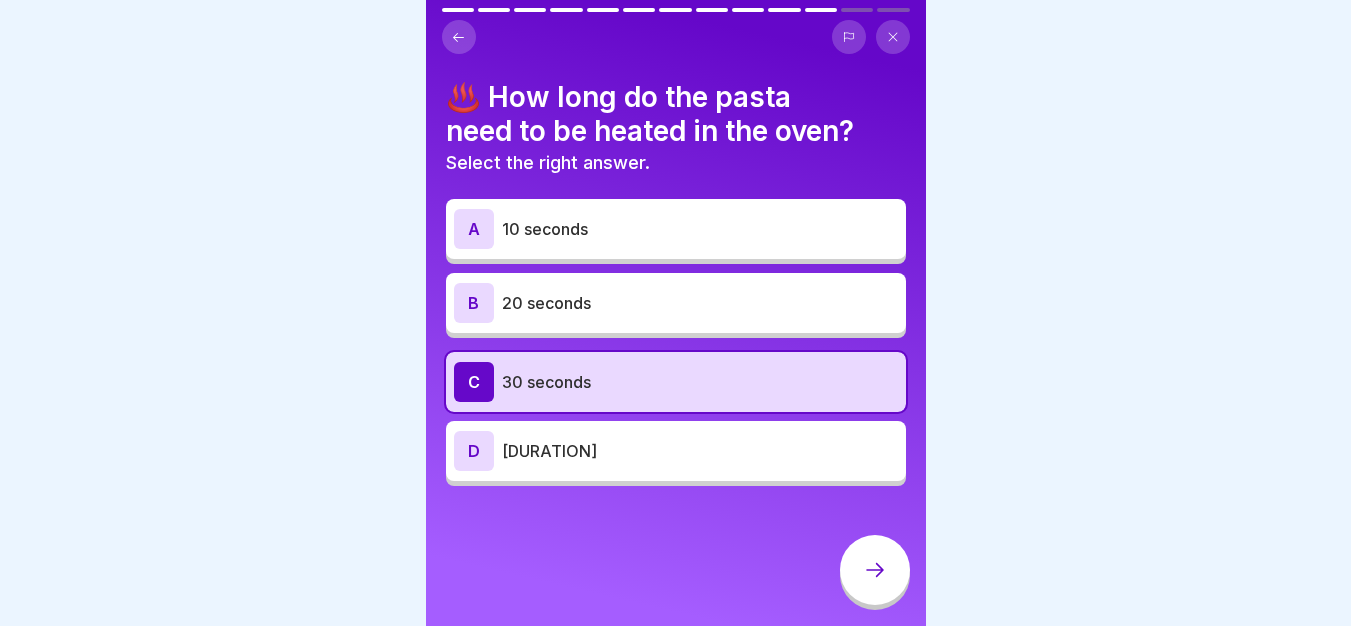 click 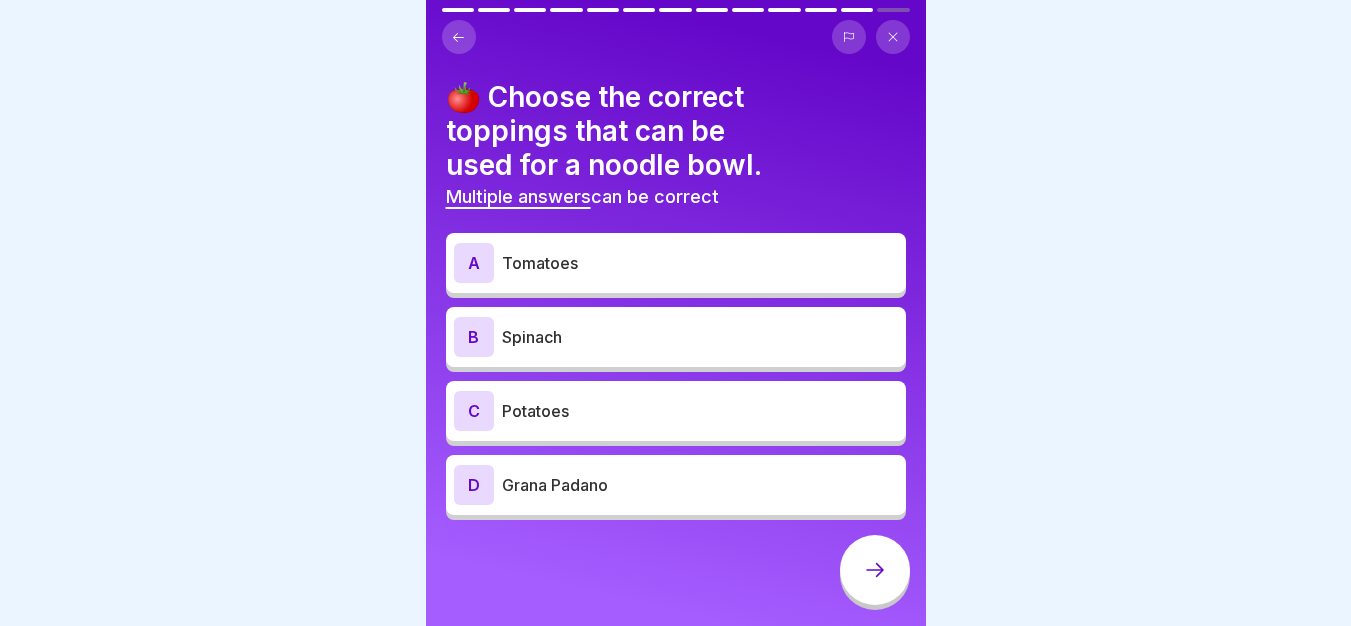click on "Tomatoes" at bounding box center (700, 263) 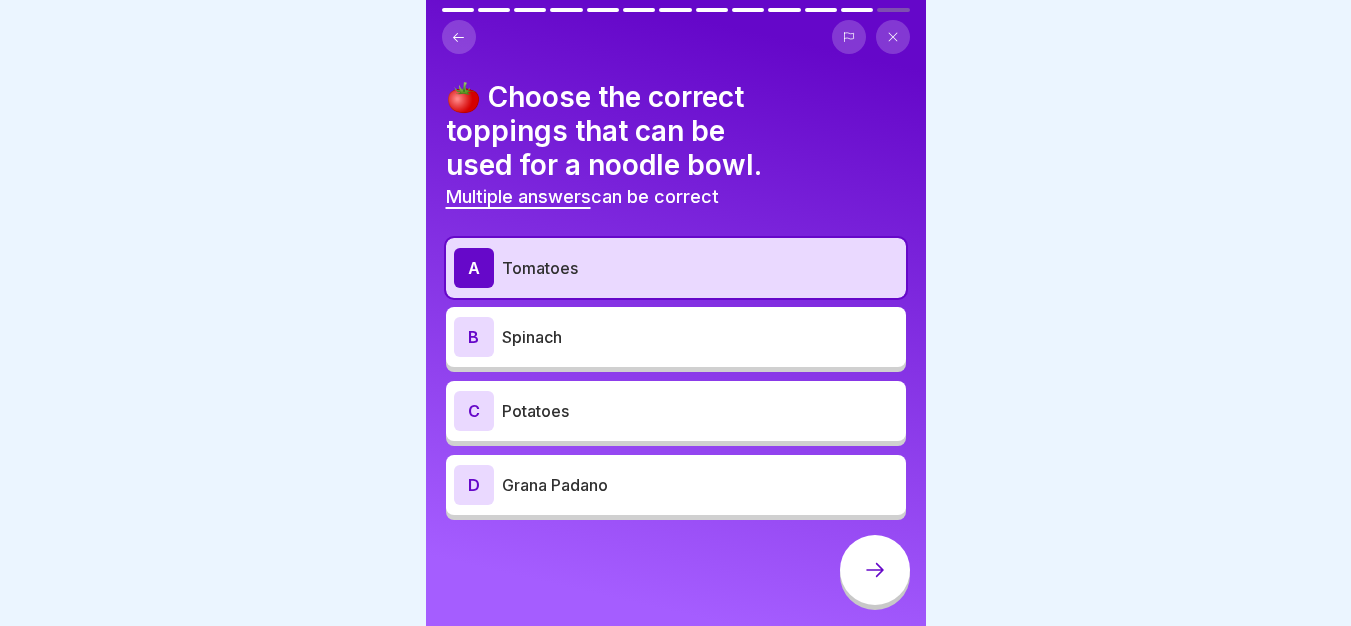 click on "B Spinach" at bounding box center [676, 337] 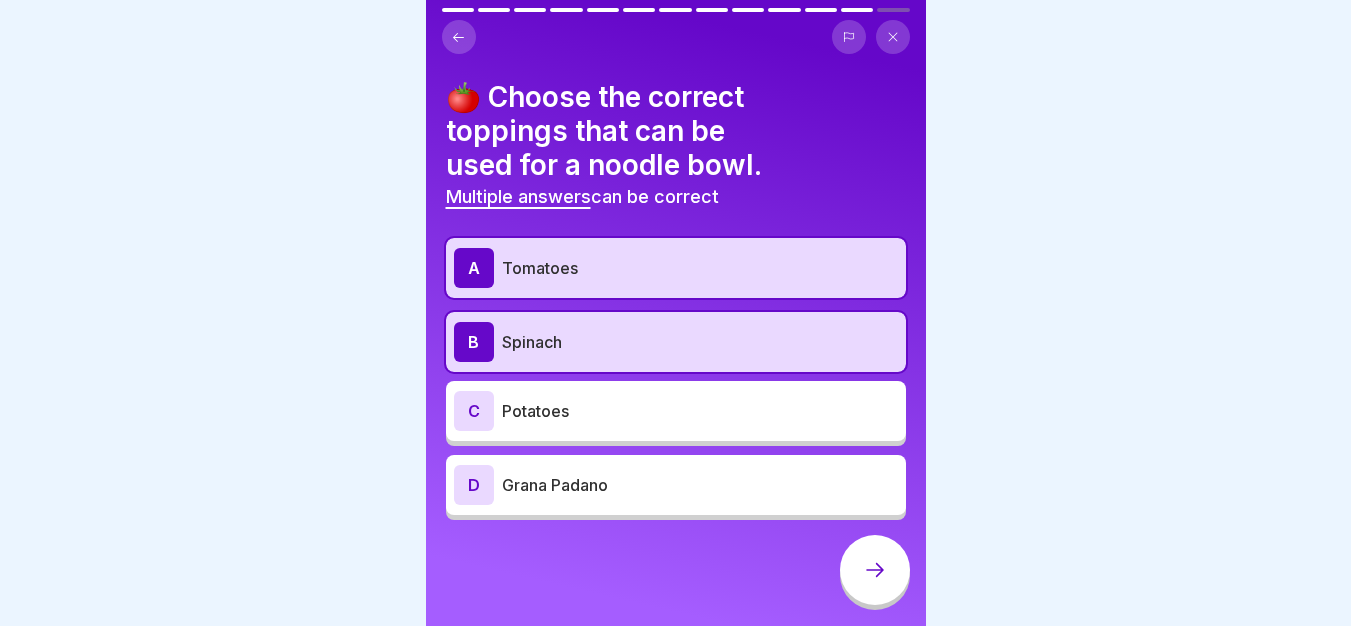 click on "Grana Padano" at bounding box center (700, 485) 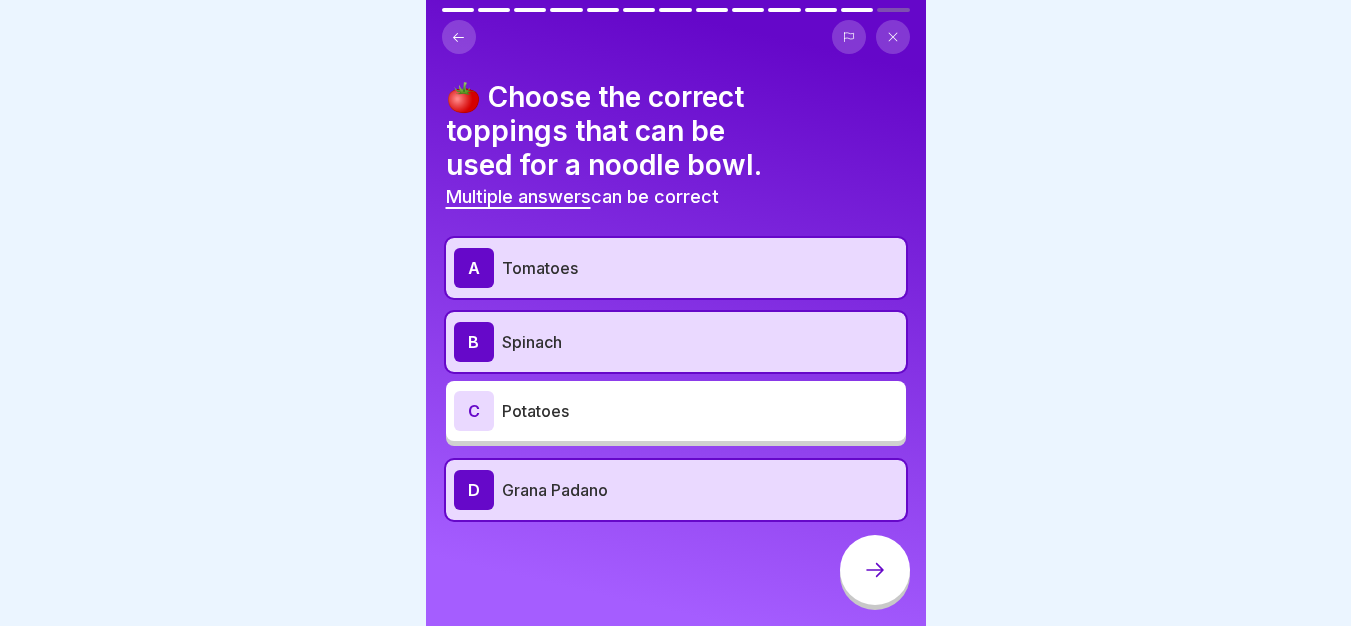 click 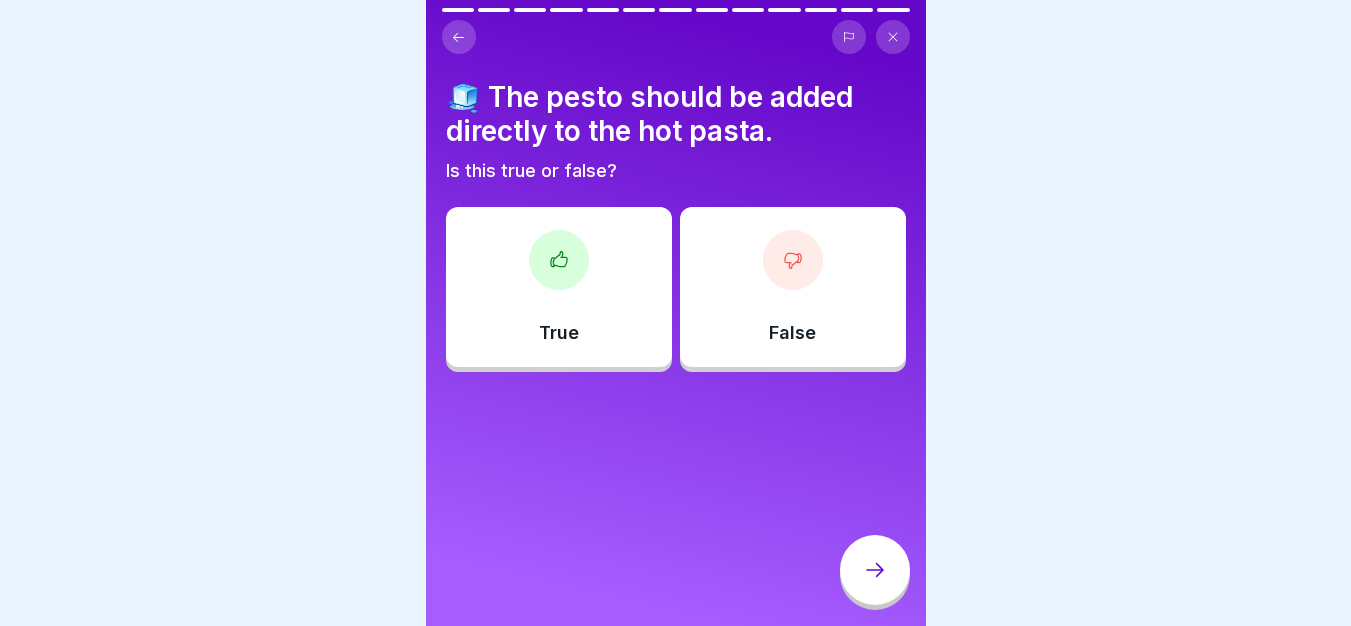 click on "True" at bounding box center (559, 287) 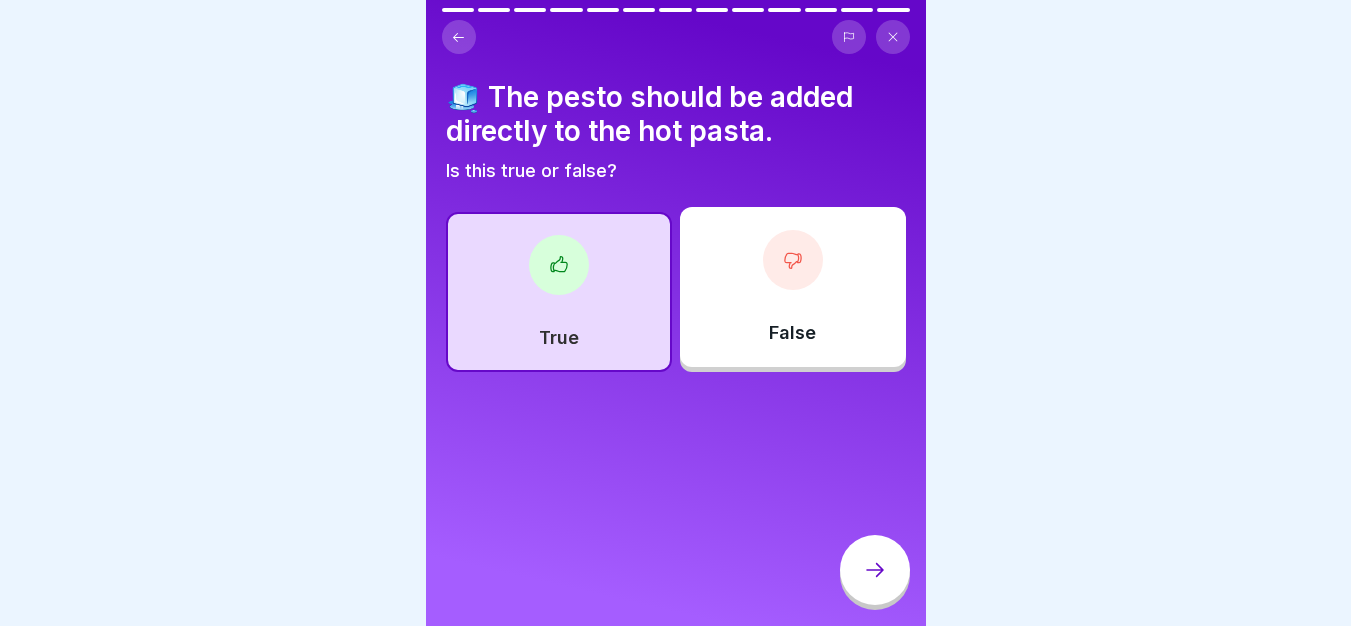 click at bounding box center (875, 570) 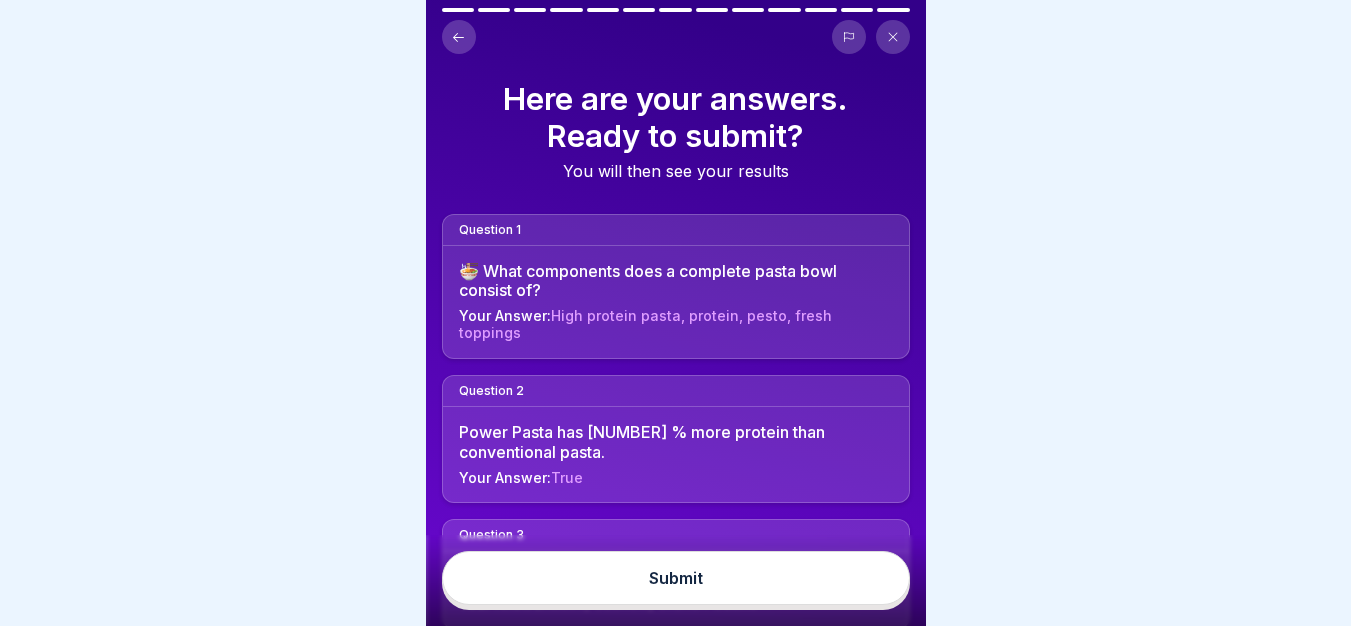 click on "Submit" at bounding box center [676, 578] 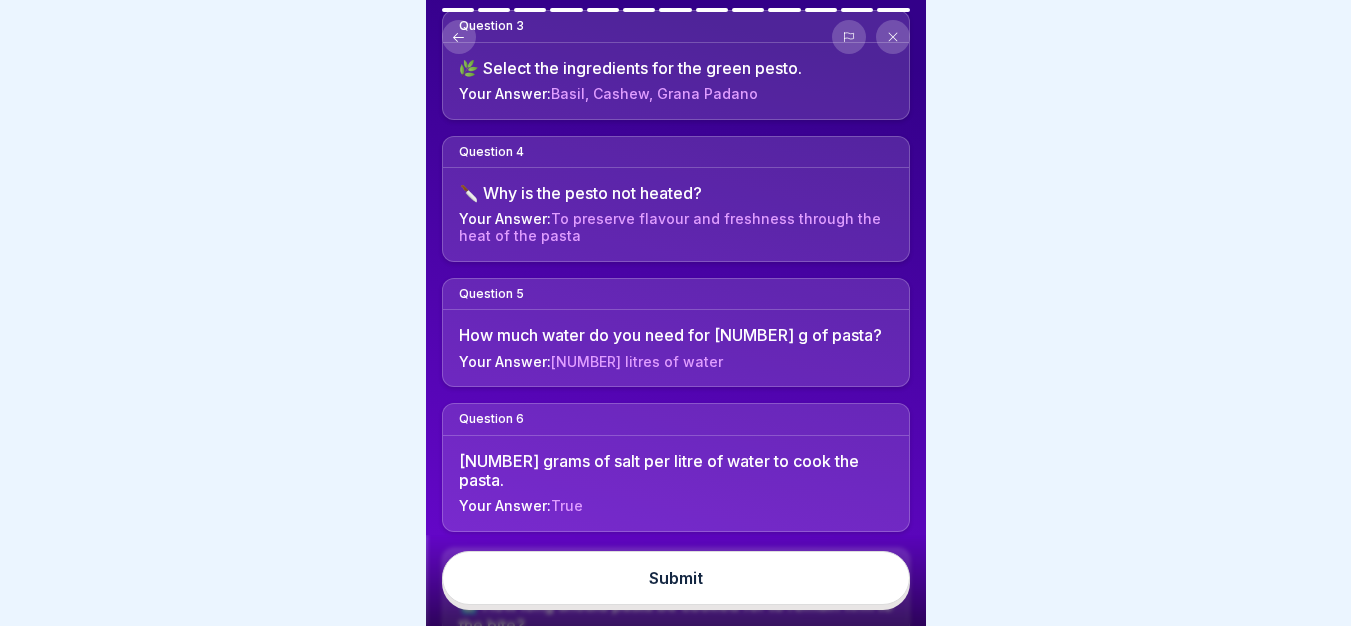 scroll, scrollTop: 1486, scrollLeft: 0, axis: vertical 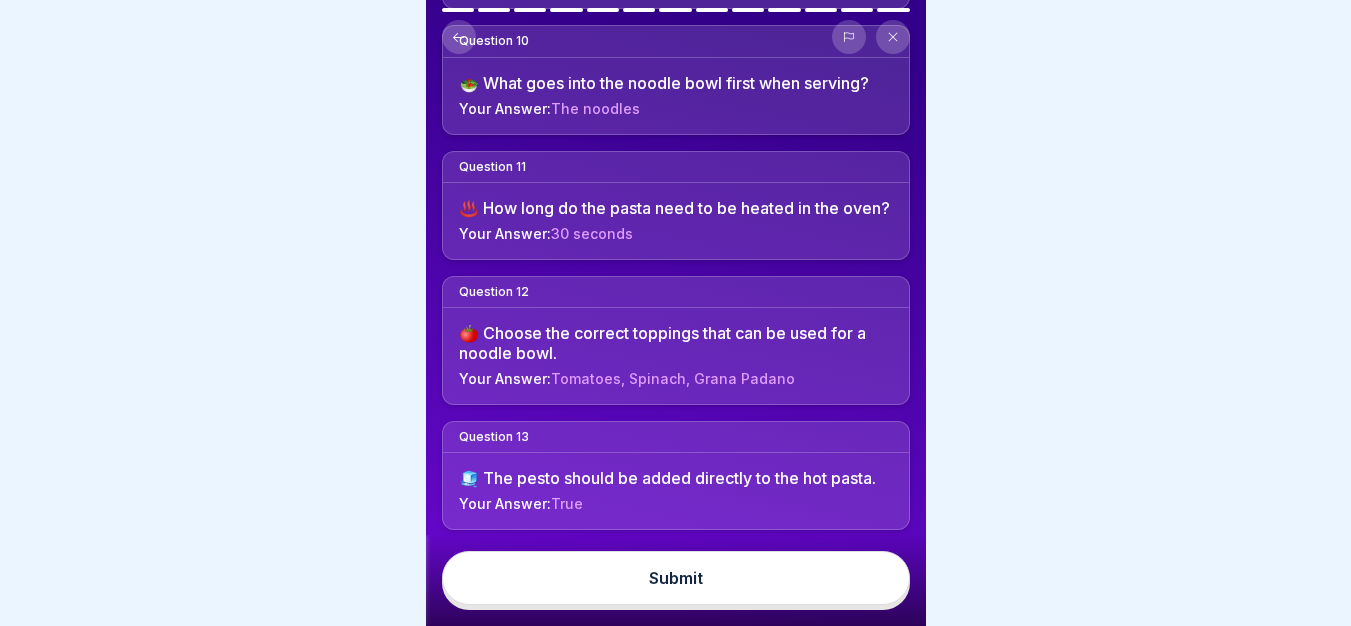 click on "Submit" at bounding box center [676, 578] 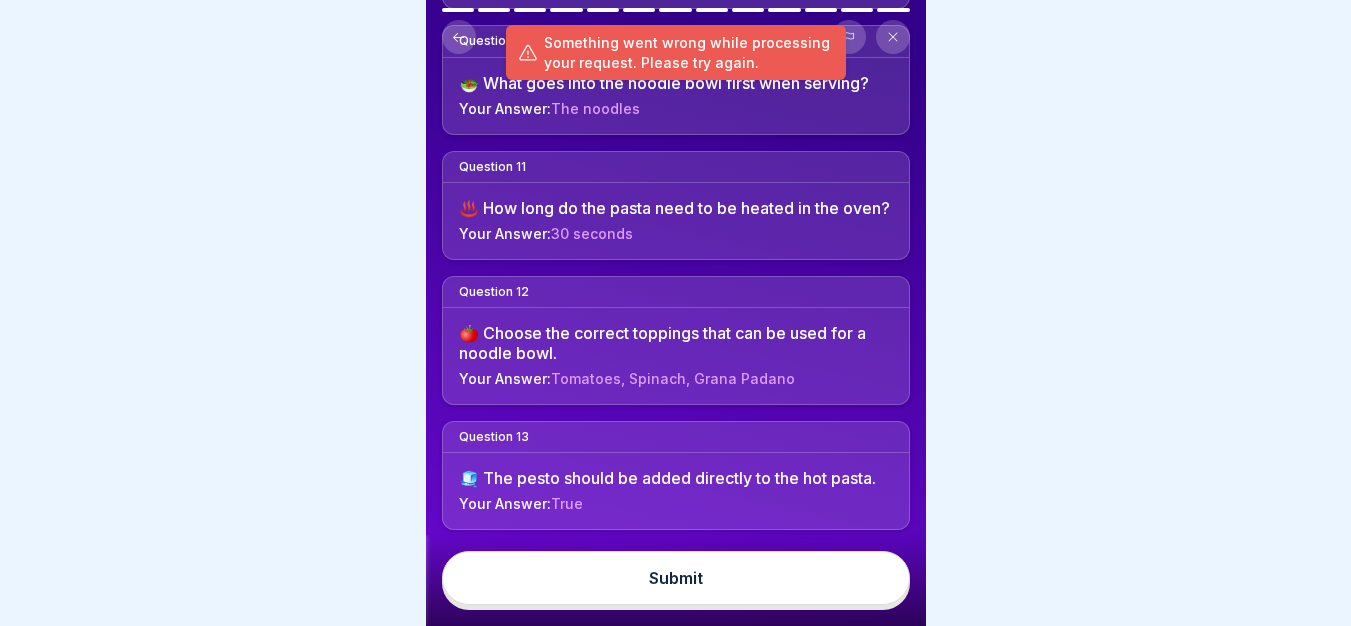 click on "Submit" at bounding box center [676, 578] 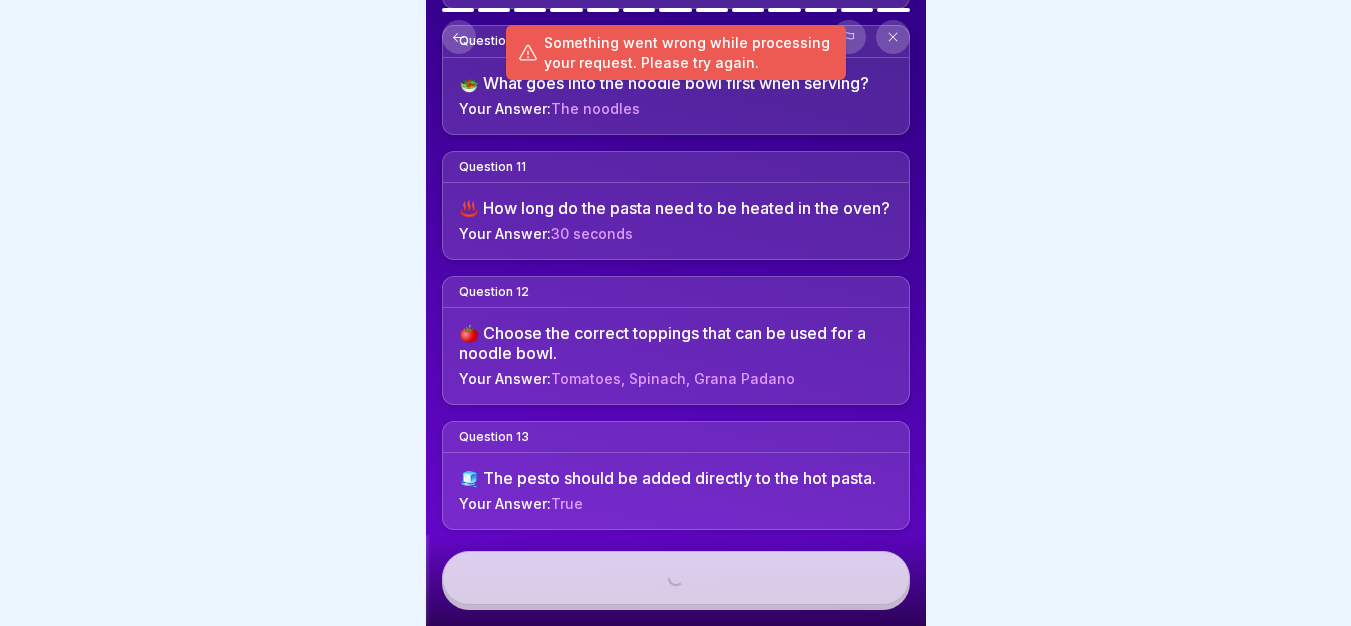 click on "Submit" at bounding box center (676, 580) 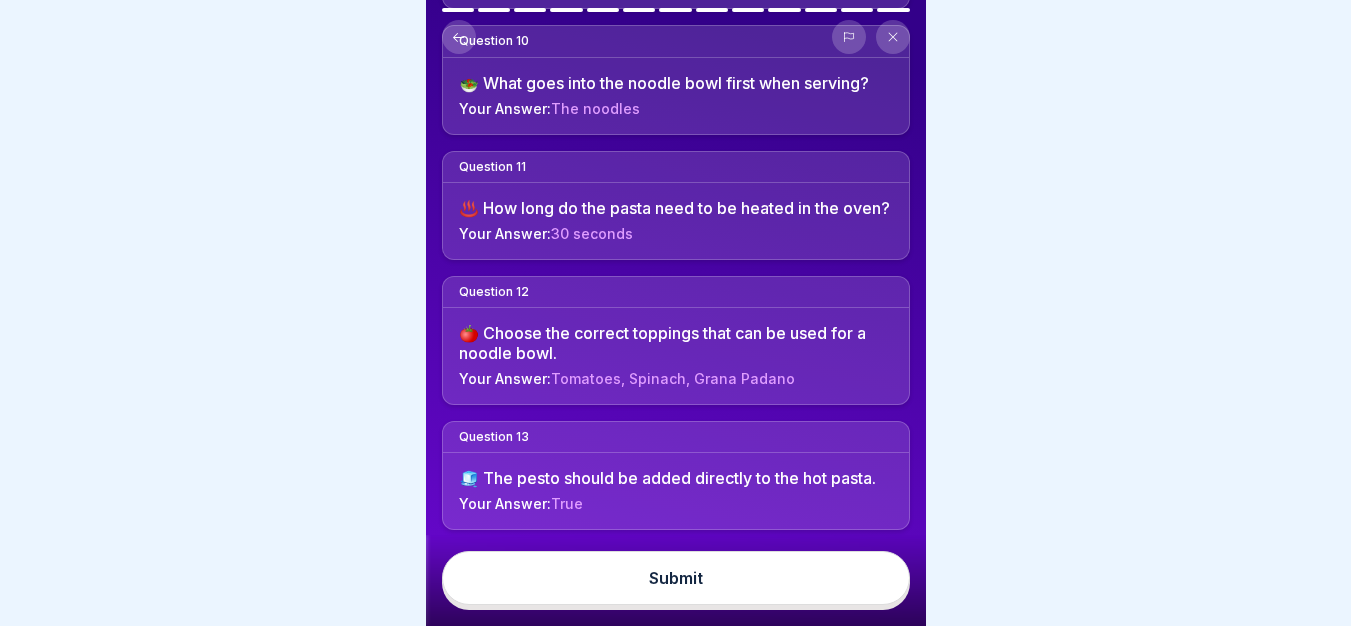 click on "Submit" at bounding box center [676, 578] 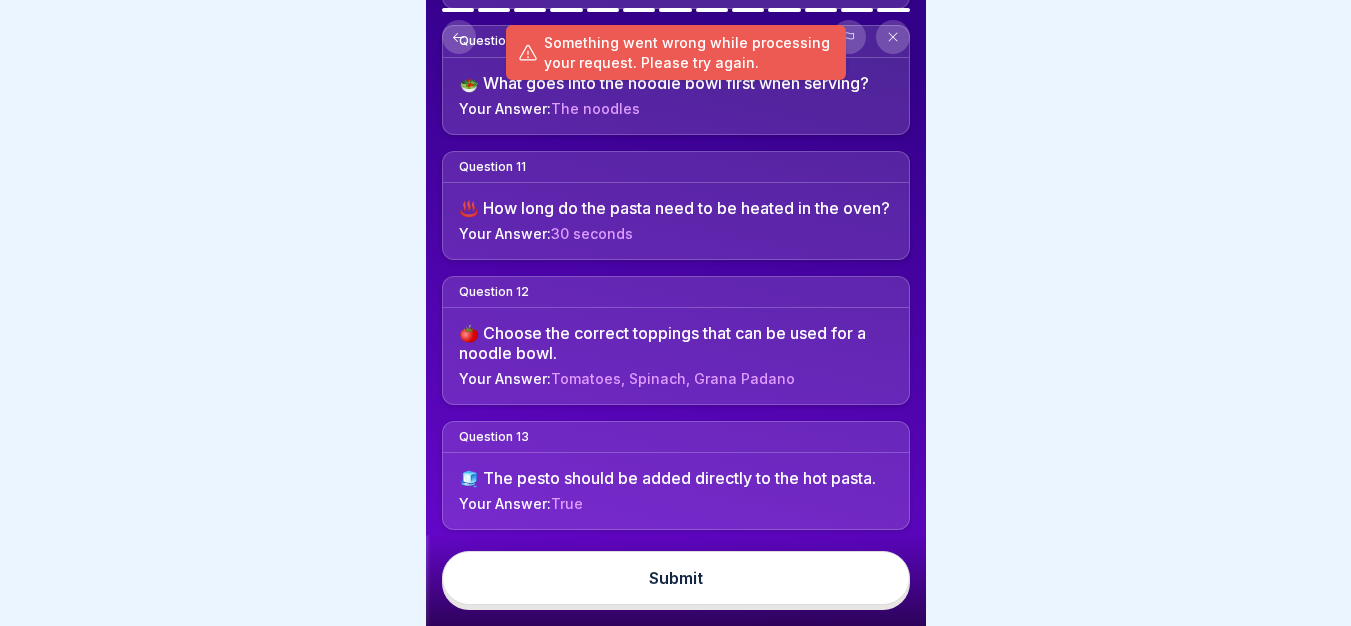 click on "Submit" at bounding box center [676, 578] 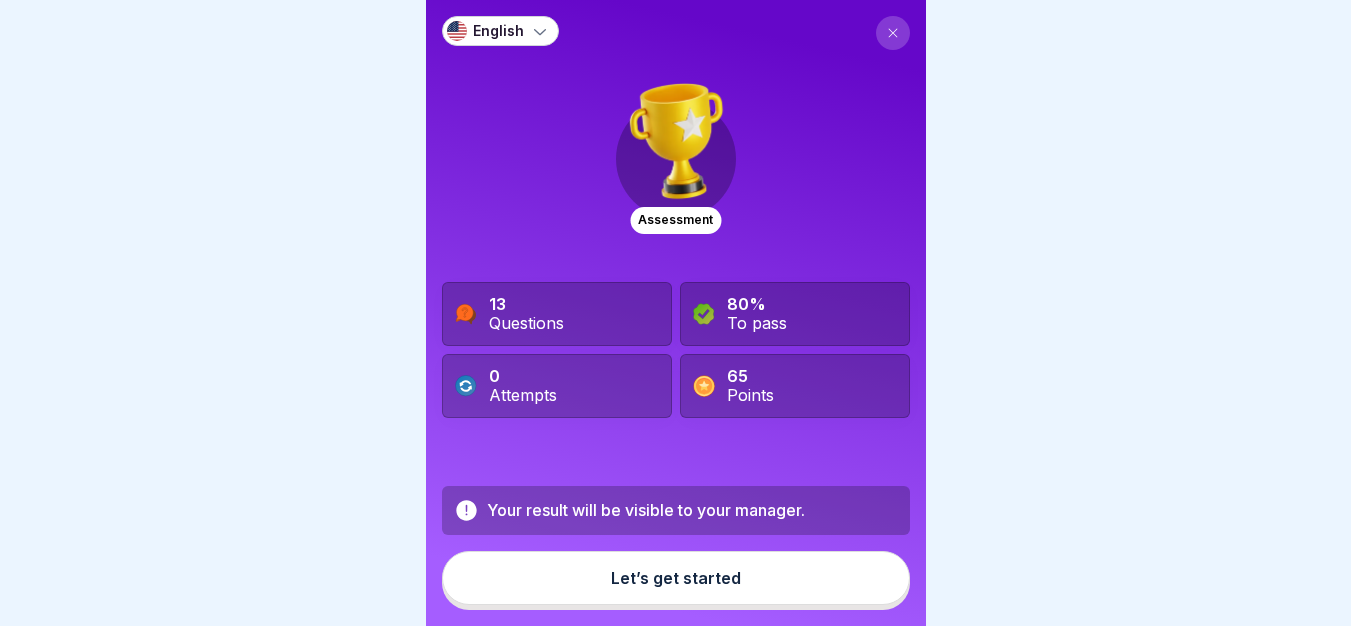 scroll, scrollTop: 7, scrollLeft: 0, axis: vertical 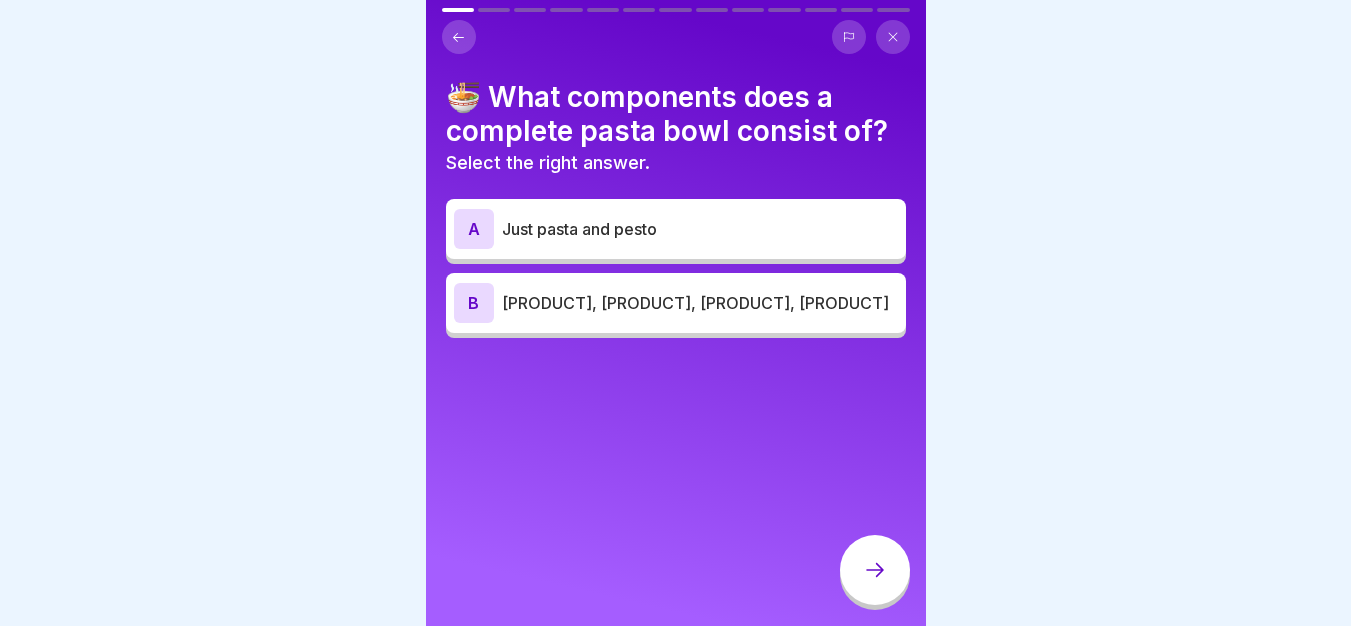 click on "B High protein pasta, protein, pesto, fresh toppings" at bounding box center [676, 303] 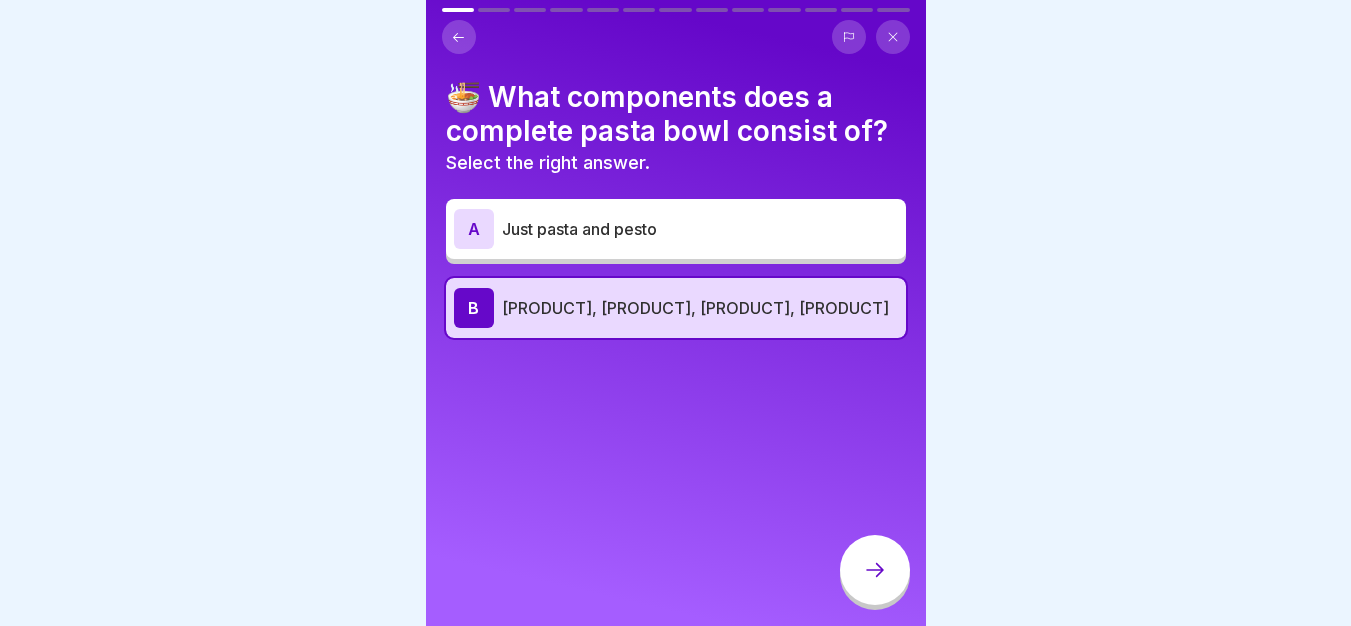 click at bounding box center [875, 570] 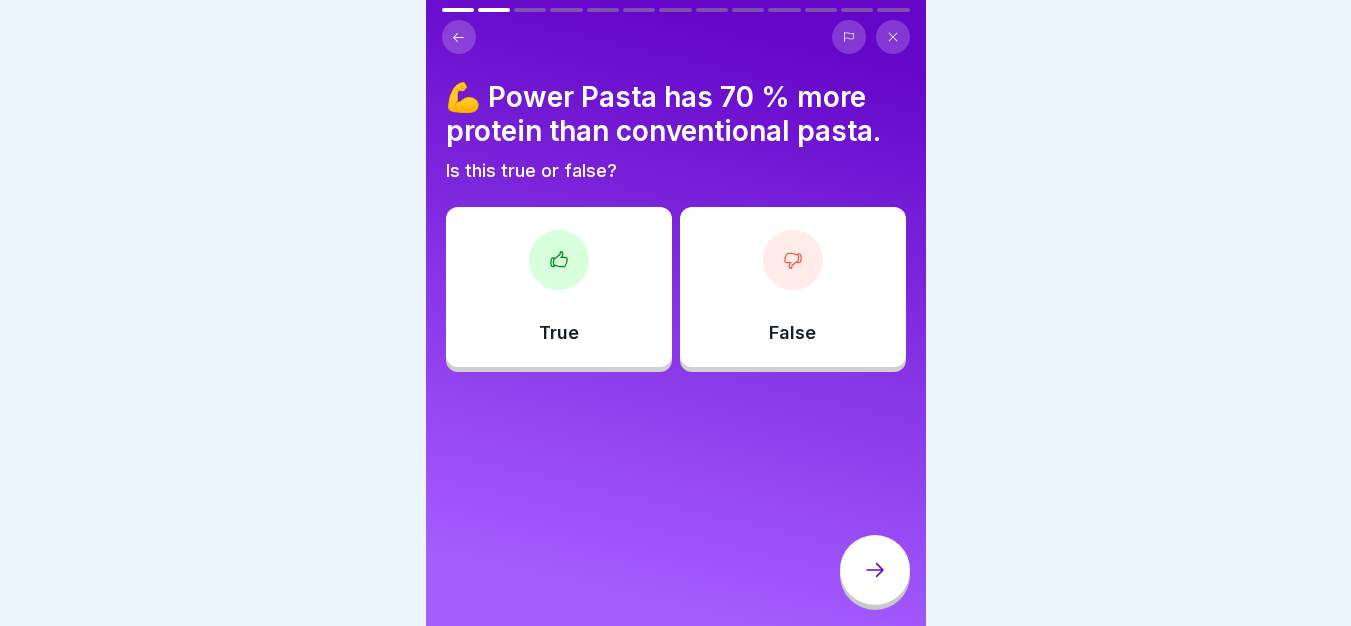 click on "True" at bounding box center (559, 287) 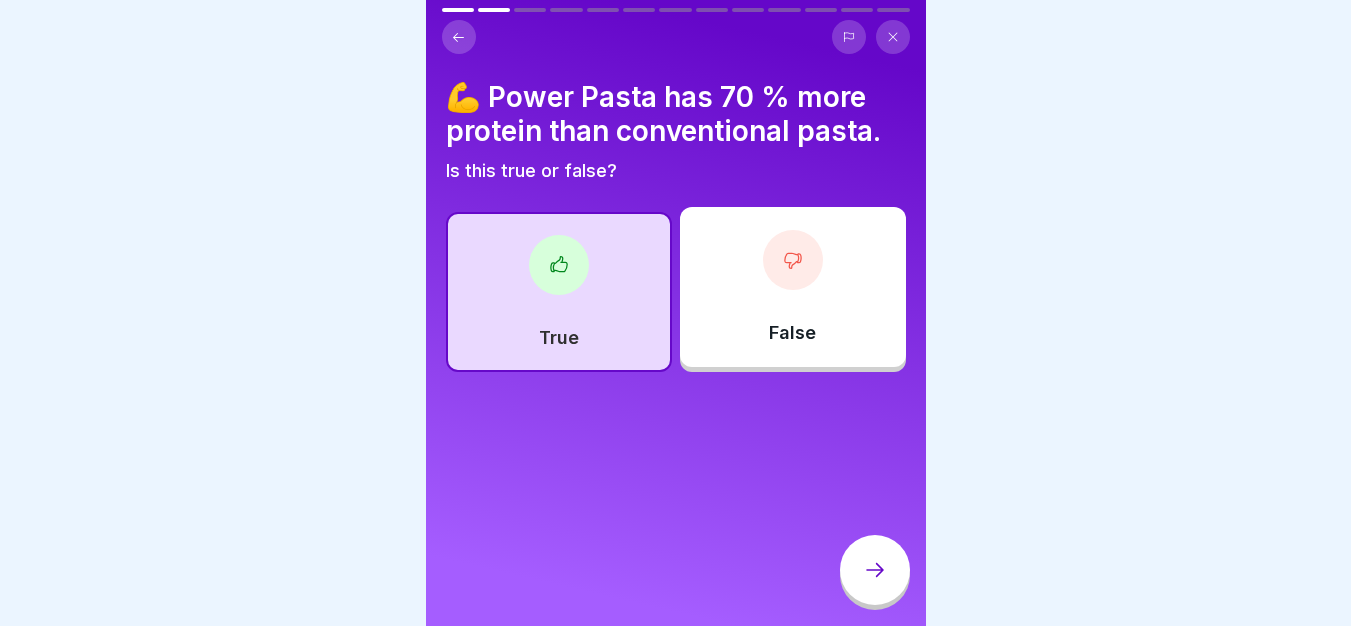 click at bounding box center (875, 570) 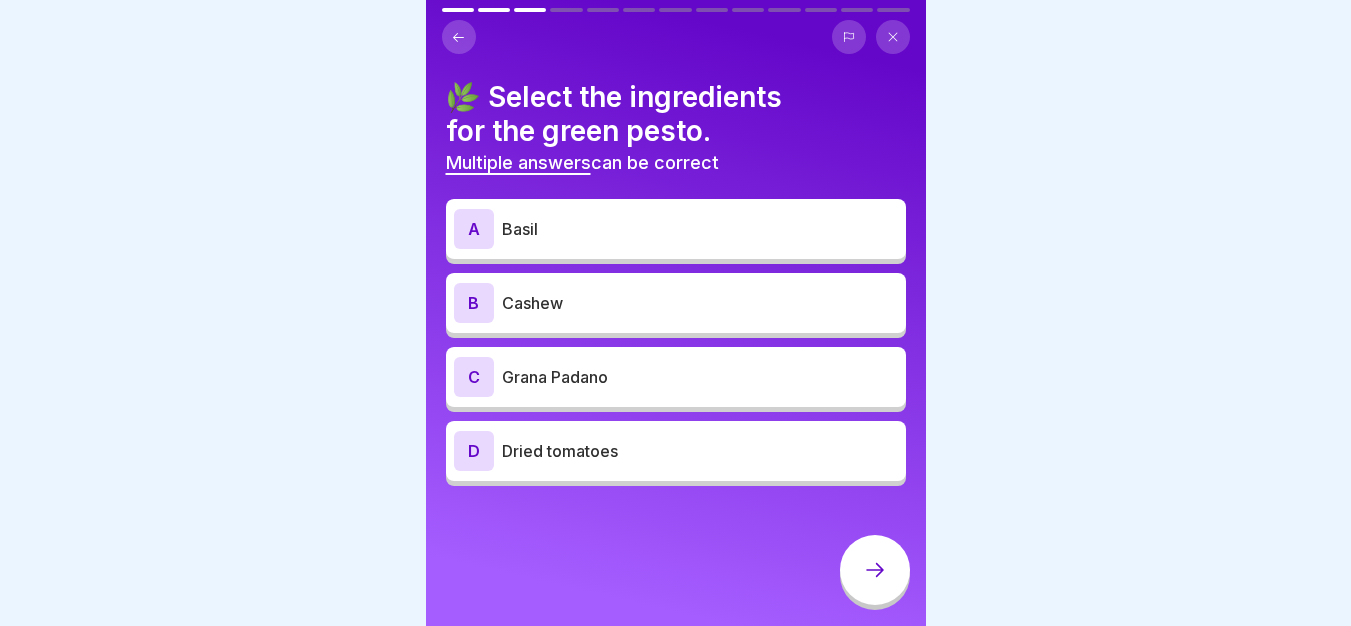 click on "Grana Padano" at bounding box center (700, 377) 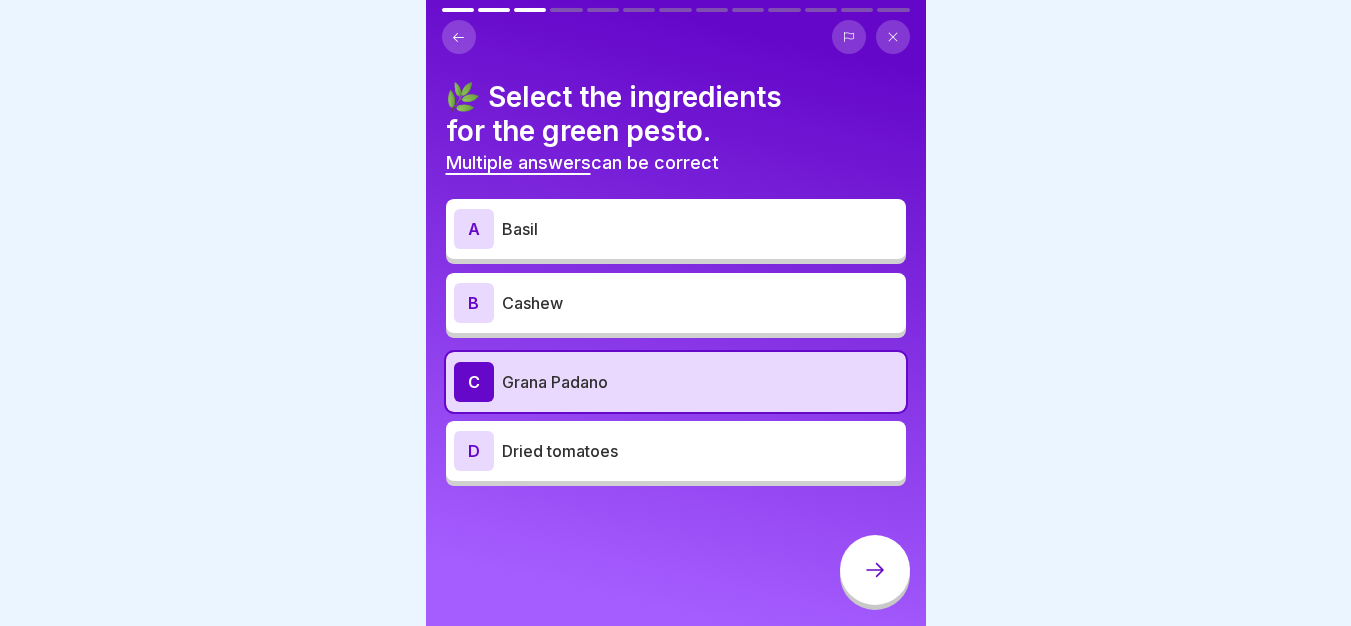 click on "Cashew" at bounding box center [700, 303] 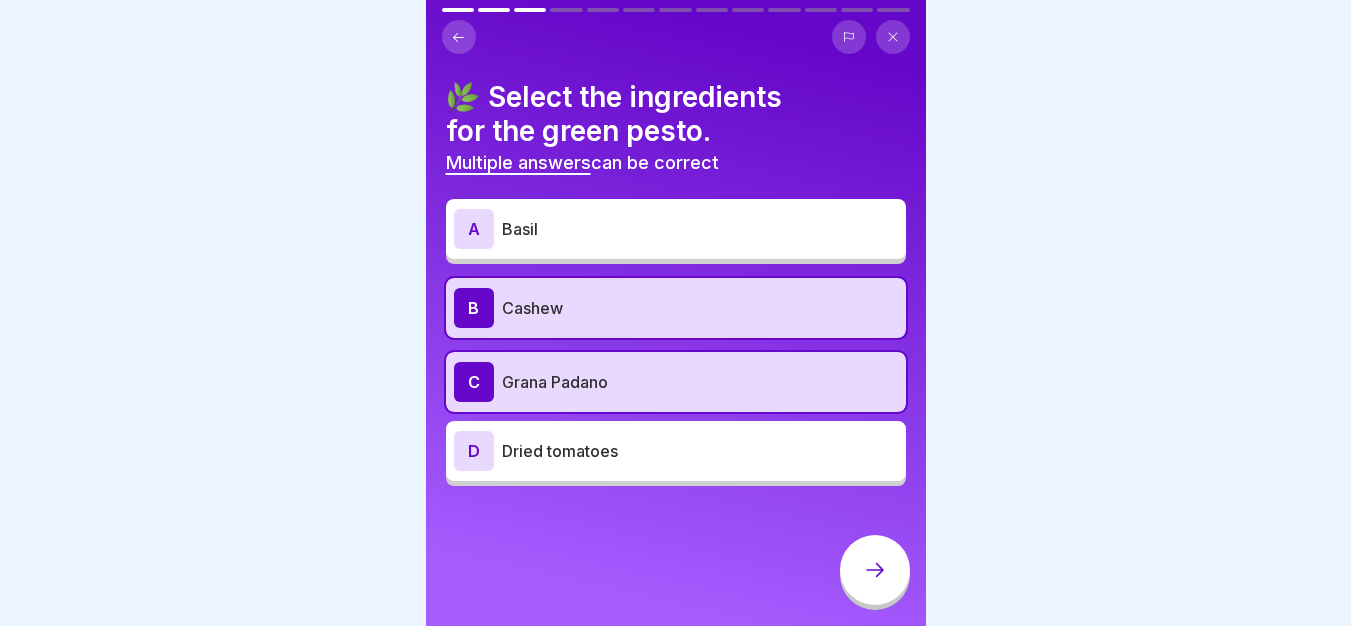 click on "A Basil" at bounding box center [676, 229] 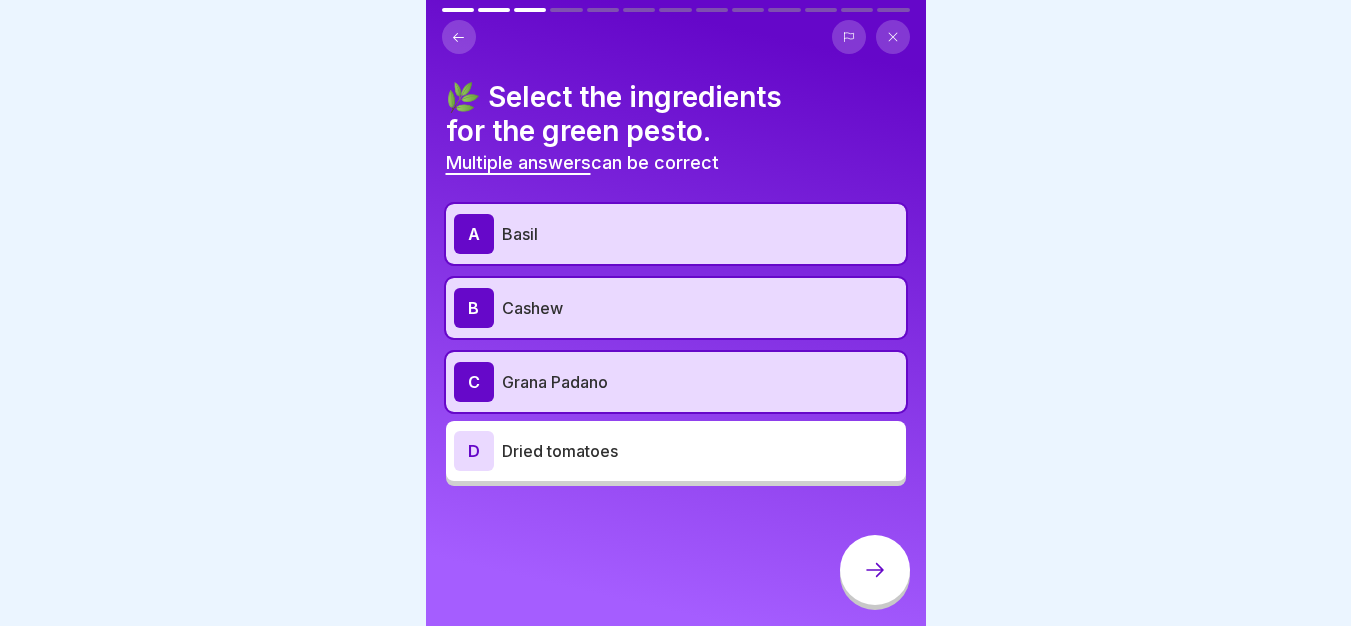click 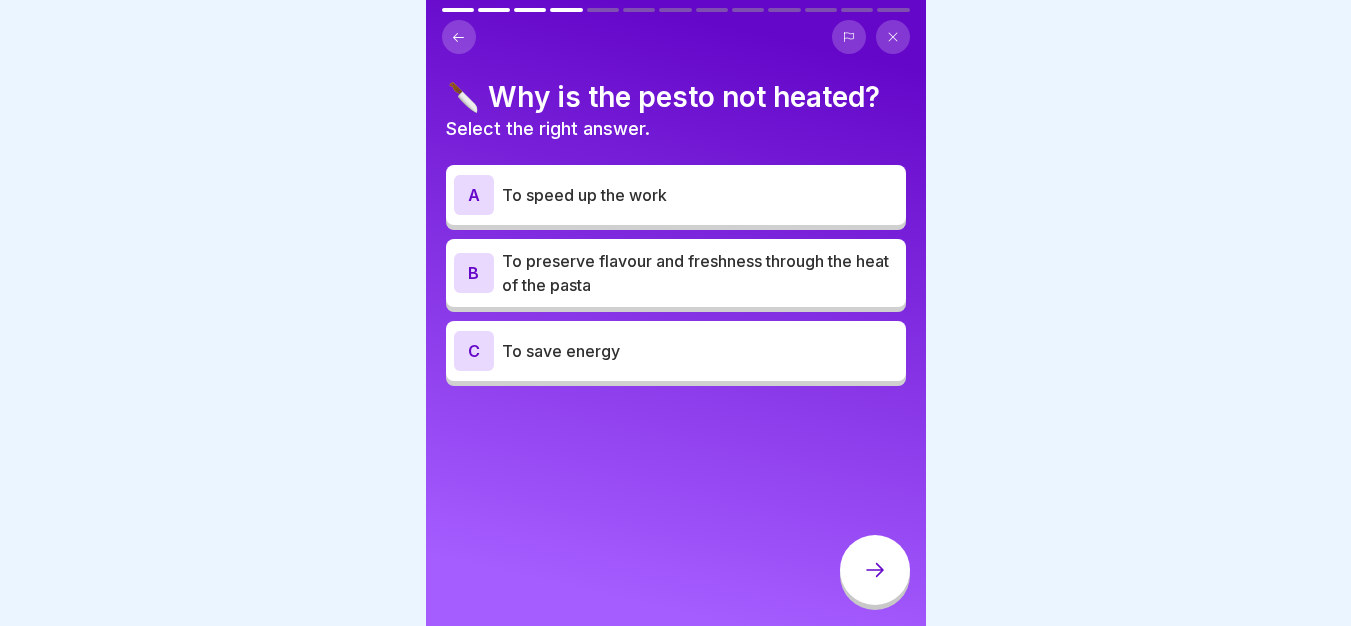 click on "To preserve flavour and freshness through the heat of the pasta" at bounding box center (700, 273) 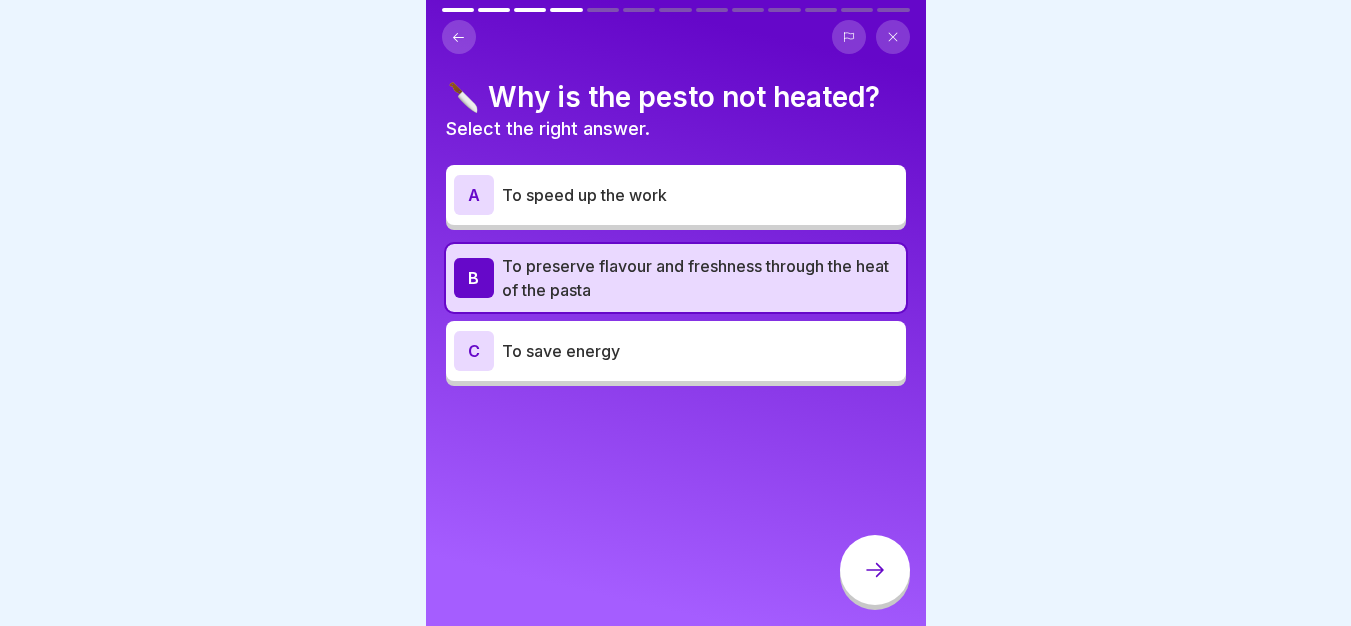 click 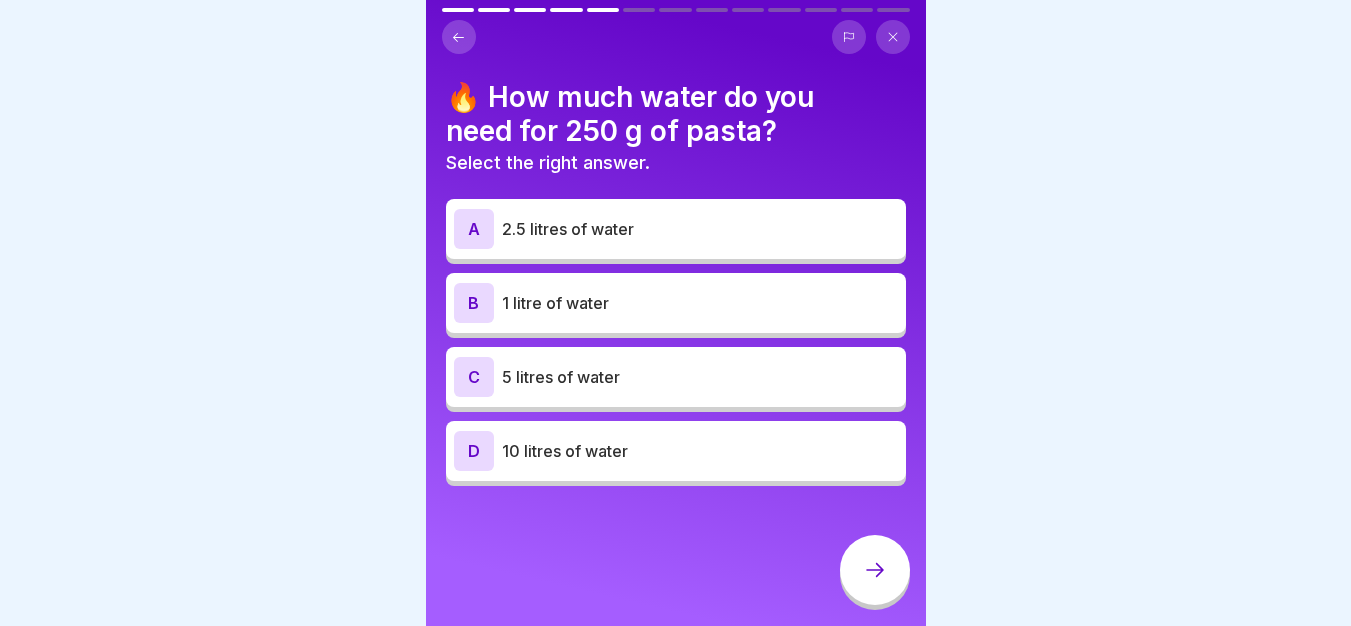 click on "2.5 litres of water" at bounding box center (700, 229) 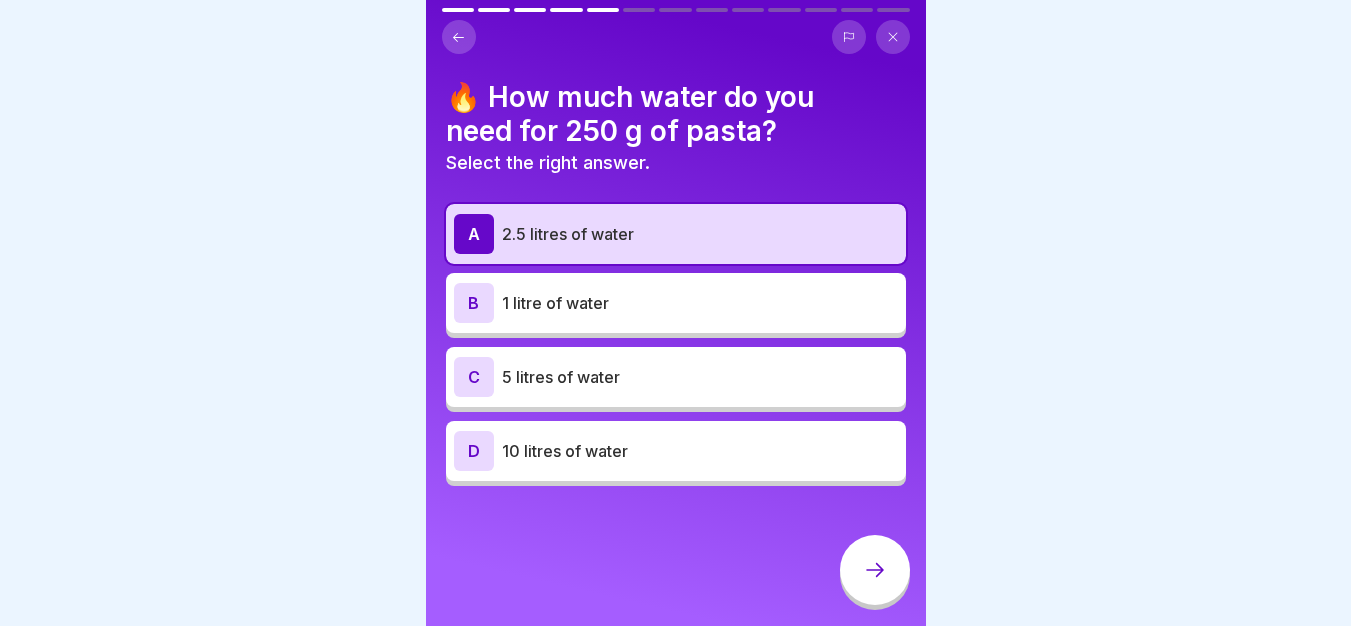 click at bounding box center [875, 570] 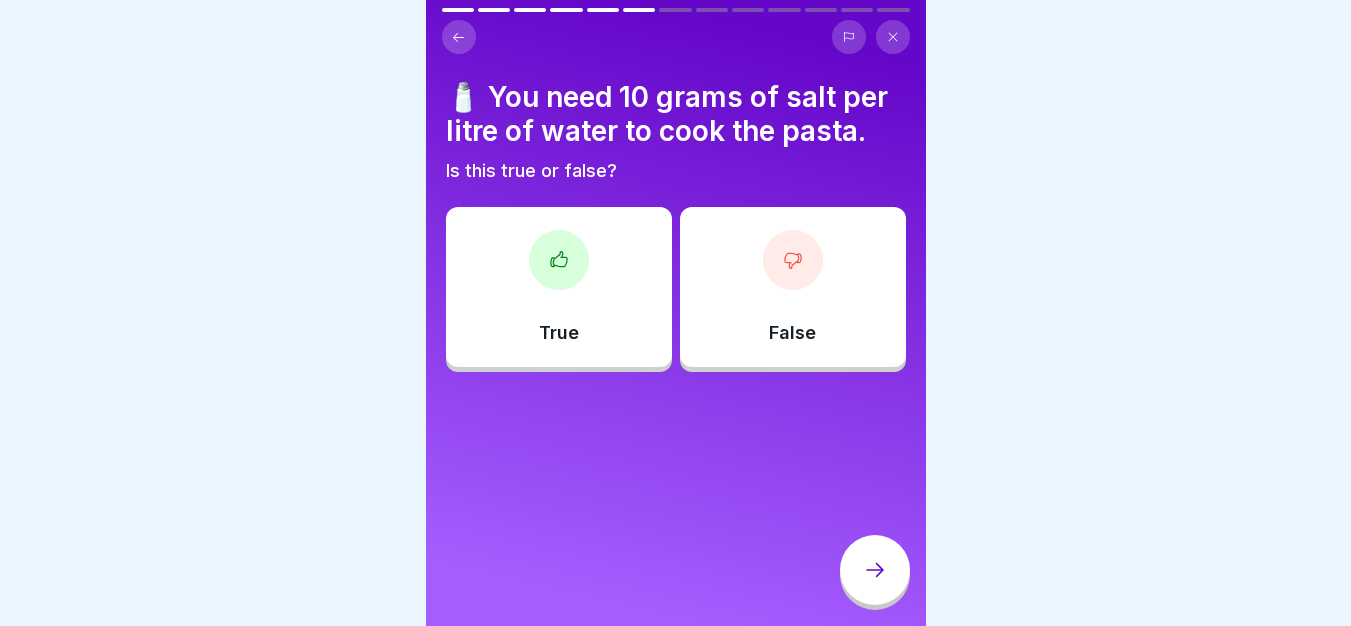 click on "True" at bounding box center (559, 287) 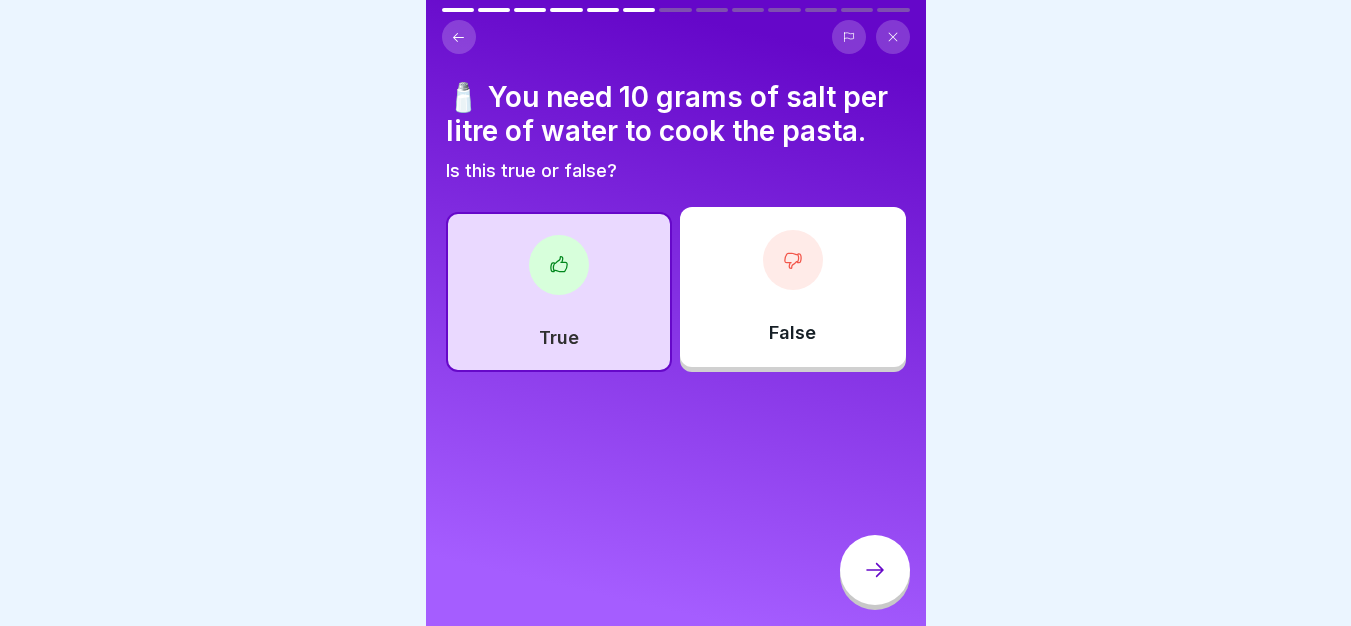 click at bounding box center [875, 570] 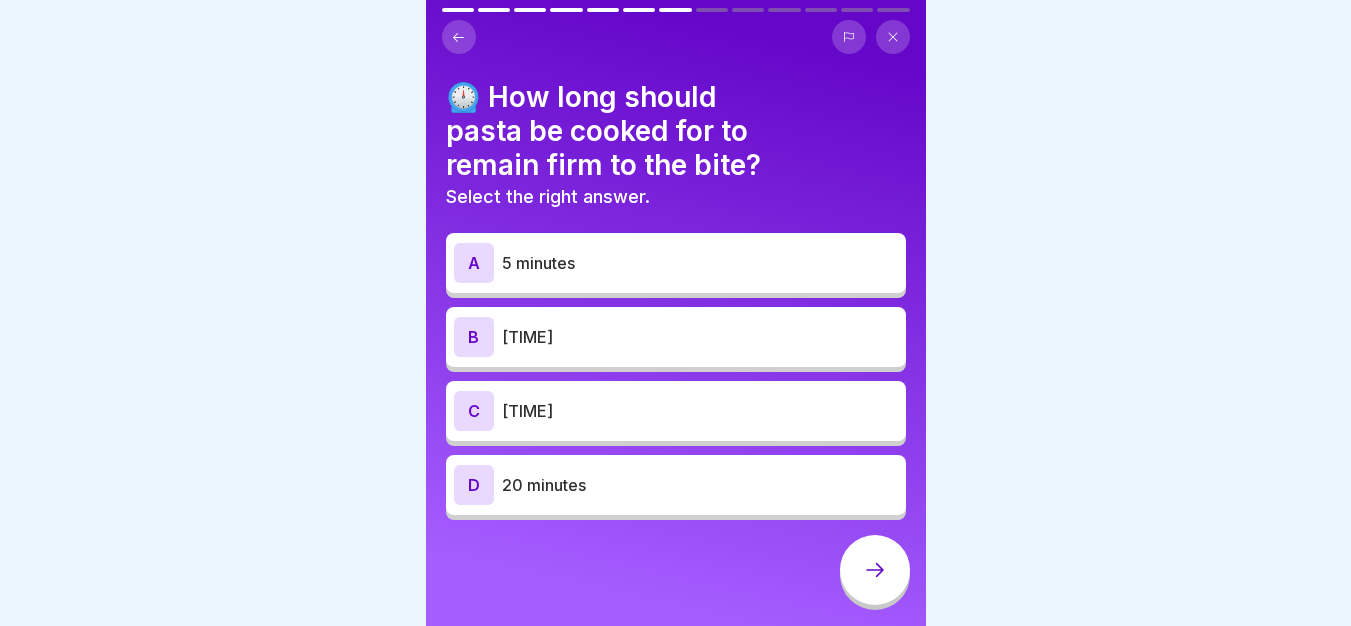 click on "B 10 minutes" at bounding box center [676, 337] 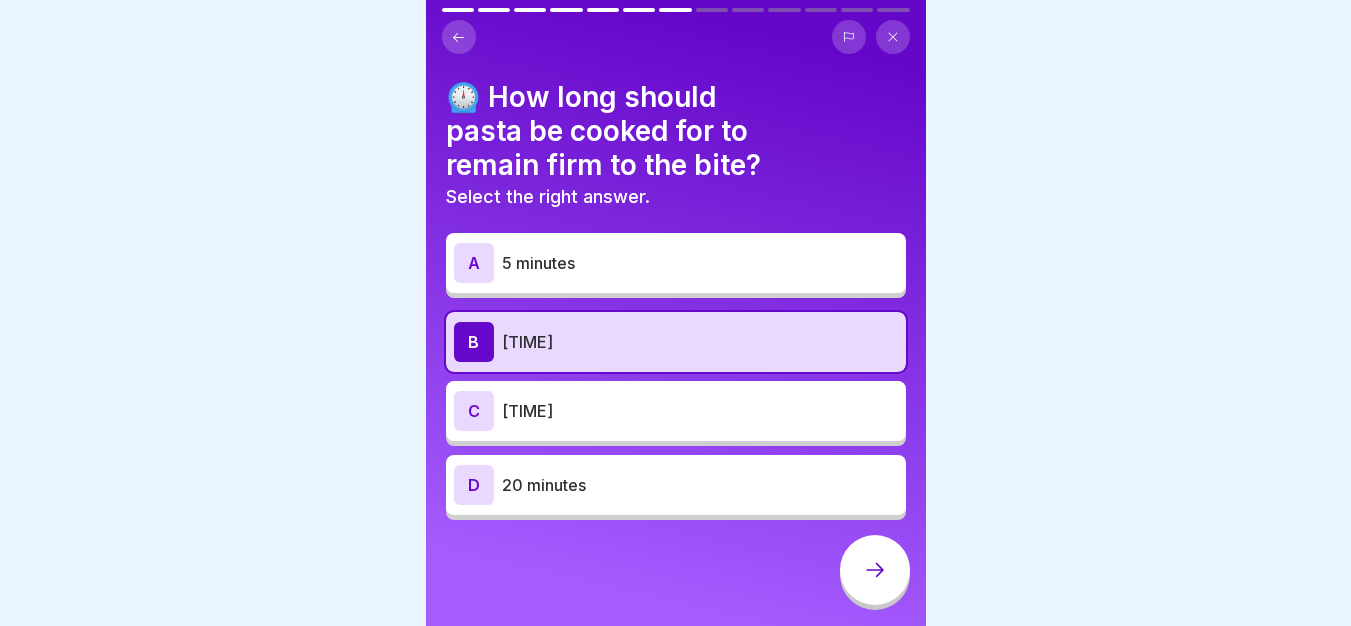 click on "⏲️ How long should pasta be cooked for to remain firm to the bite? Select the right answer. A 5 minutes B 10 minutes C 15 minutes D 20 minutes" at bounding box center (676, 313) 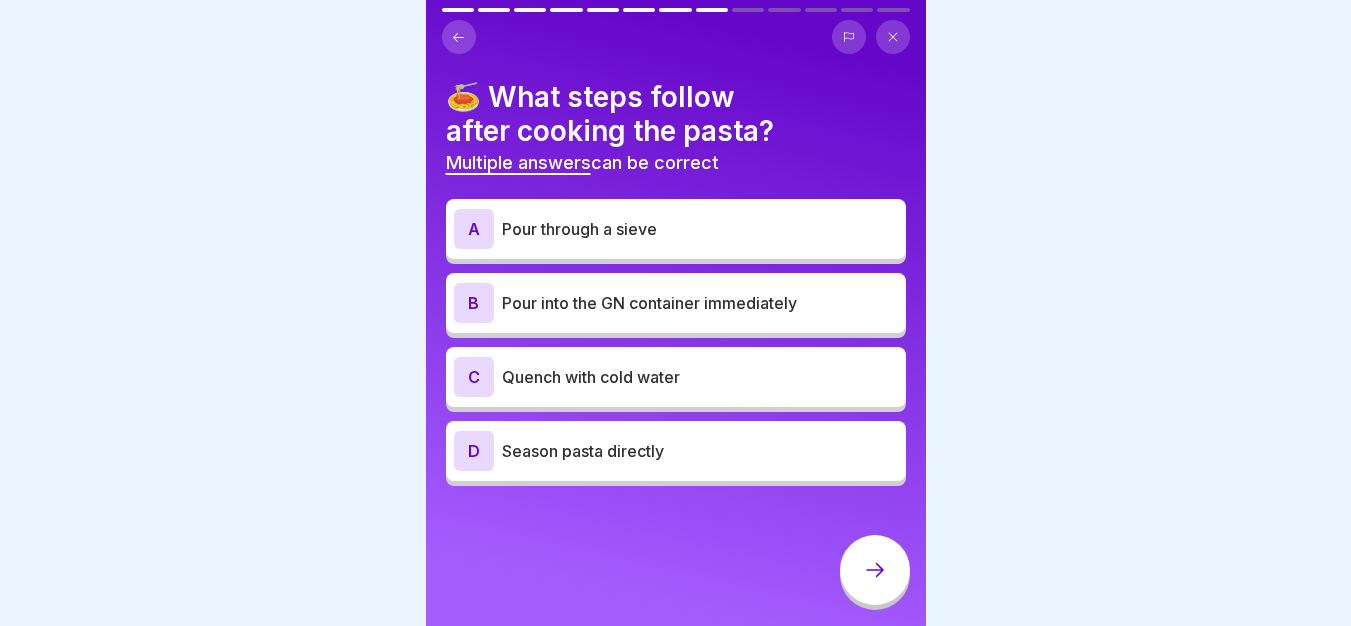 click on "A Pour through a sieve" at bounding box center [676, 229] 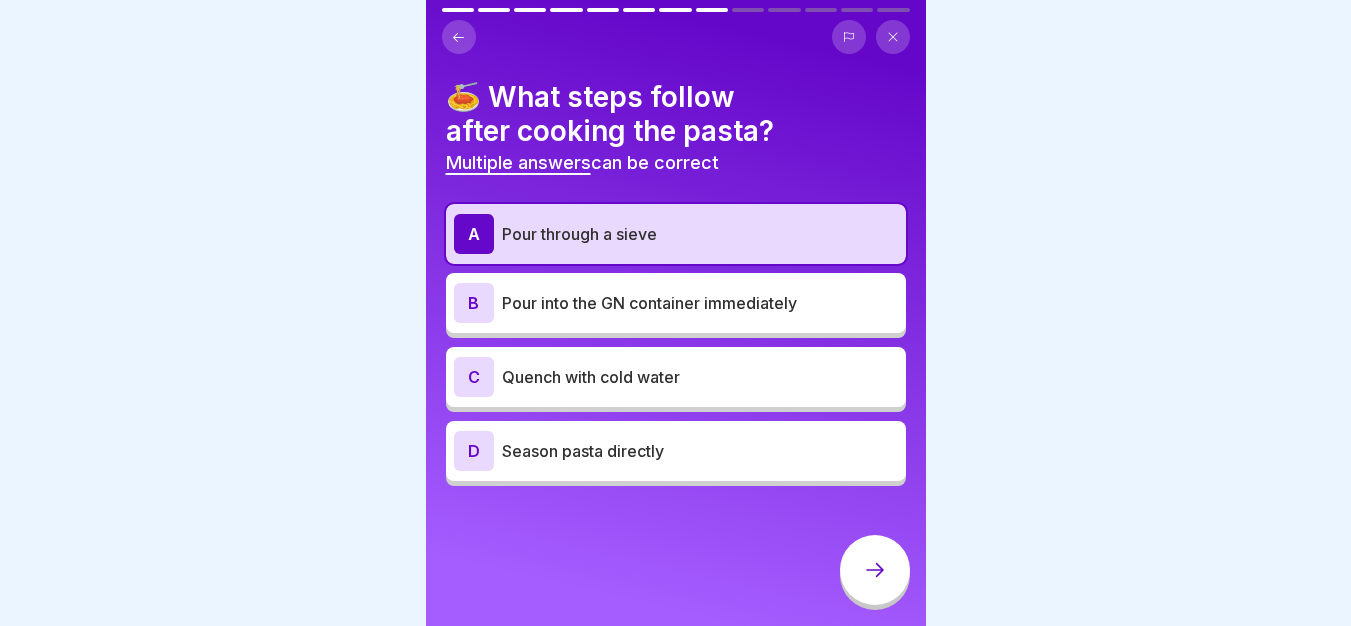 click on "B Pour into the GN container immediately" at bounding box center [676, 303] 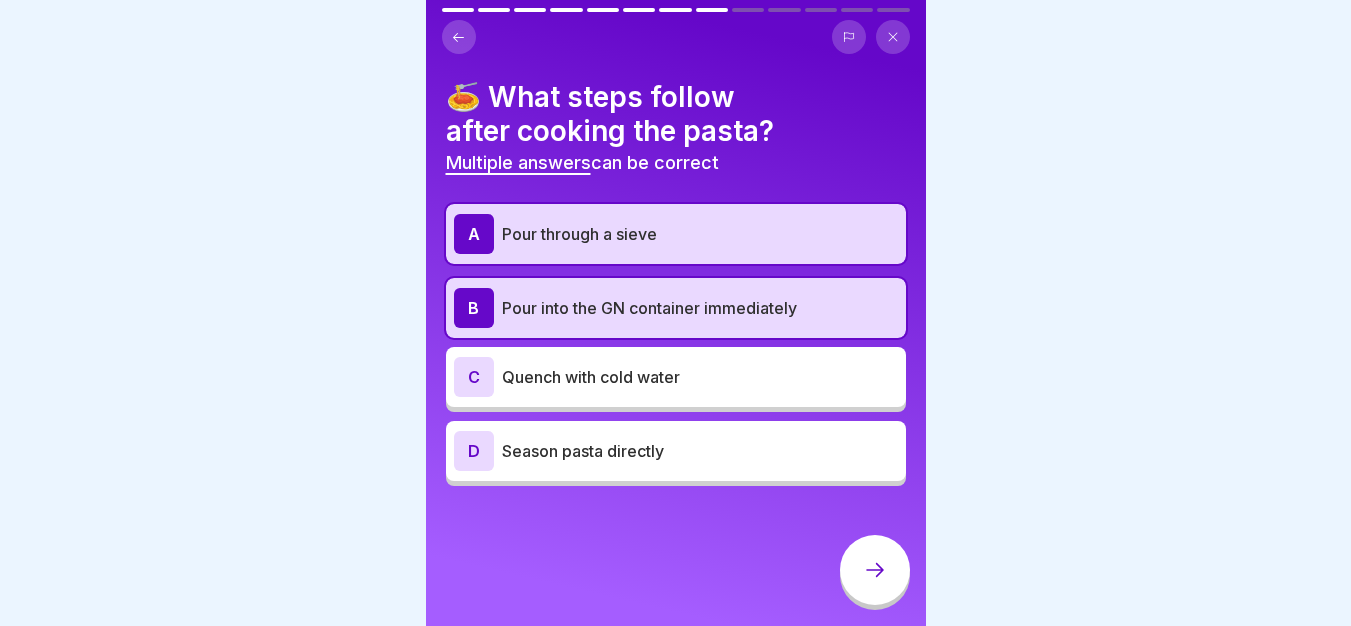 click on "D Season pasta directly" at bounding box center [676, 451] 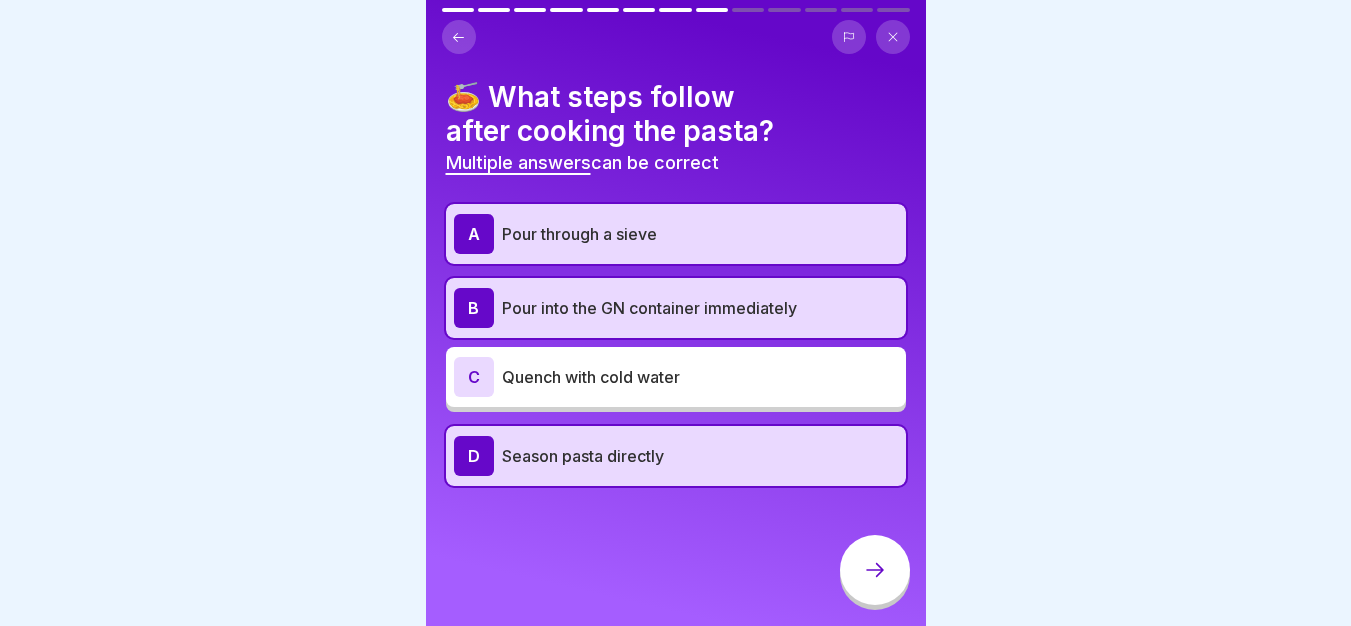 click at bounding box center (875, 570) 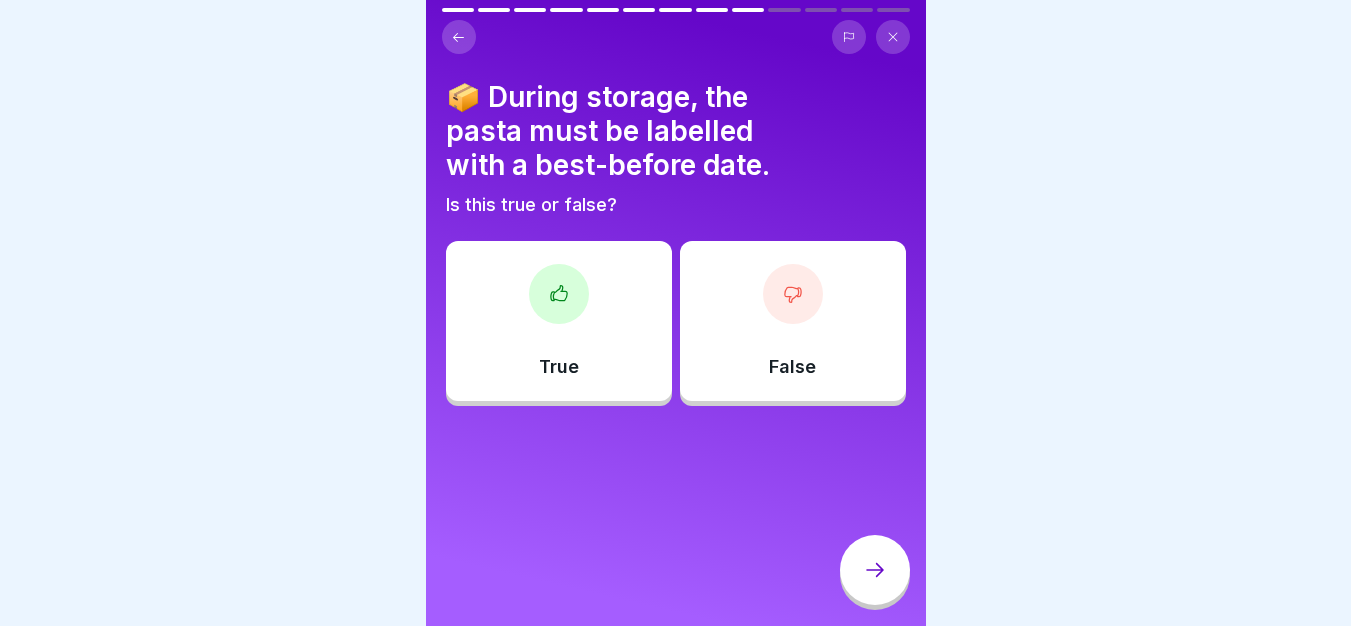 click on "True" at bounding box center (559, 321) 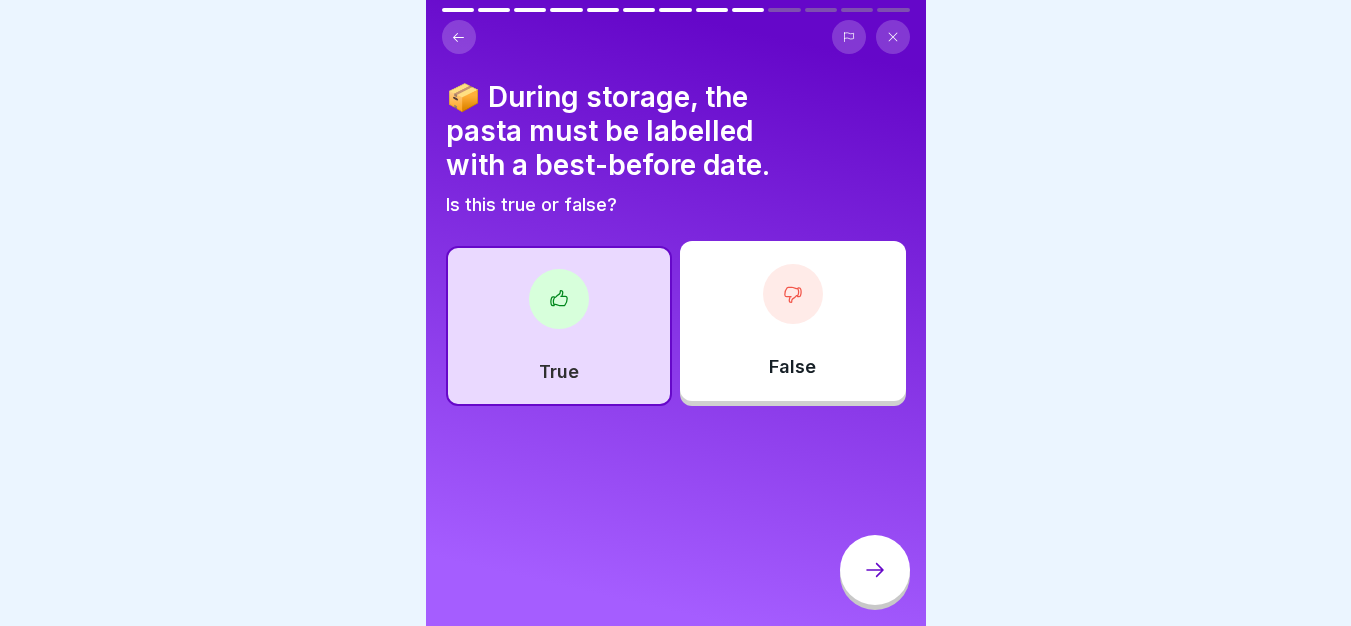 click at bounding box center (875, 570) 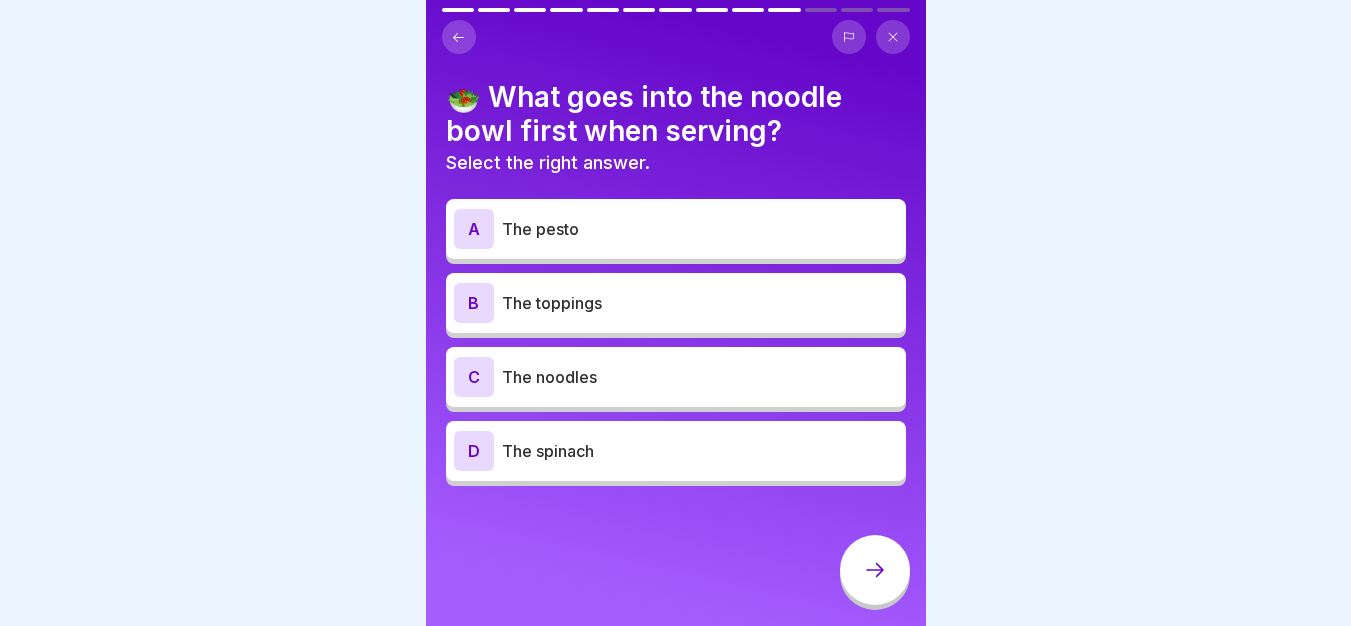 click on "The noodles" at bounding box center (700, 377) 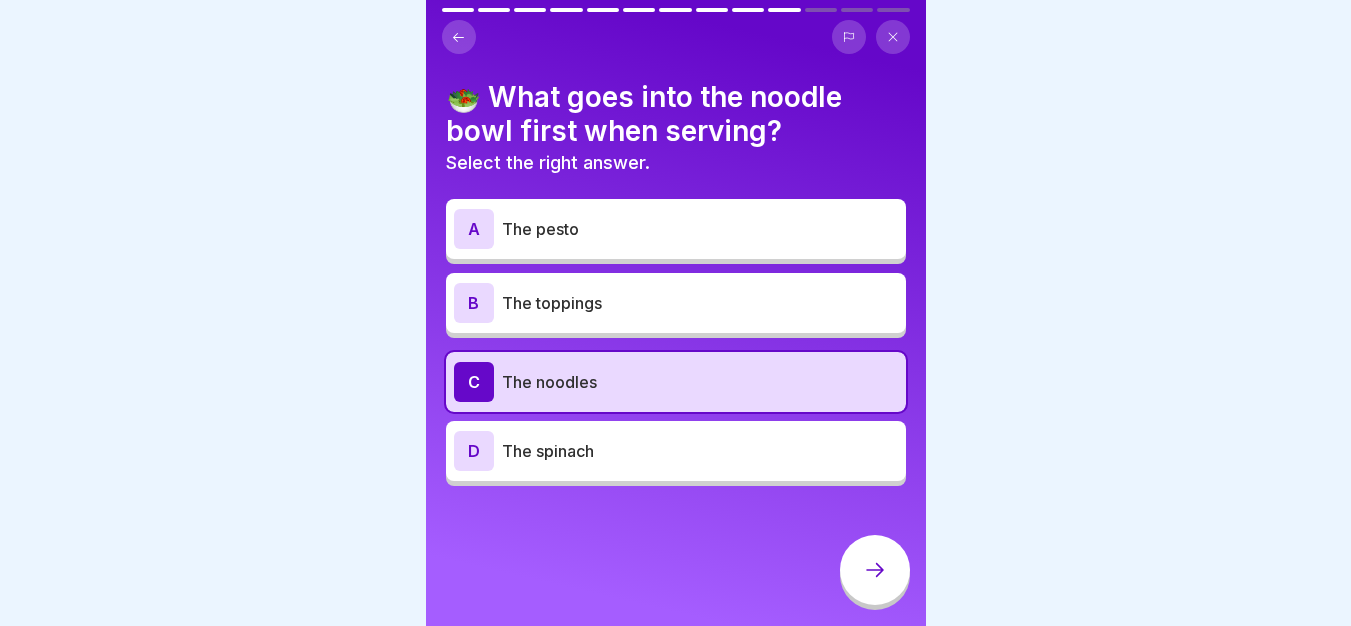 click at bounding box center [875, 570] 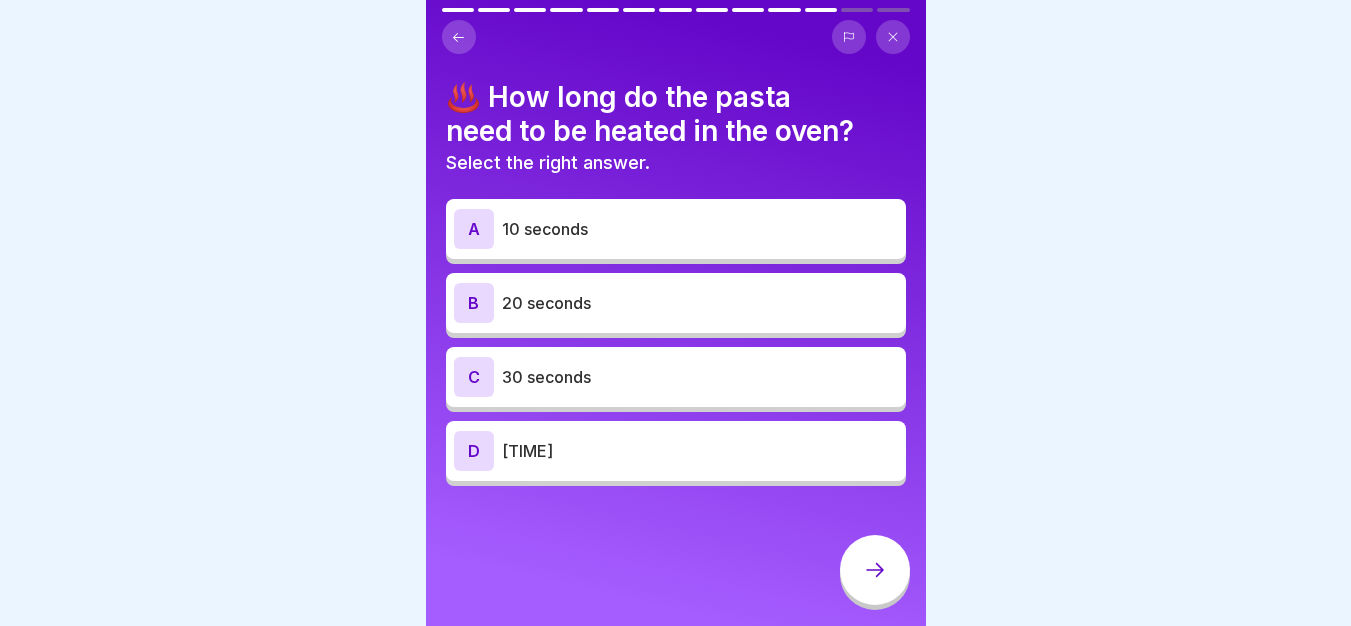 click on "20 seconds" at bounding box center (700, 303) 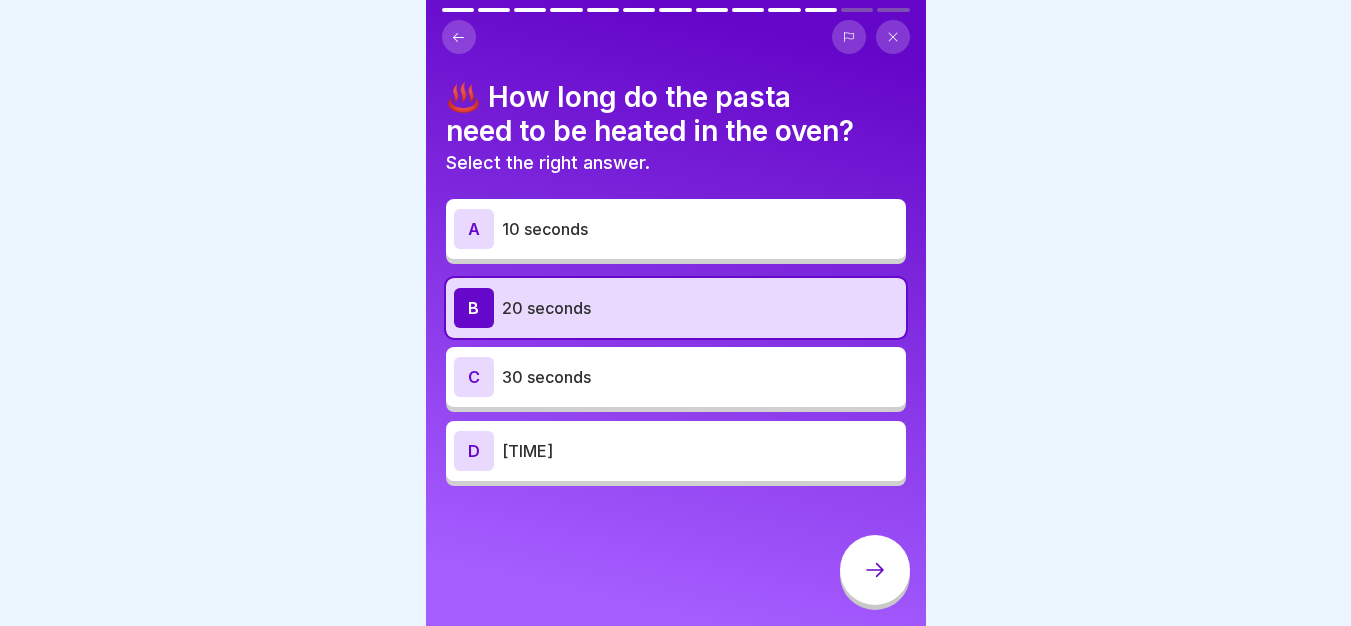 click at bounding box center [875, 570] 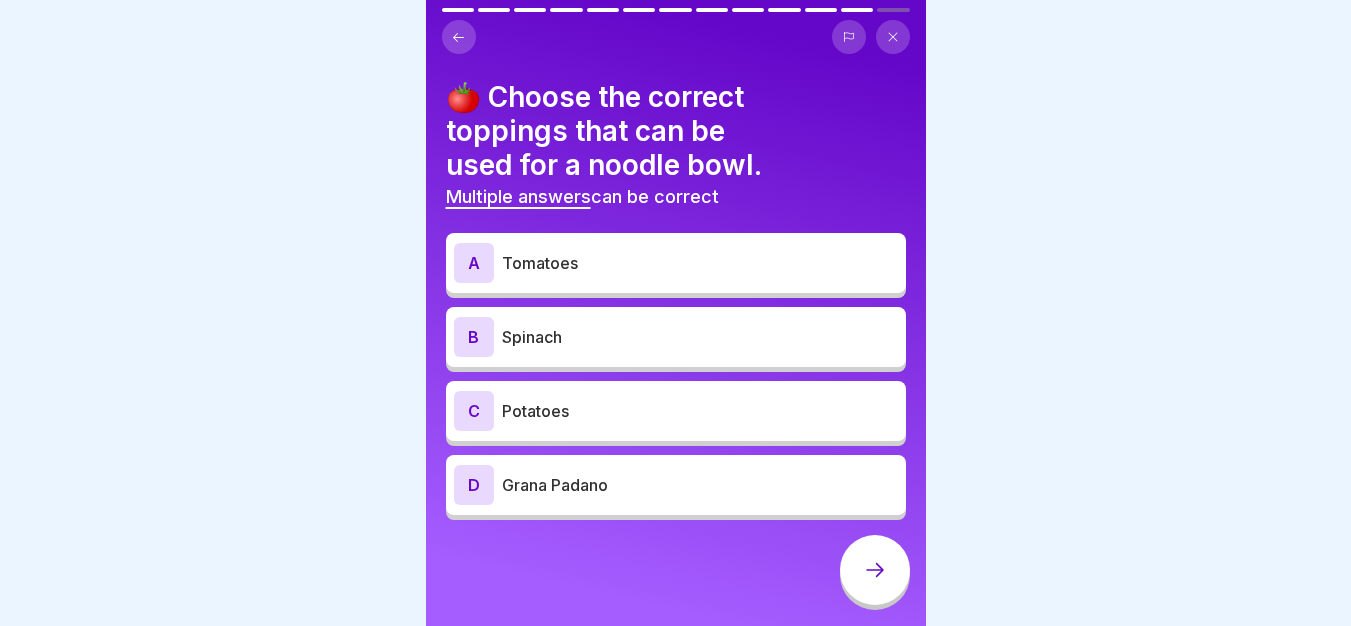 click on "Potatoes" at bounding box center (700, 411) 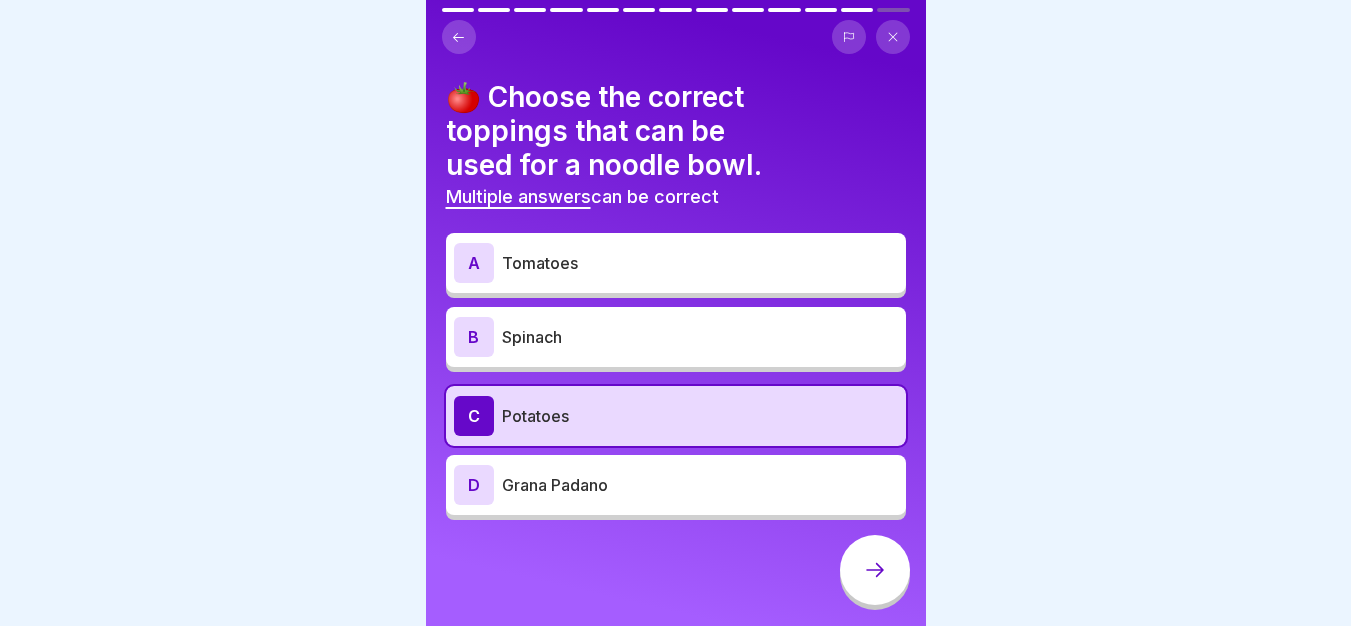 click on "D Grana Padano" at bounding box center [676, 485] 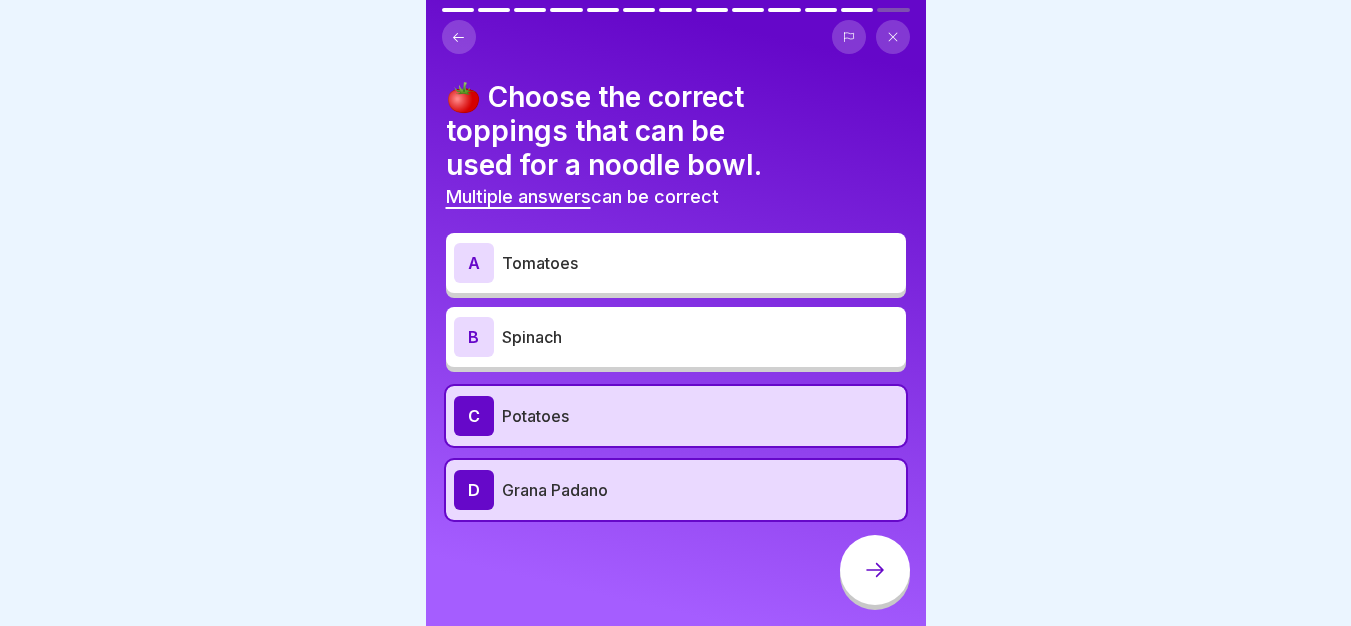 click on "Potatoes" at bounding box center [700, 416] 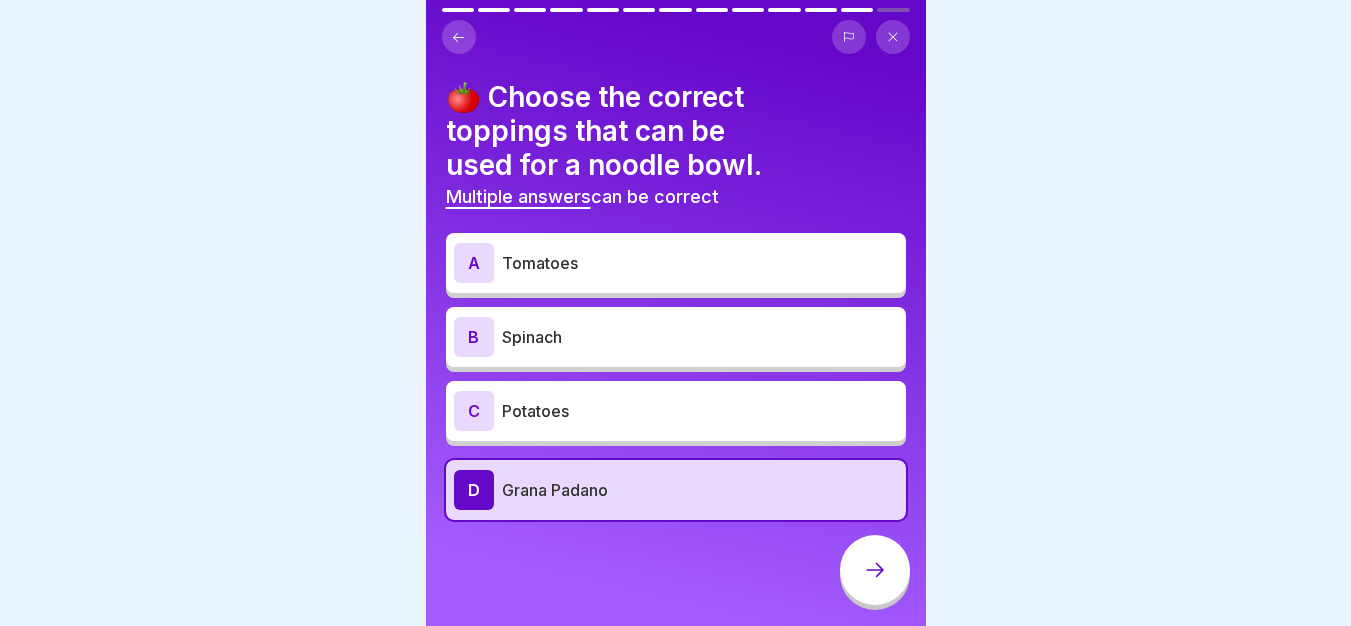 click on "Spinach" at bounding box center (700, 337) 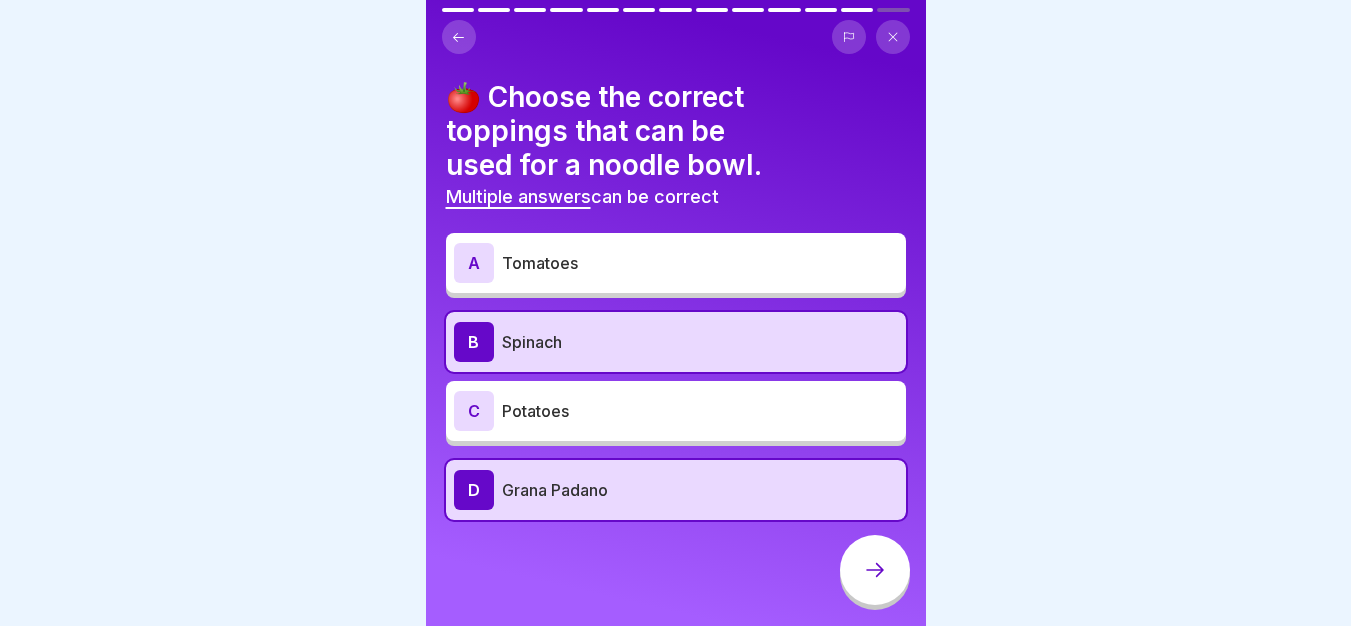 click on "A Tomatoes" at bounding box center (676, 263) 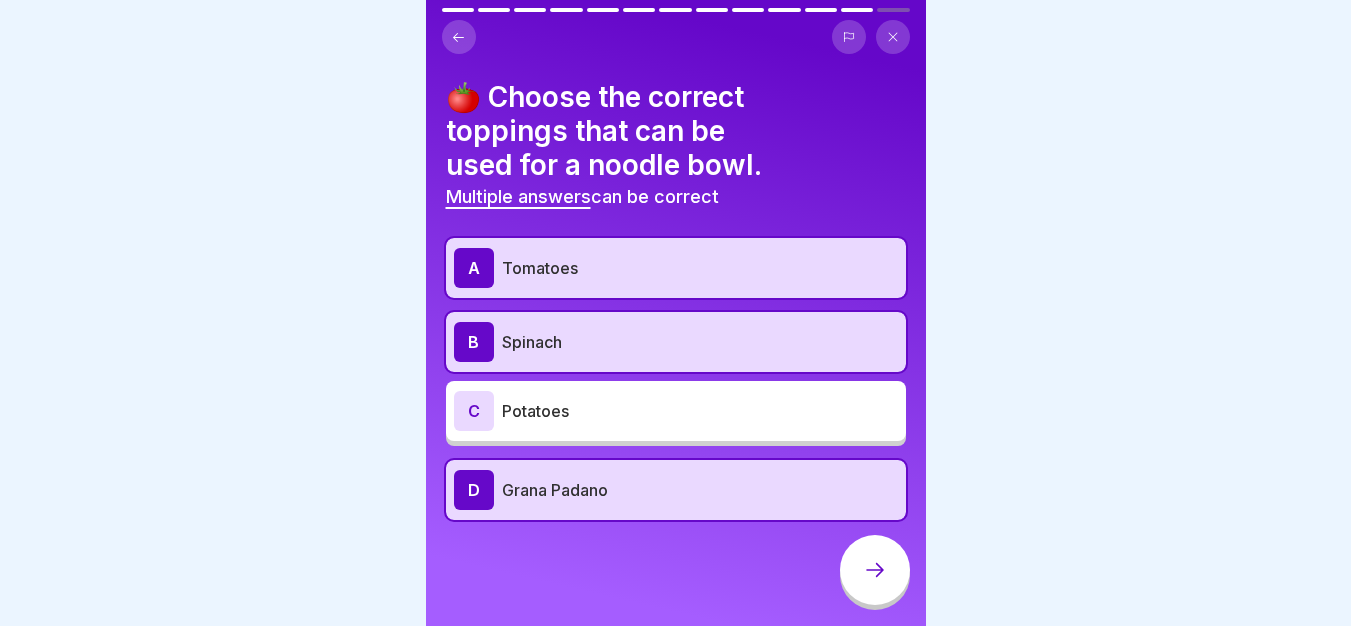 click at bounding box center [875, 570] 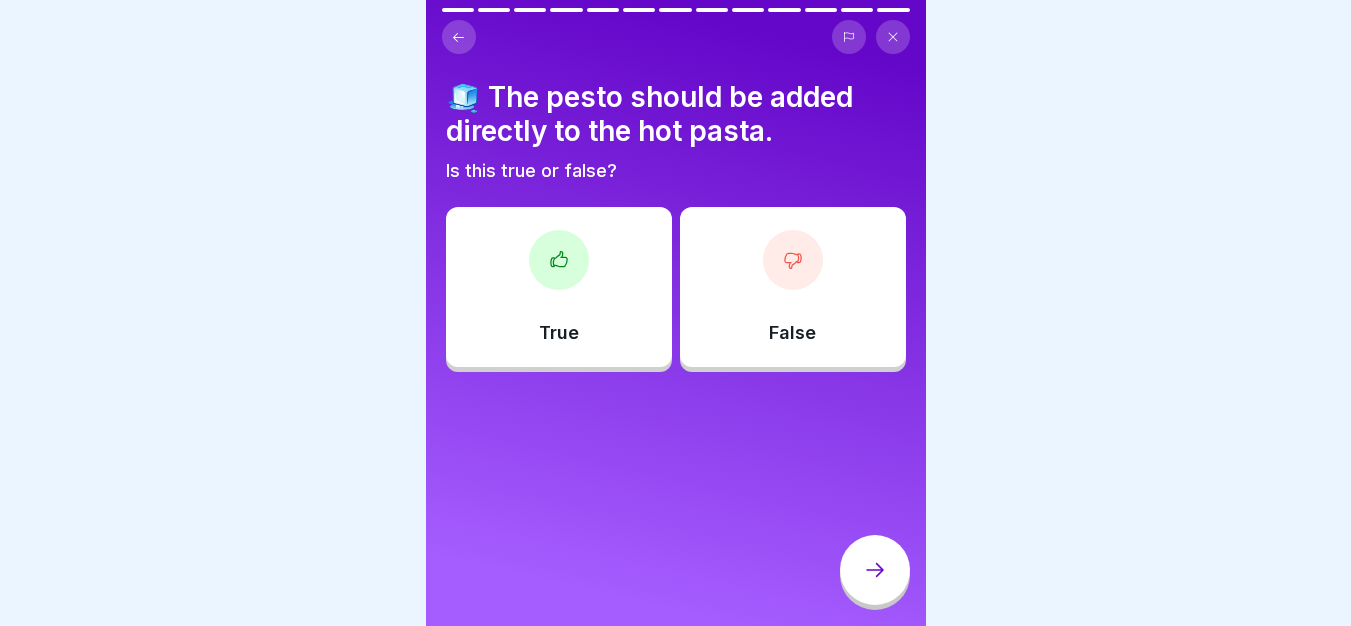 click on "True" at bounding box center [559, 287] 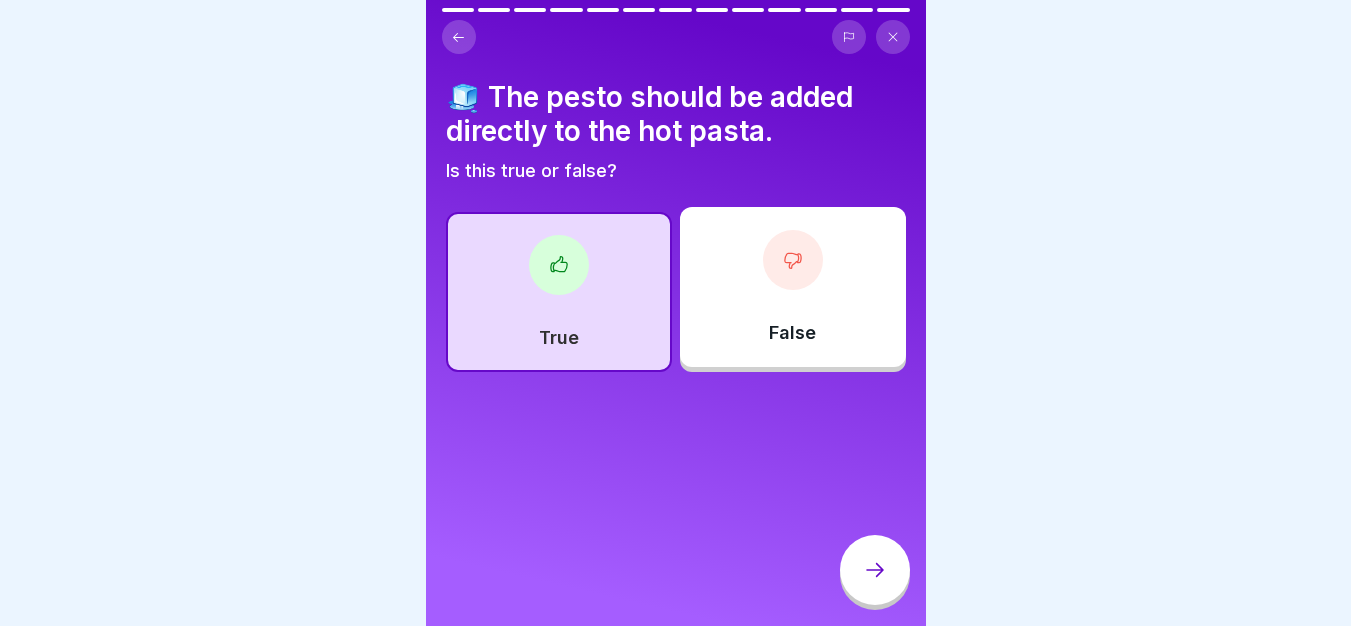 click at bounding box center (875, 570) 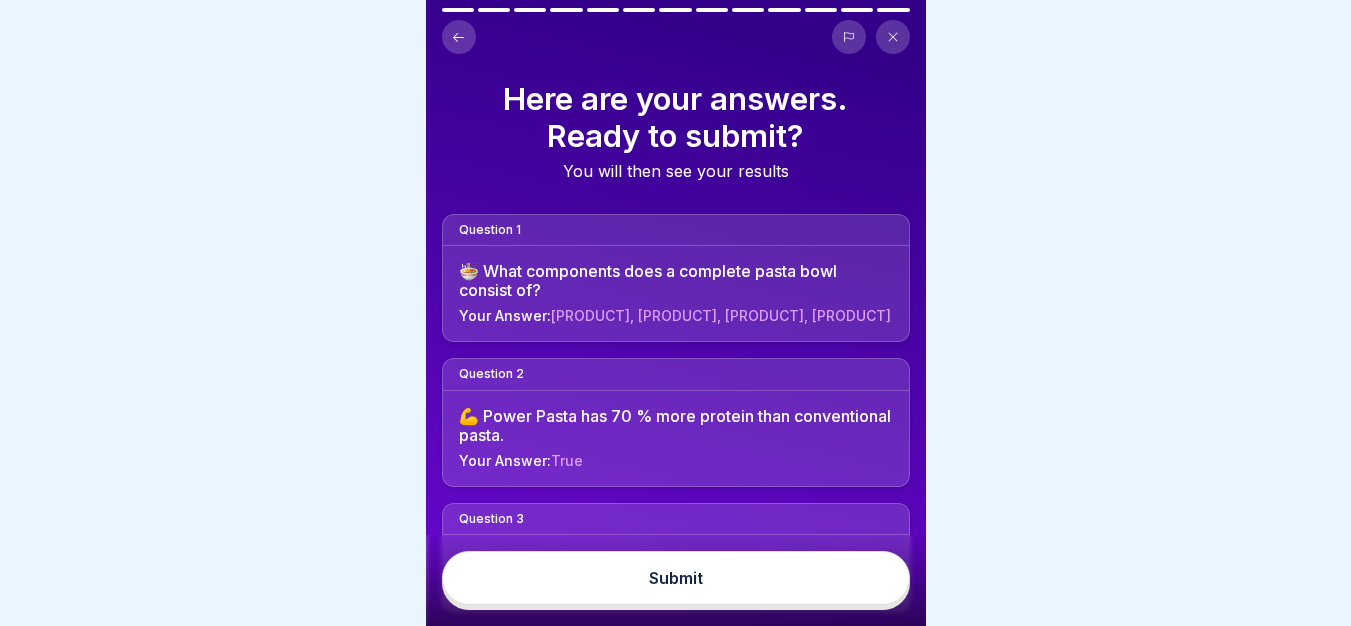 click on "Submit" at bounding box center [676, 578] 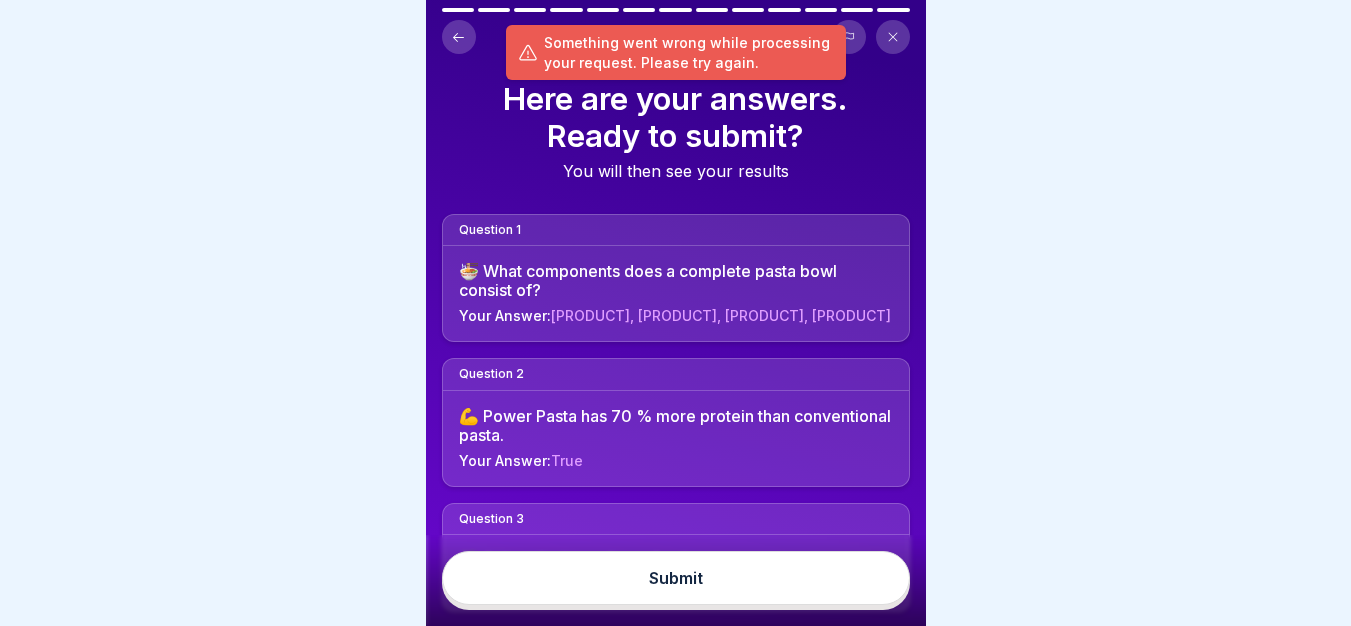 click on "Something went wrong while processing your request. Please try again." at bounding box center [676, 52] 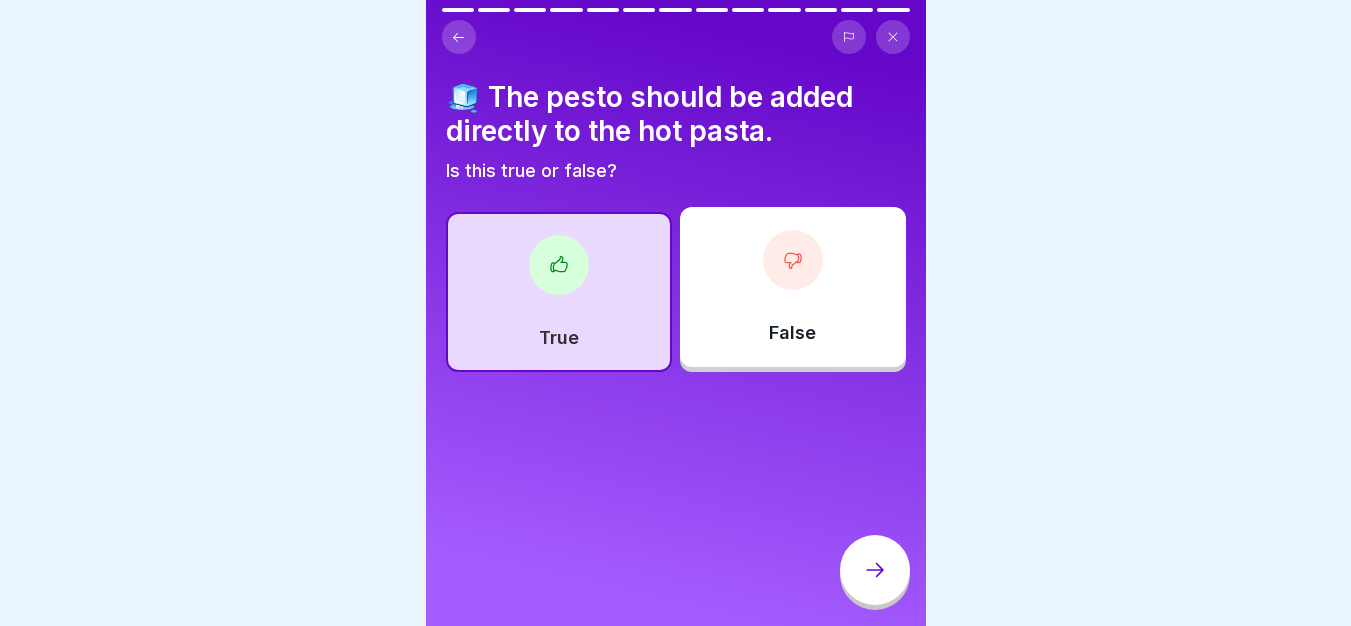 click 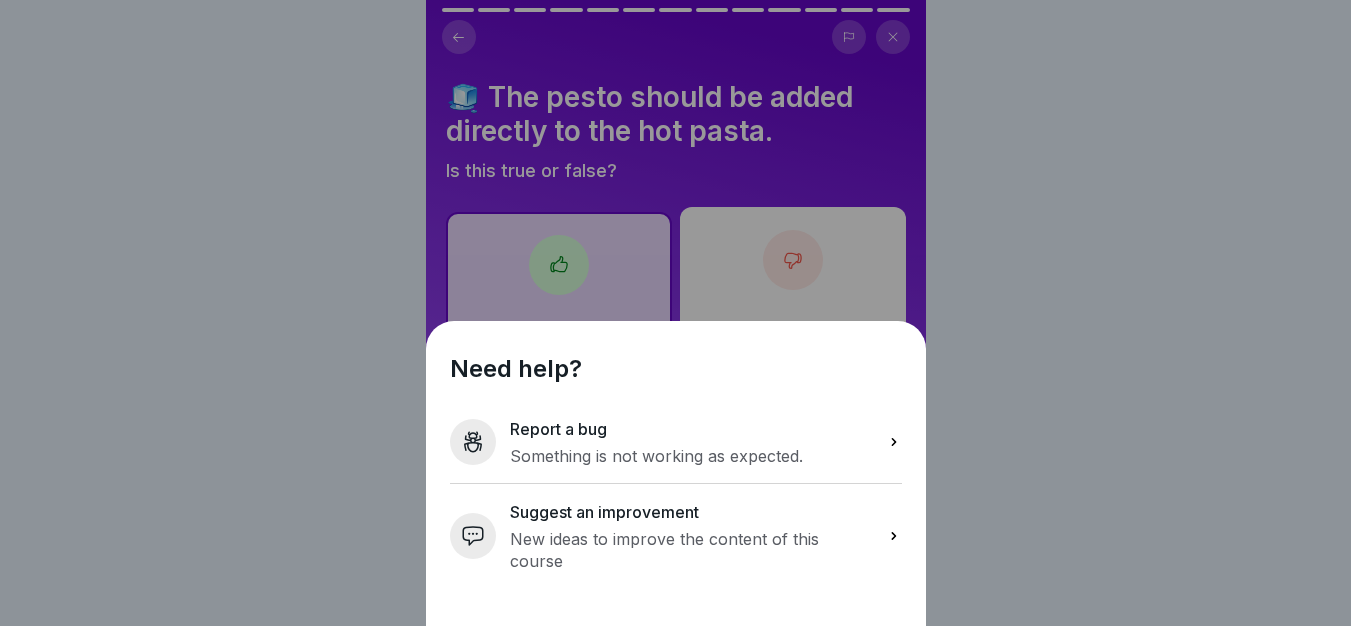click on "Report a bug Something is not working as expected." at bounding box center (676, 442) 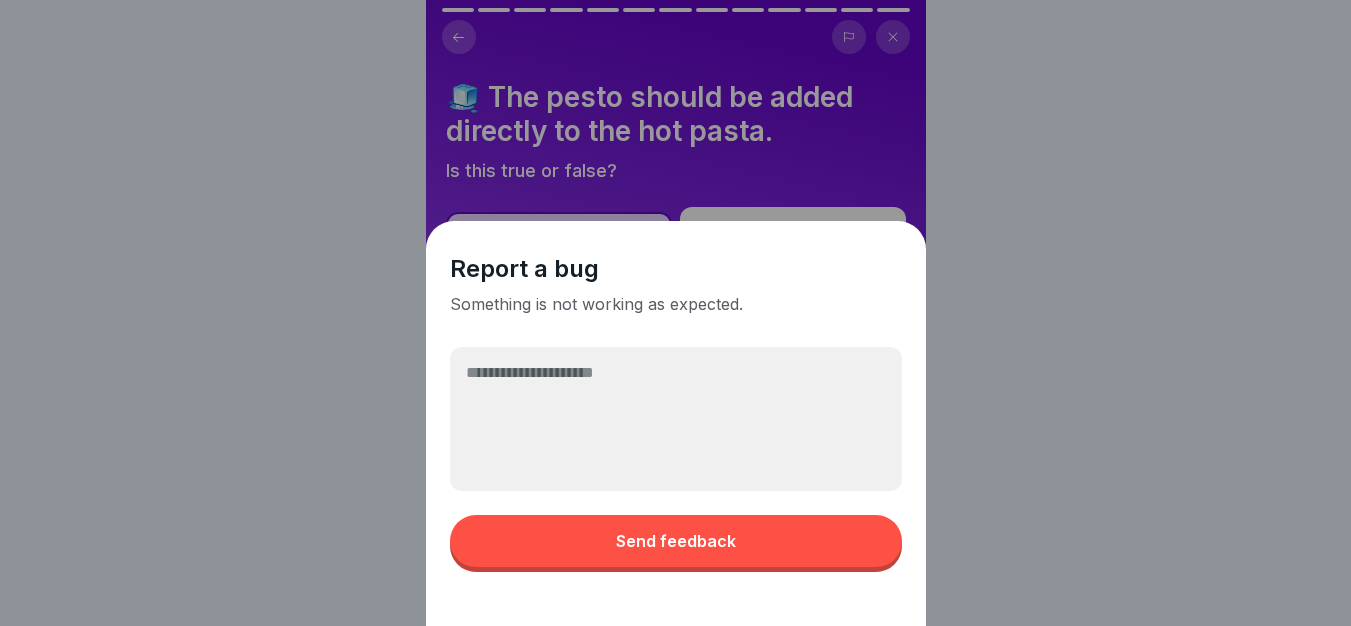 click at bounding box center (676, 419) 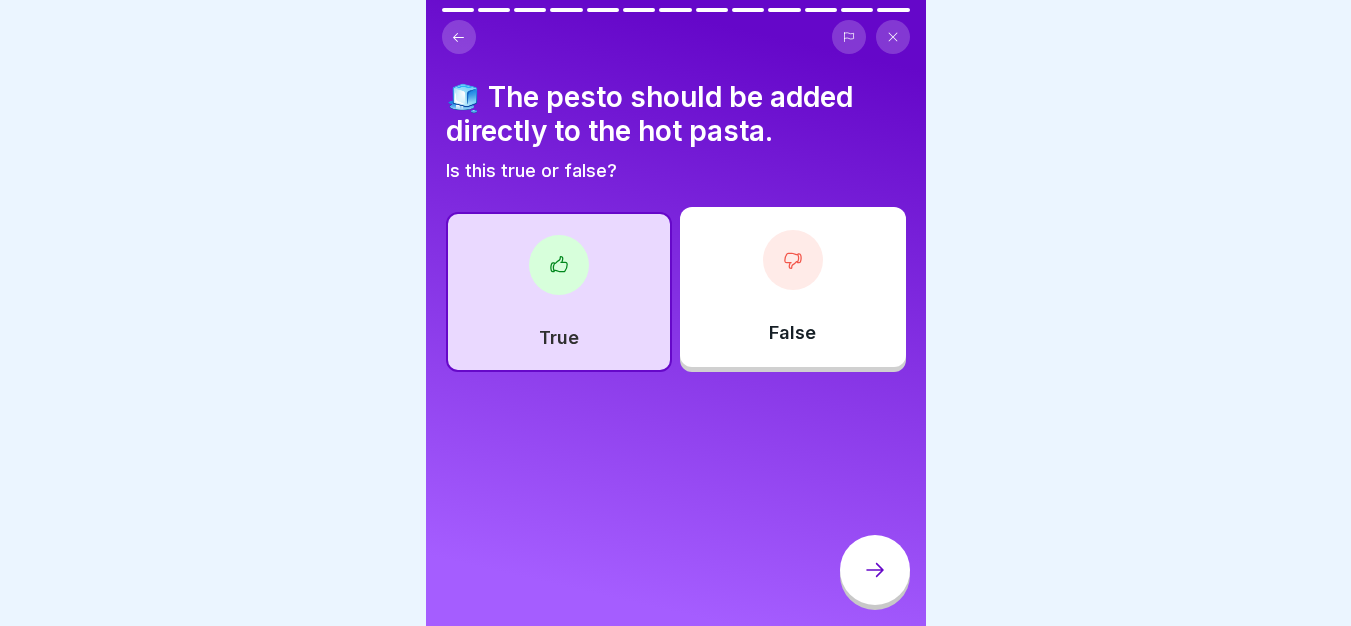 click at bounding box center [875, 570] 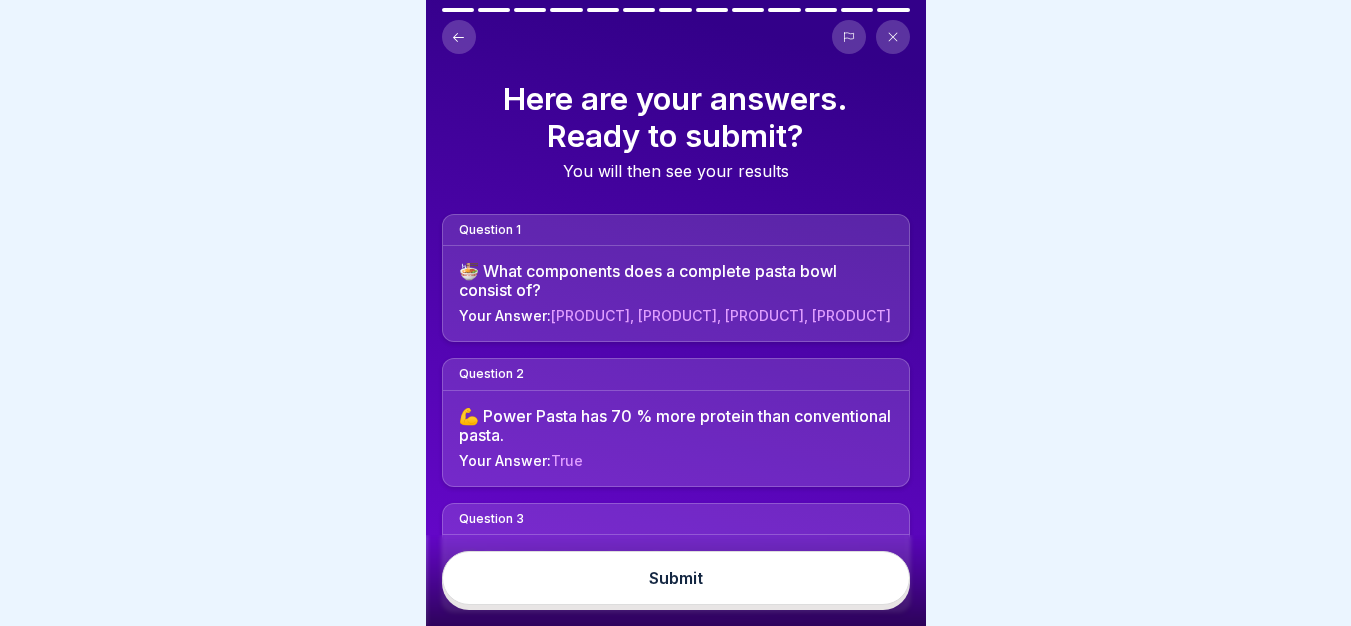 click on "Submit" at bounding box center (676, 578) 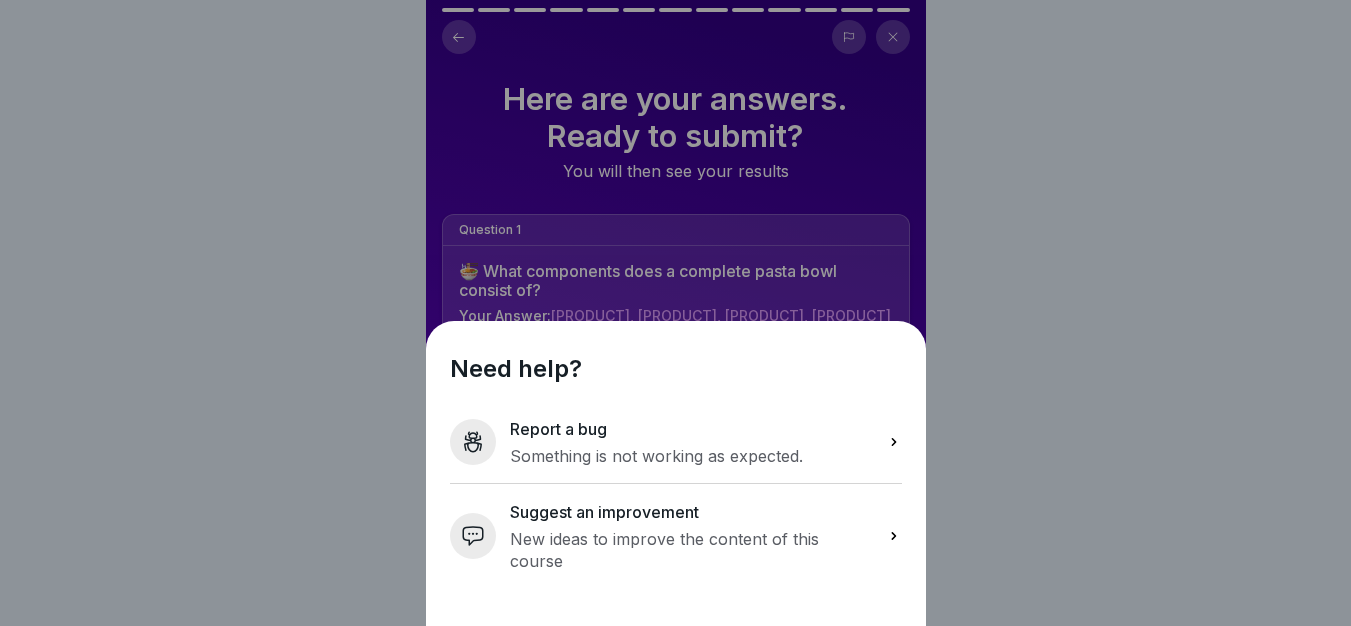 click on "Need help? Report a bug Something is not working as expected. Suggest an improvement New ideas to improve the content of this course" at bounding box center (675, 313) 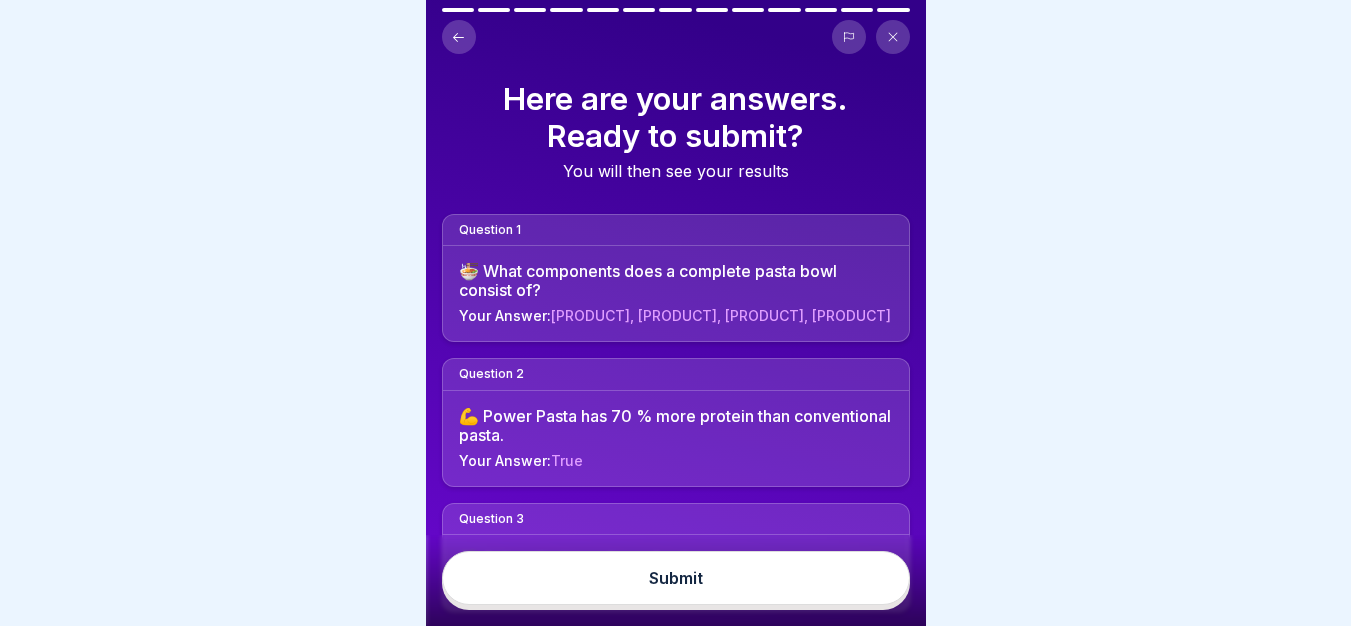 click at bounding box center [849, 37] 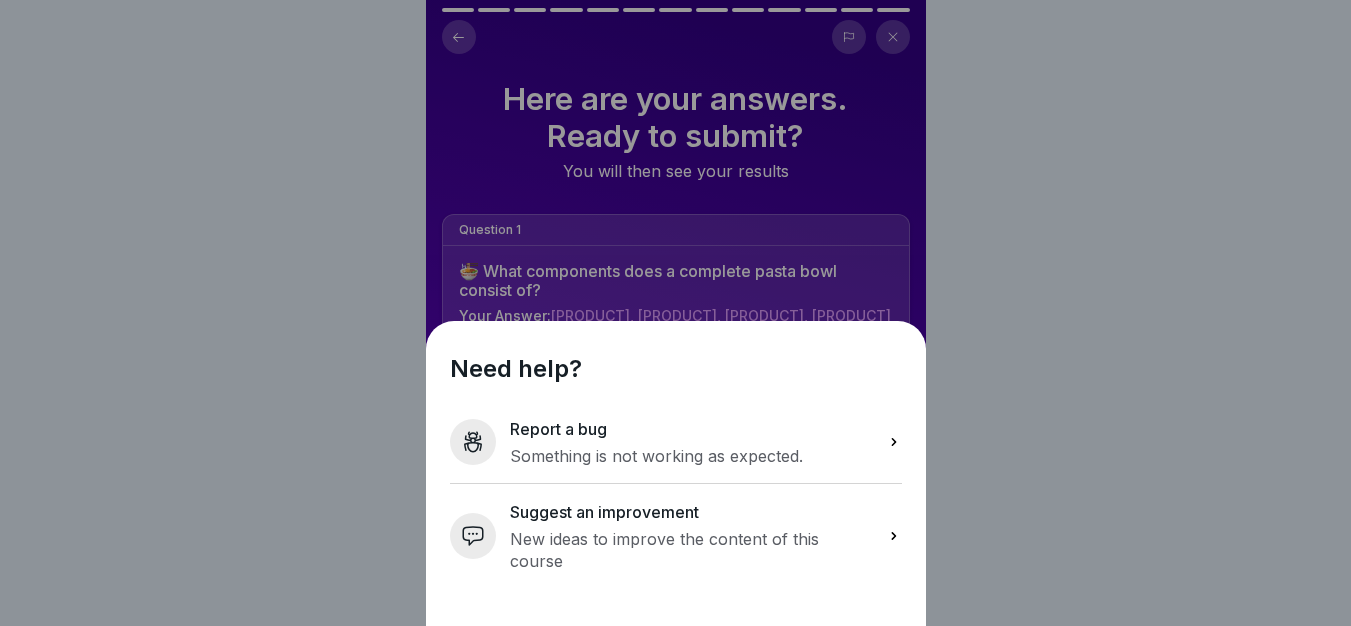 click on "Need help?" at bounding box center [676, 369] 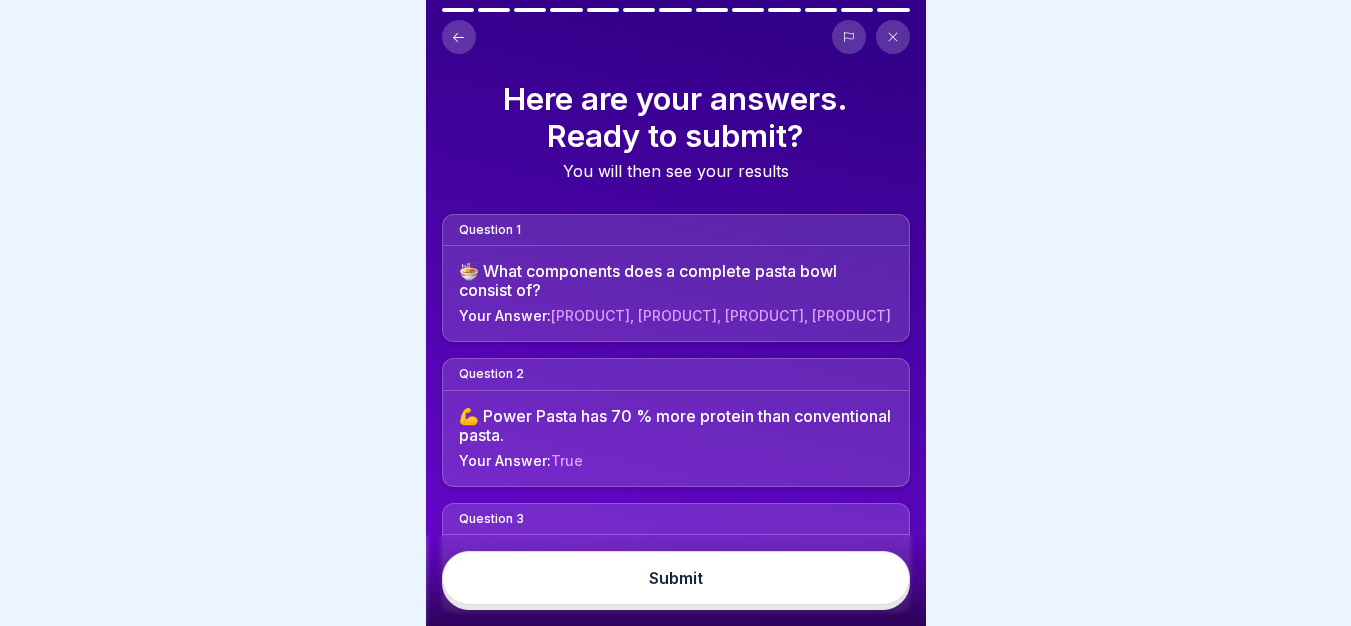 click on "Submit" at bounding box center [676, 578] 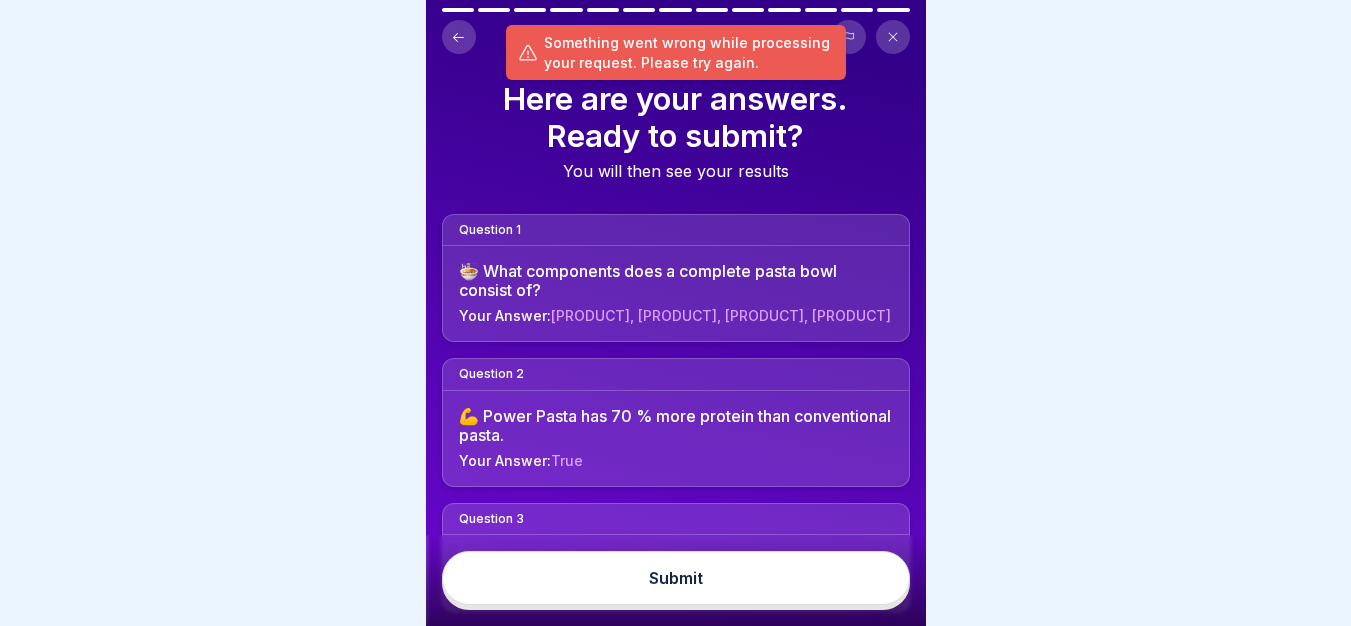 click at bounding box center (675, 313) 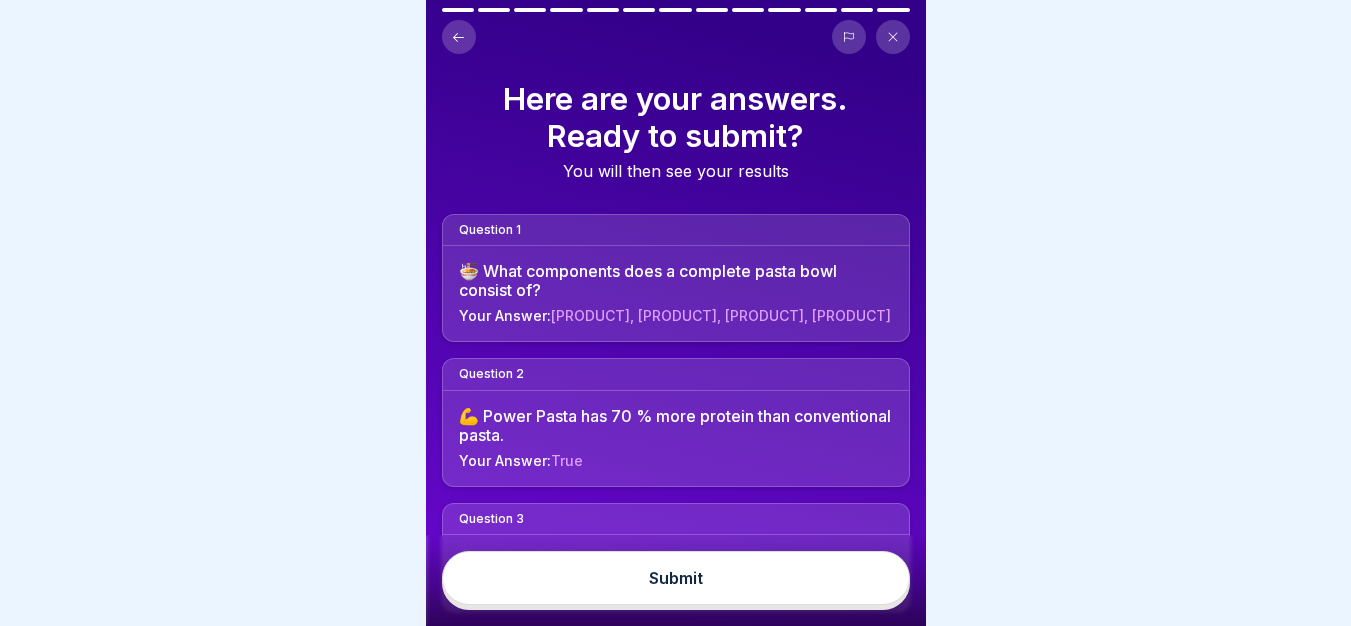 click 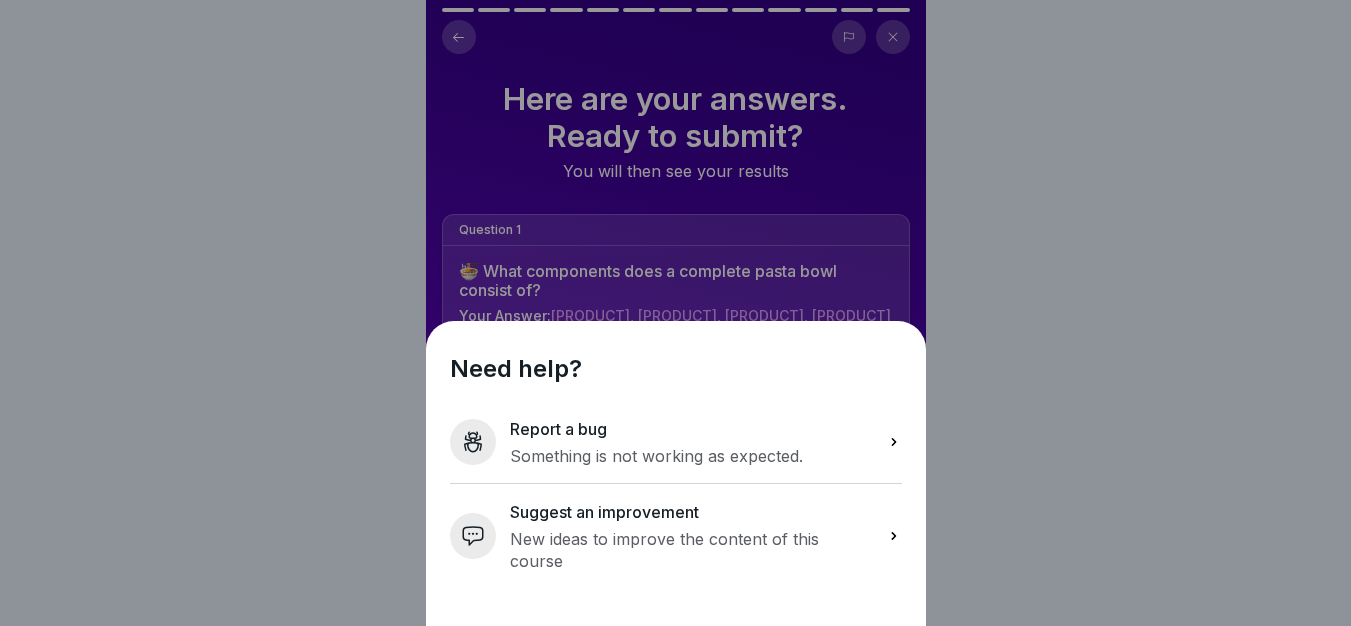 click on "Something is not working as expected." at bounding box center [656, 456] 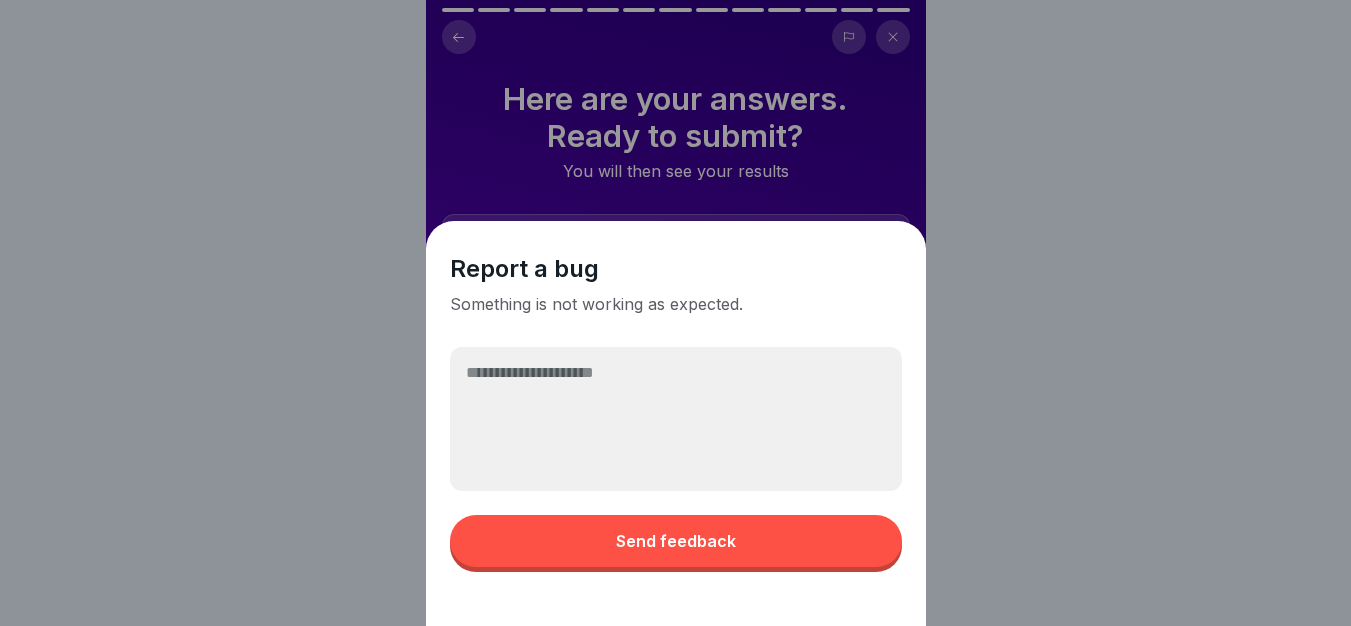 click at bounding box center (676, 419) 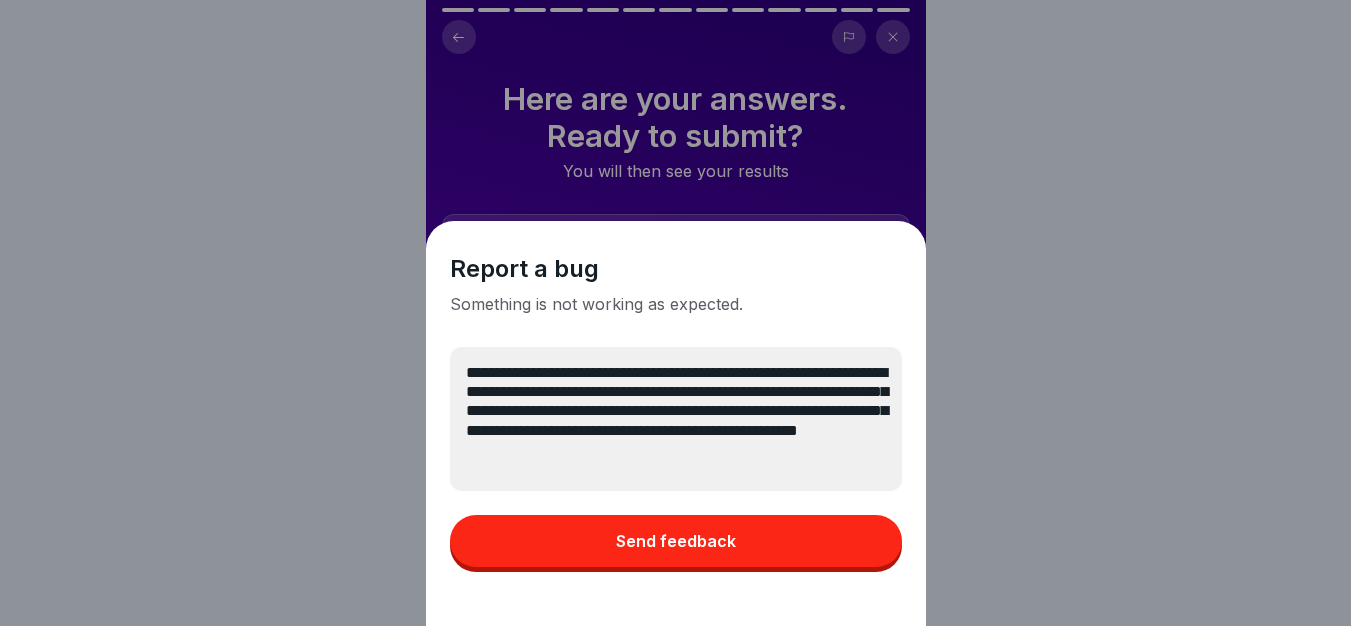 type on "**********" 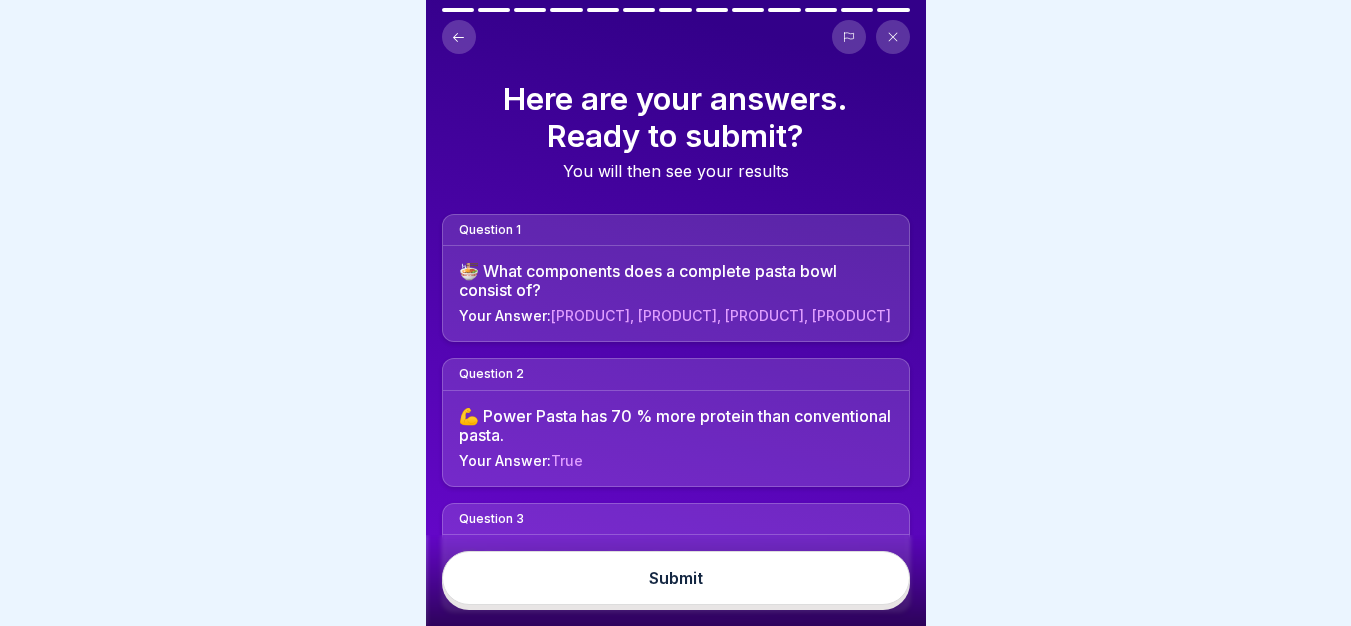 click on "Submit" at bounding box center (676, 578) 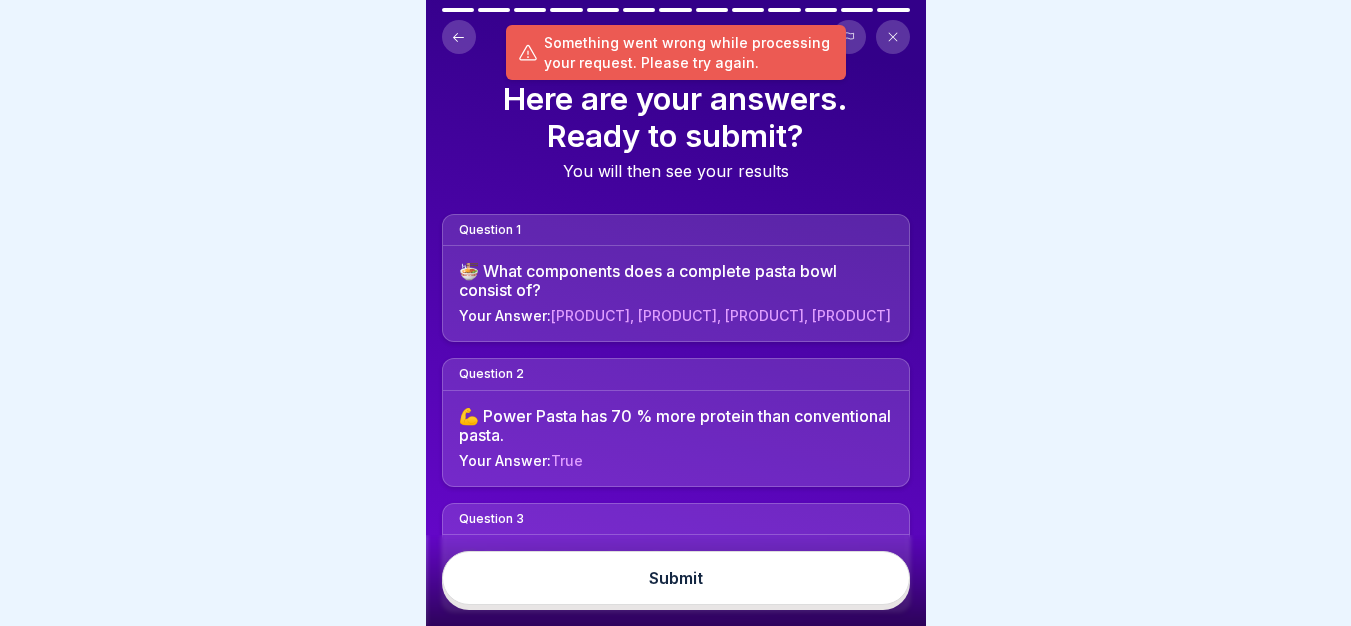click 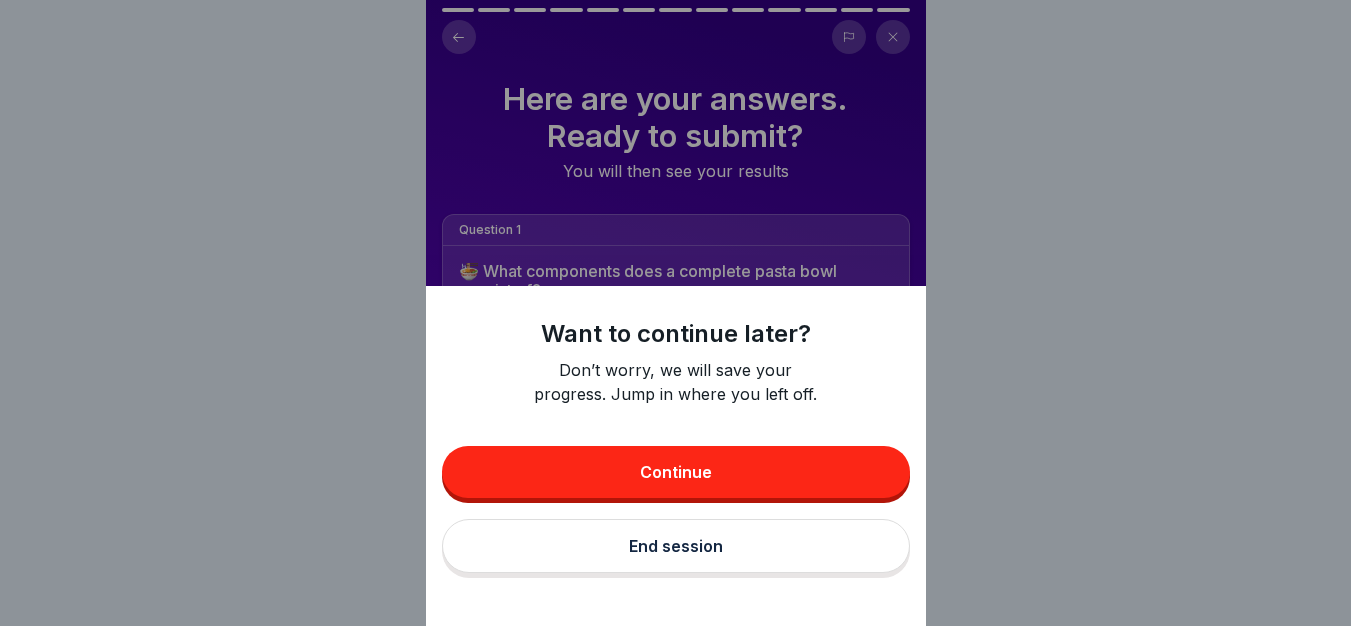 click on "Continue" at bounding box center [676, 472] 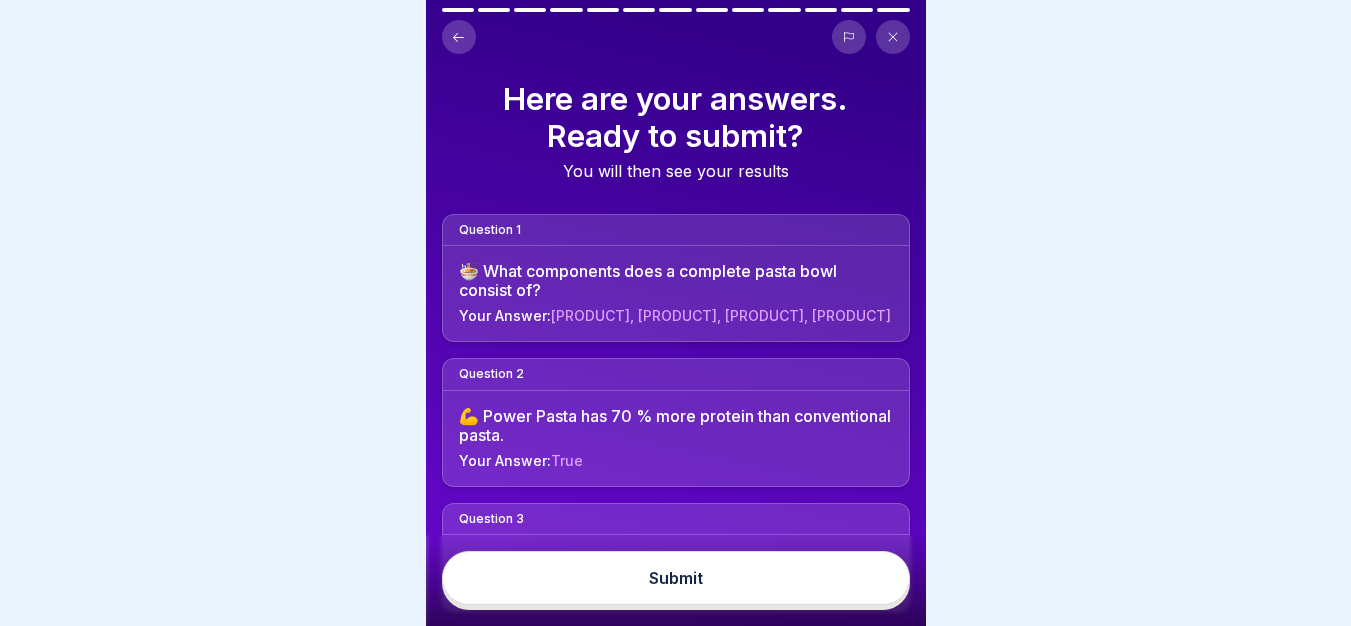 click on "Submit" at bounding box center (676, 578) 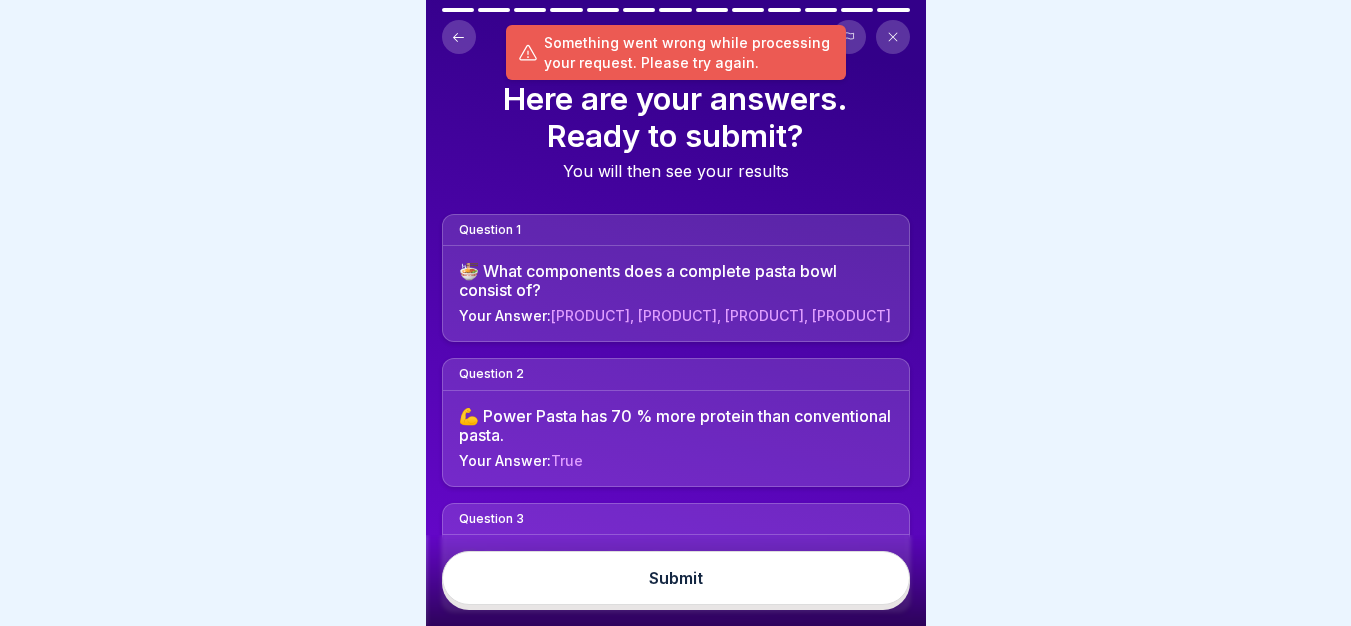 click on "Submit" at bounding box center [676, 578] 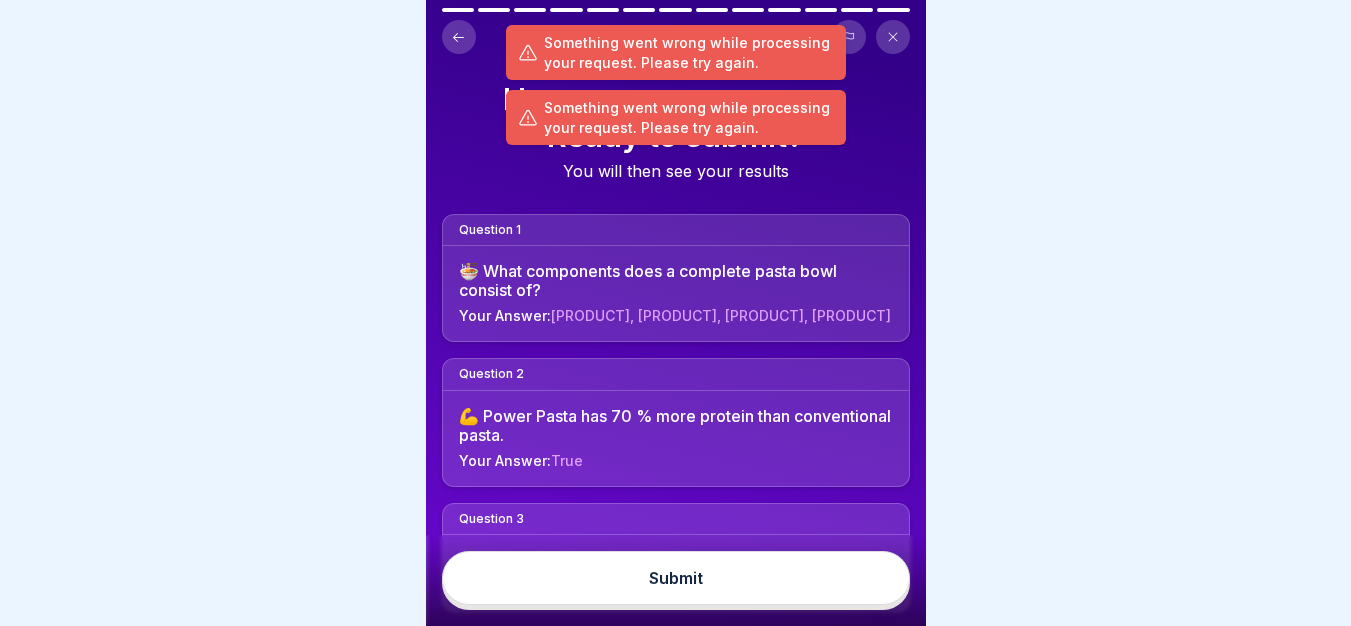 click on "Submit" at bounding box center [676, 578] 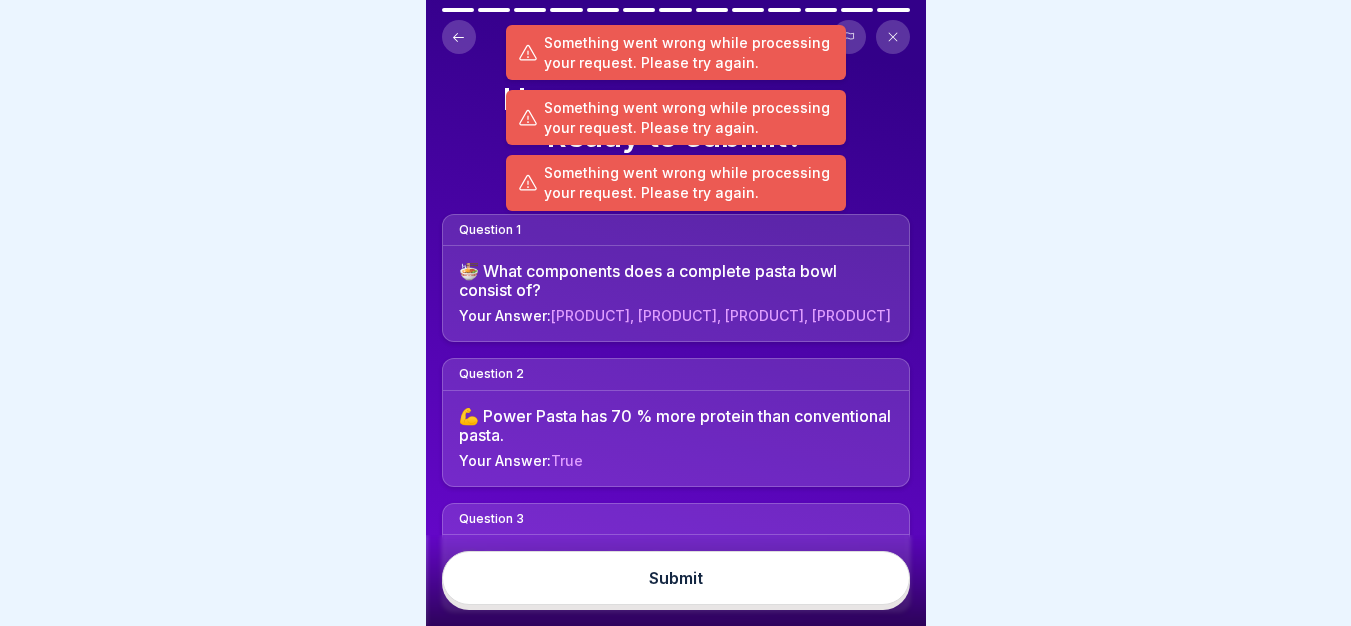 click on "Submit" at bounding box center [676, 578] 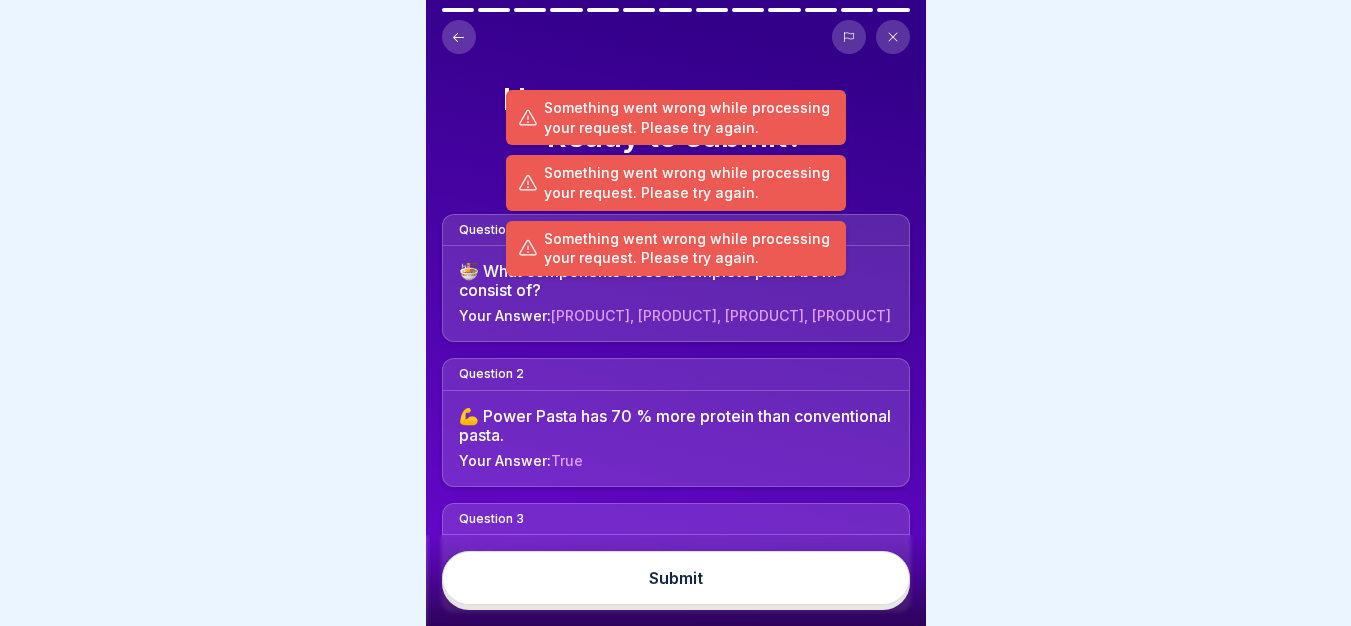 click on "Submit" at bounding box center [676, 578] 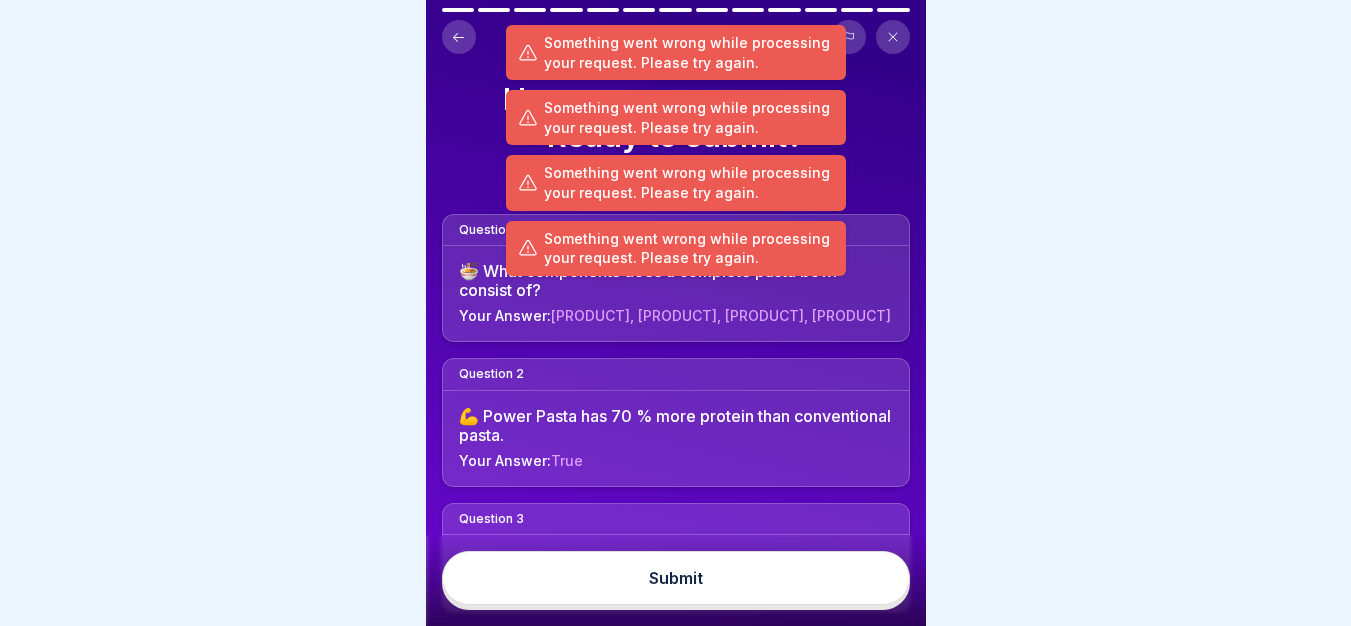 click on "Submit" at bounding box center (676, 578) 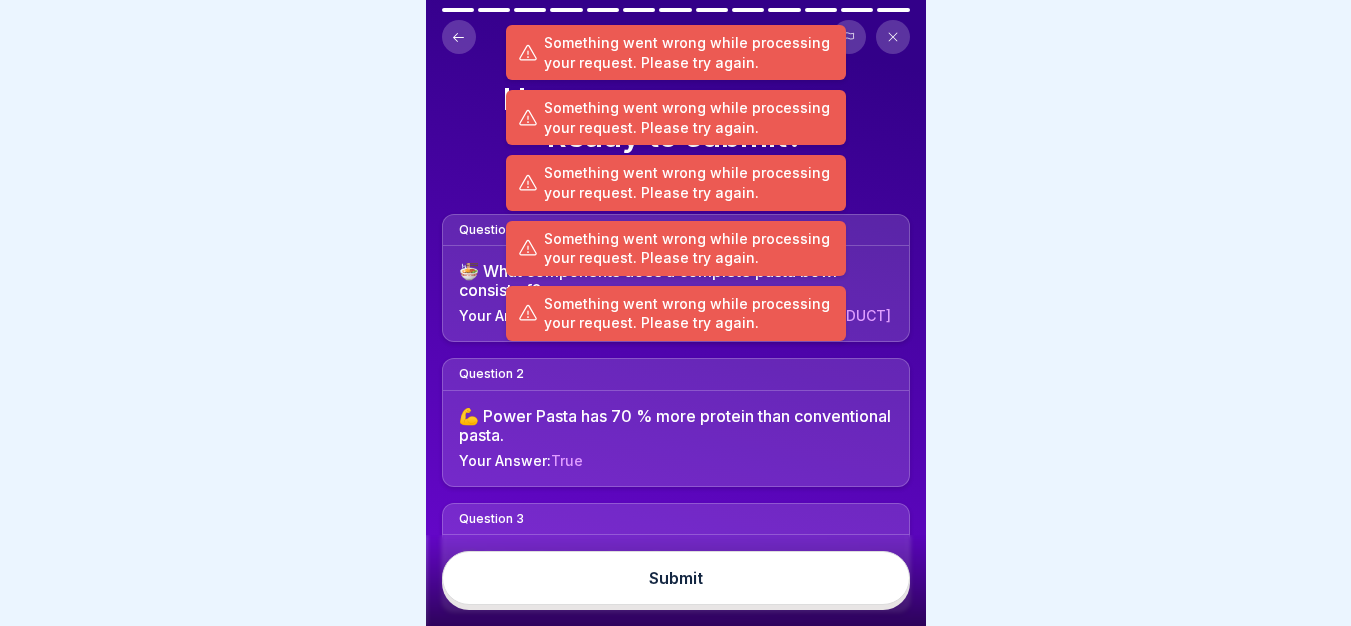 click on "Submit" at bounding box center [676, 578] 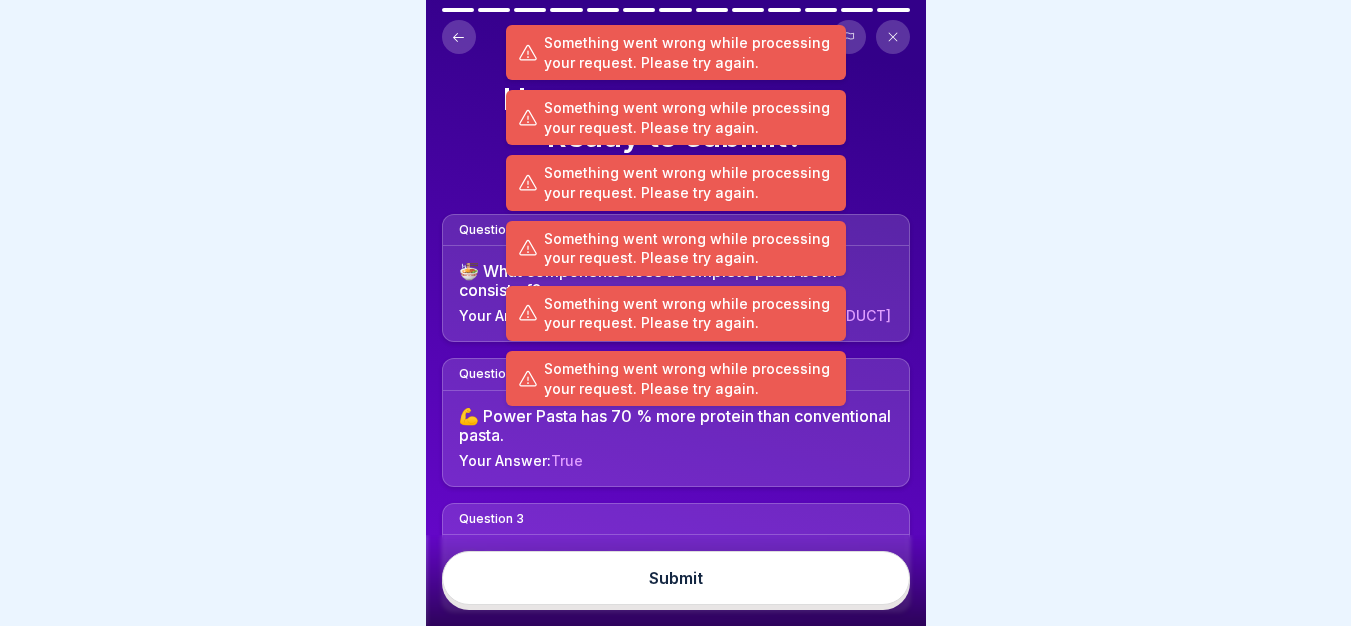 click on "Submit" at bounding box center [676, 578] 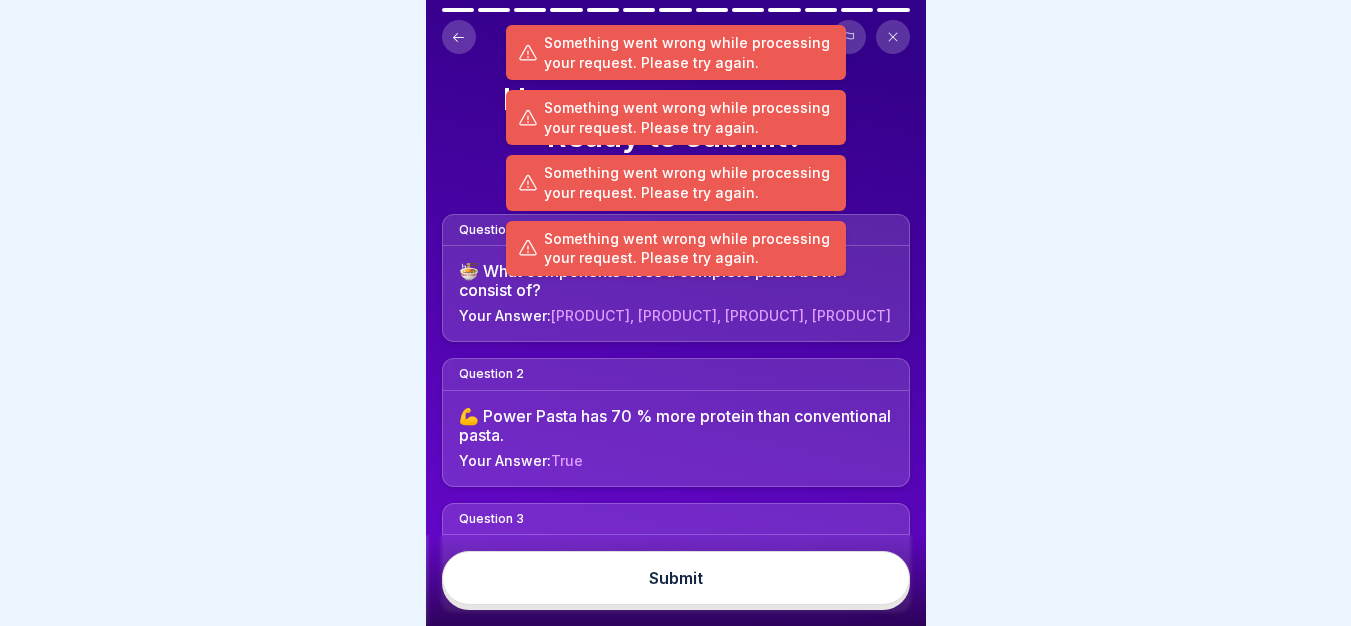 click at bounding box center [675, 313] 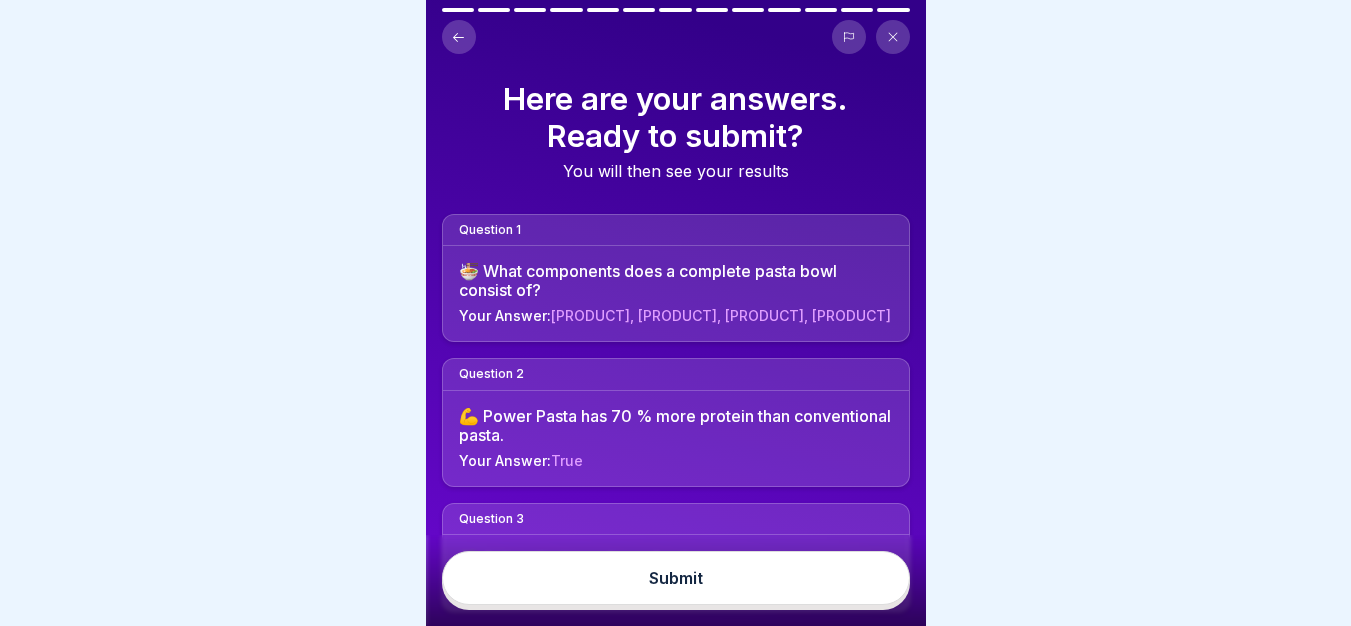 click on "Submit" at bounding box center [676, 578] 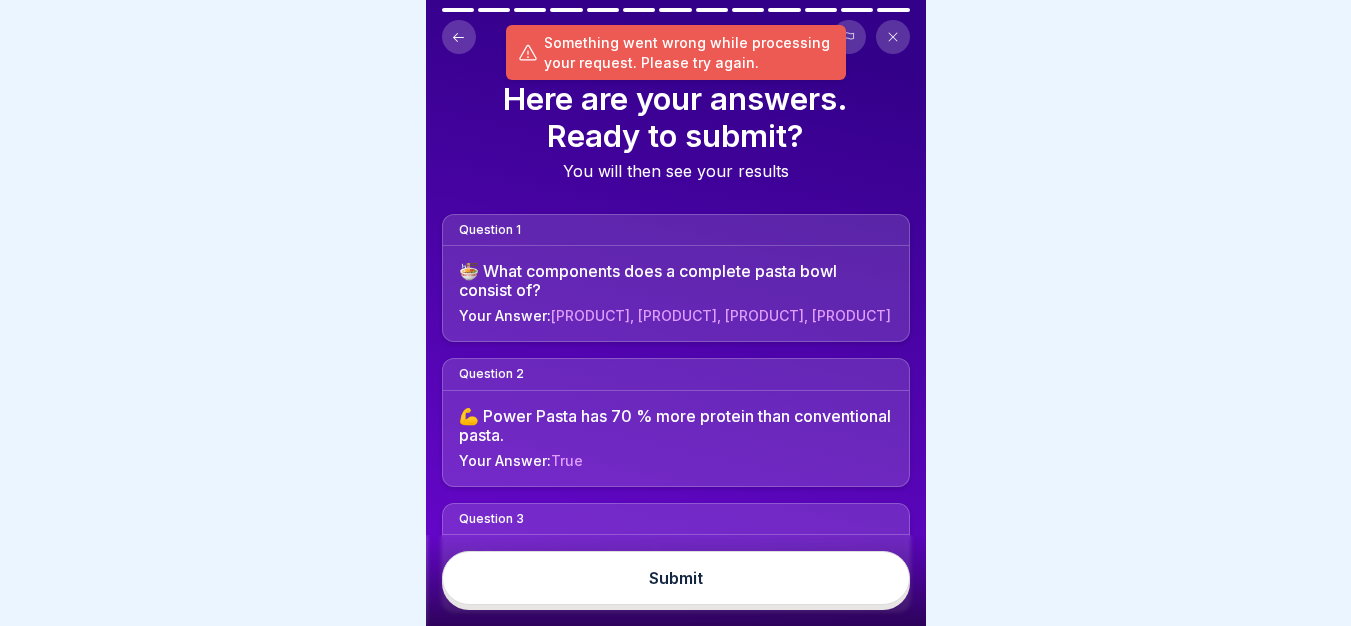 click on "Something went wrong while processing your request. Please try again." at bounding box center [676, 52] 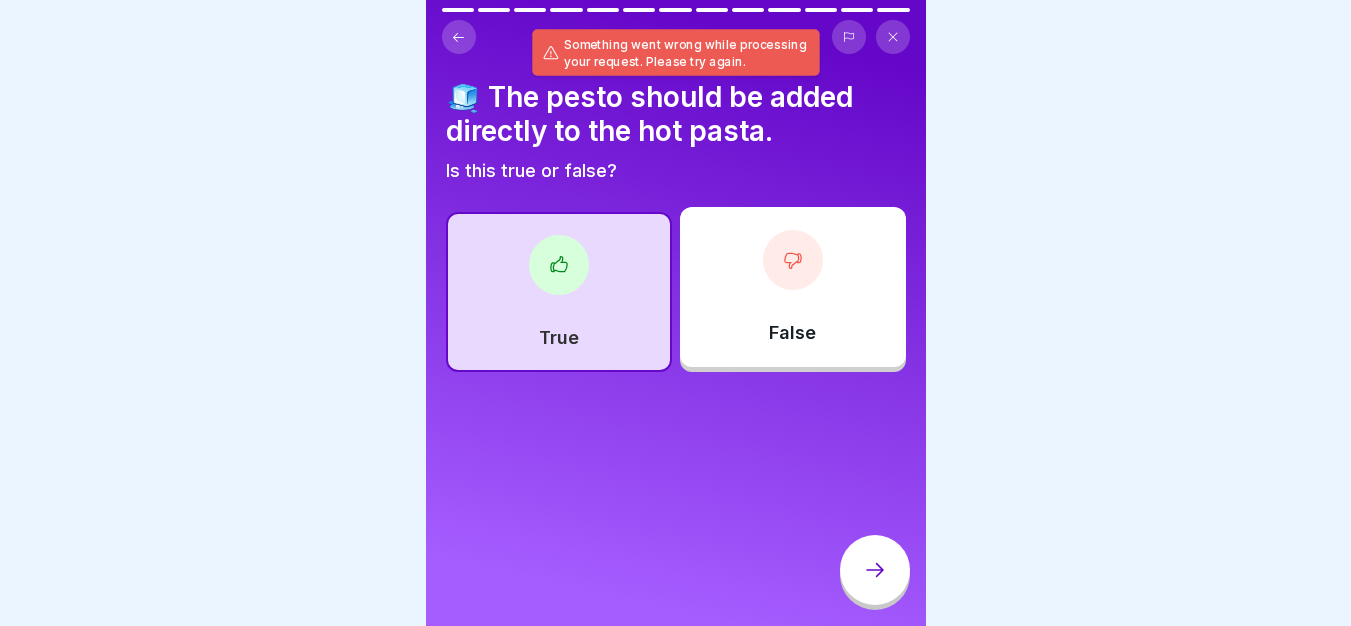 click on "English Assessment 13 Questions 80% To pass 0 Attempts 65 Points Your result will be visible to your manager. Let’s get started 🍜 What components does a complete pasta bowl consist of? Select the right answer. A Just pasta and pesto B High protein pasta, protein, pesto, fresh toppings 💪 Power Pasta has 70 % more protein than conventional pasta. Is this true or false? True False 🌿 Select the ingredients for the green pesto. Multiple answers  can be correct A Basil B Cashew C Grana Padano D Dried tomatoes 🔪 Why is the pesto not heated? Select the right answer. A To speed up the work B To preserve flavour and freshness through the heat of the pasta C To save energy 🔥 How much water do you need for 250 g of pasta? Select the right answer. A 2.5 litres of water B 1 litre of water C 5 litres of water D 10 litres of water 🧂 You need 10 grams of salt per litre of water to cook the pasta. Is this true or false? True False ⏲️ How long should pasta be cooked for to remain firm to the bite? A B C" at bounding box center [675, 313] 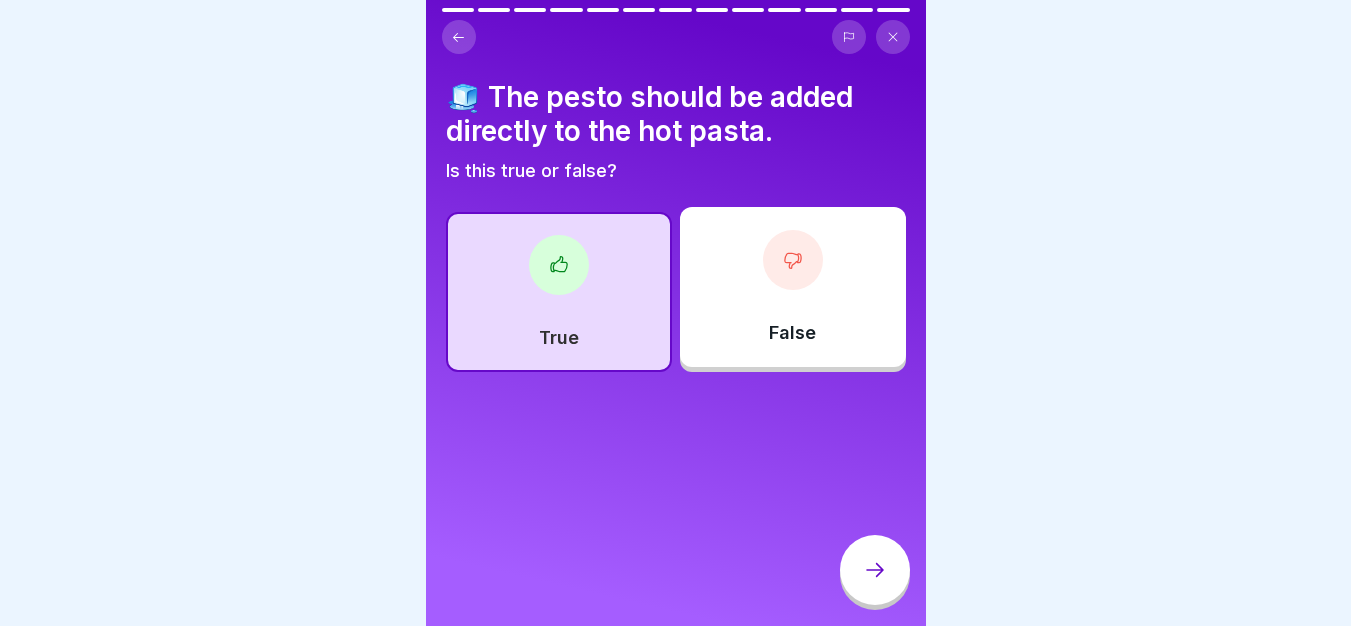click 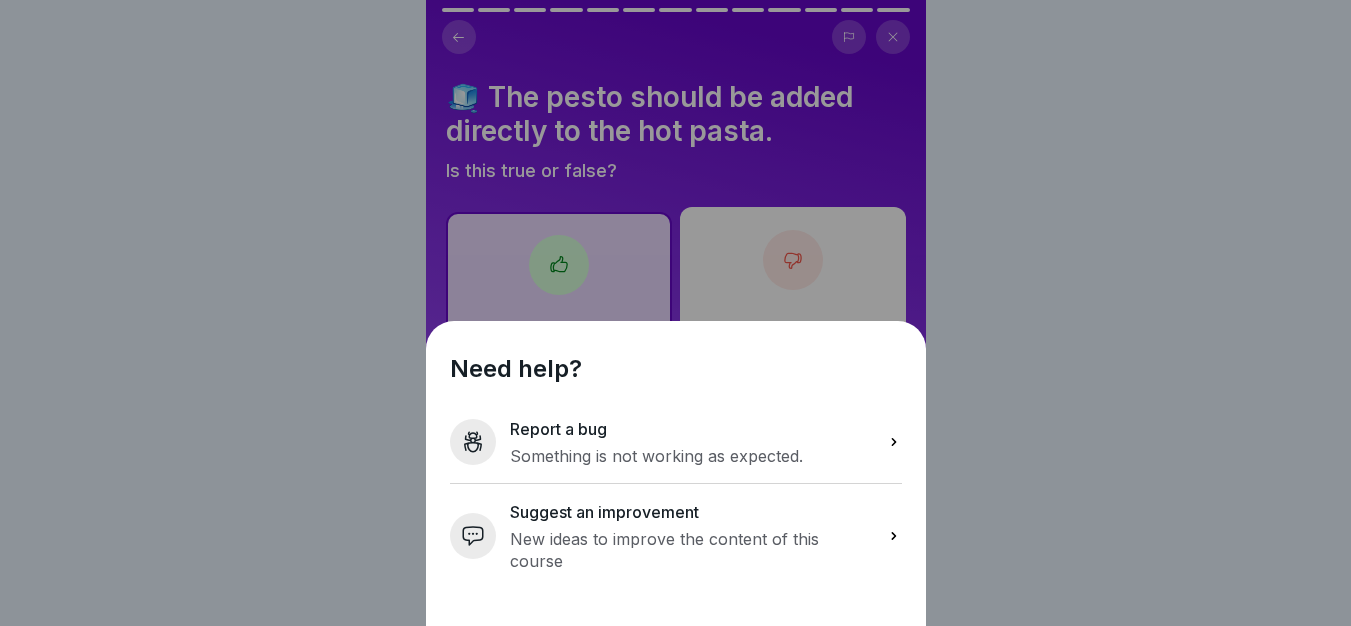 click on "Something is not working as expected." at bounding box center [656, 456] 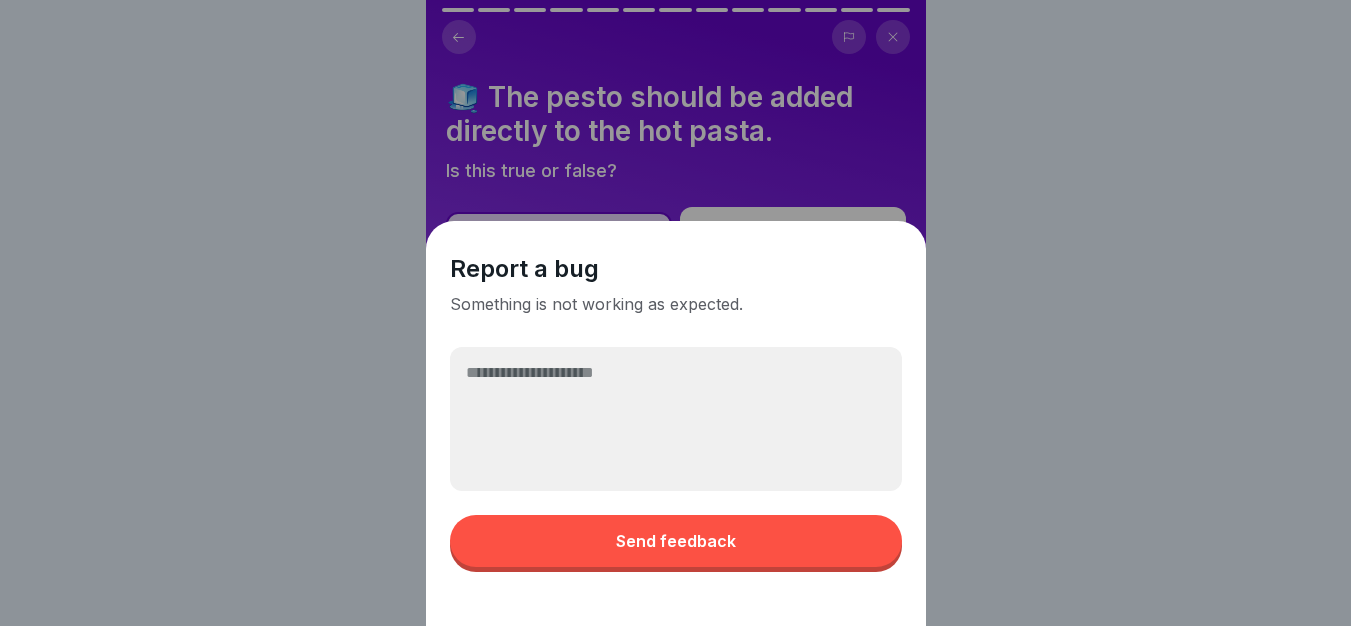 click at bounding box center (676, 419) 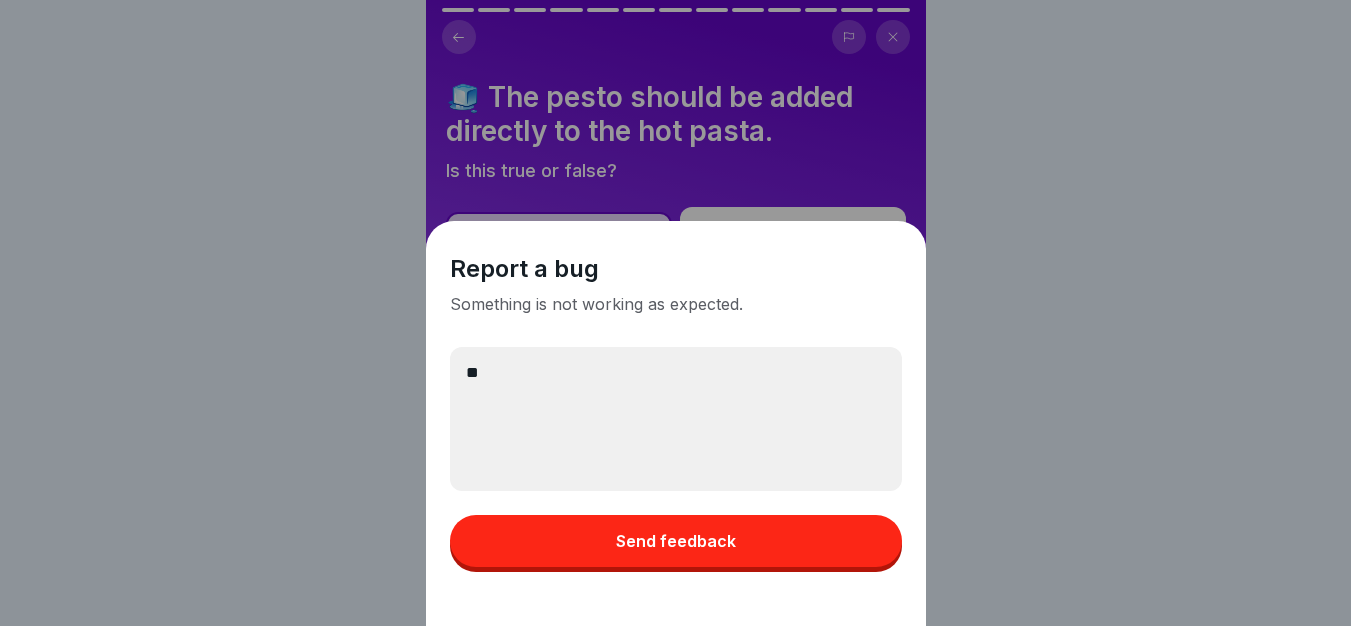 type on "*" 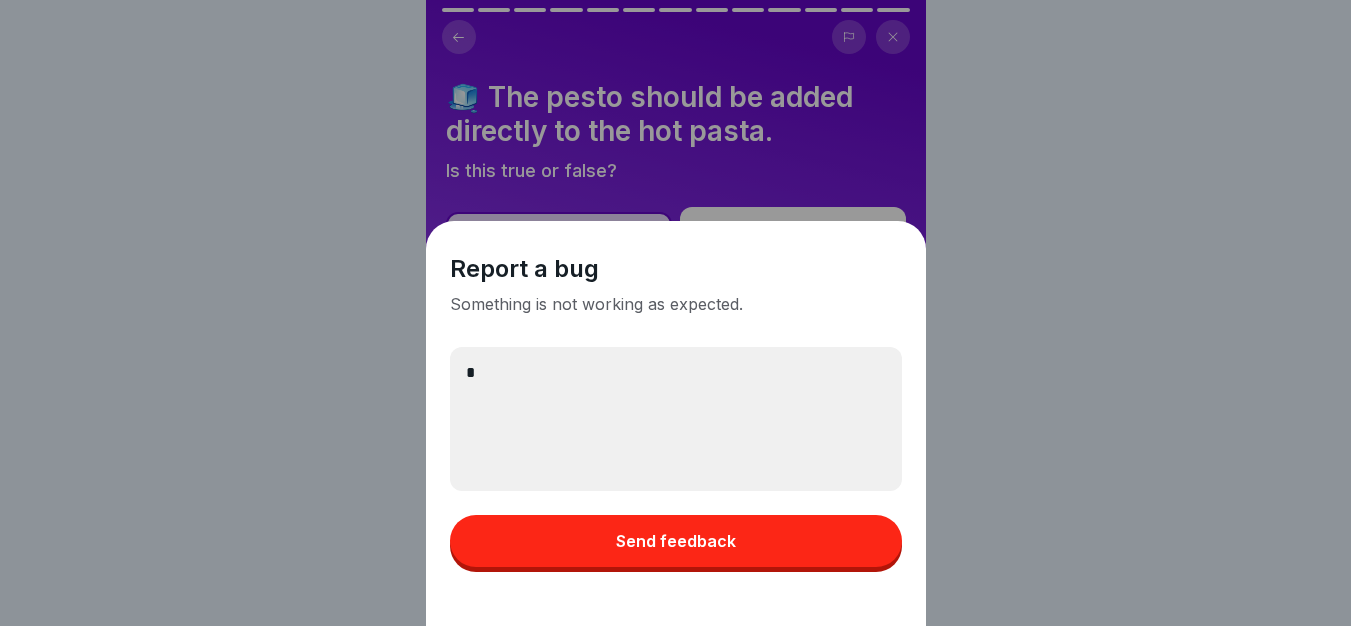 type 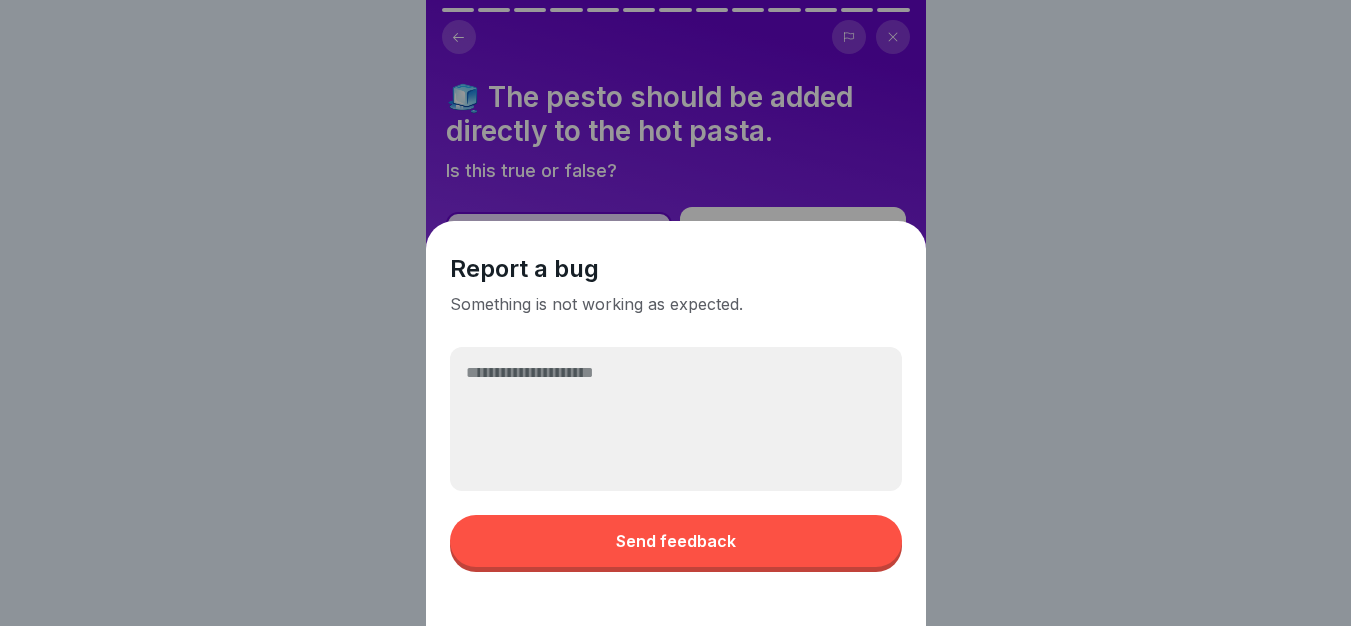click on "Report a bug Something is not working as expected. Send feedback" at bounding box center [675, 313] 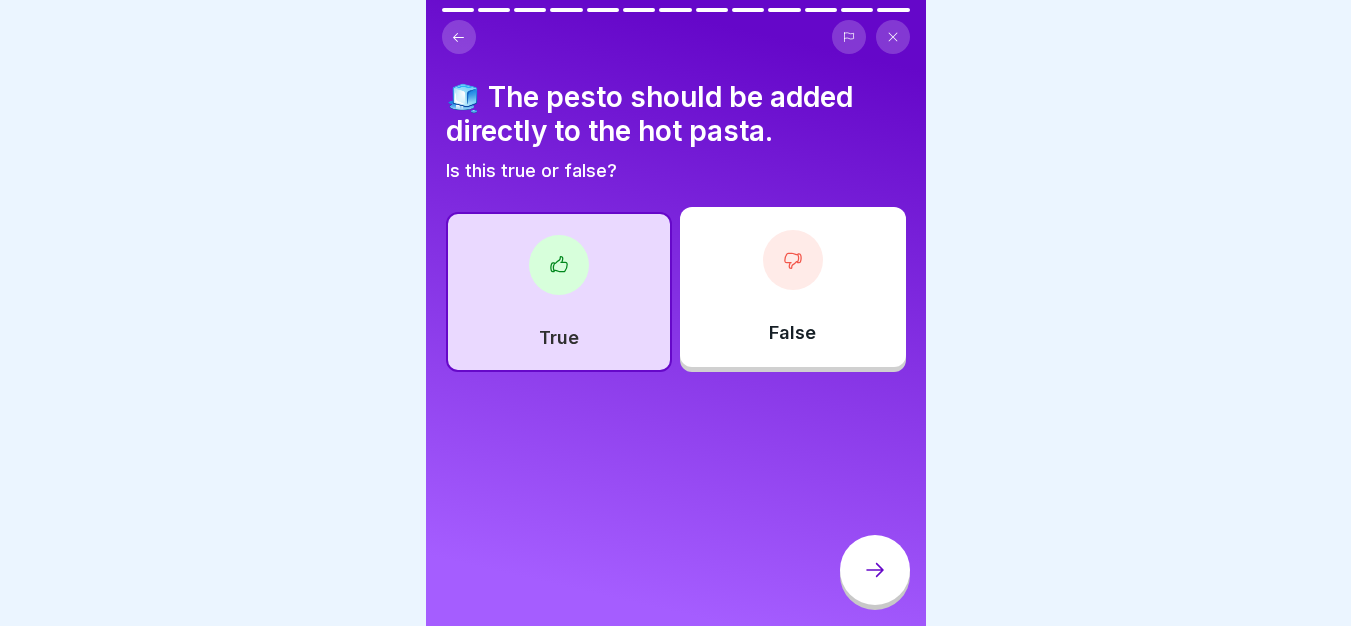 click at bounding box center [676, 31] 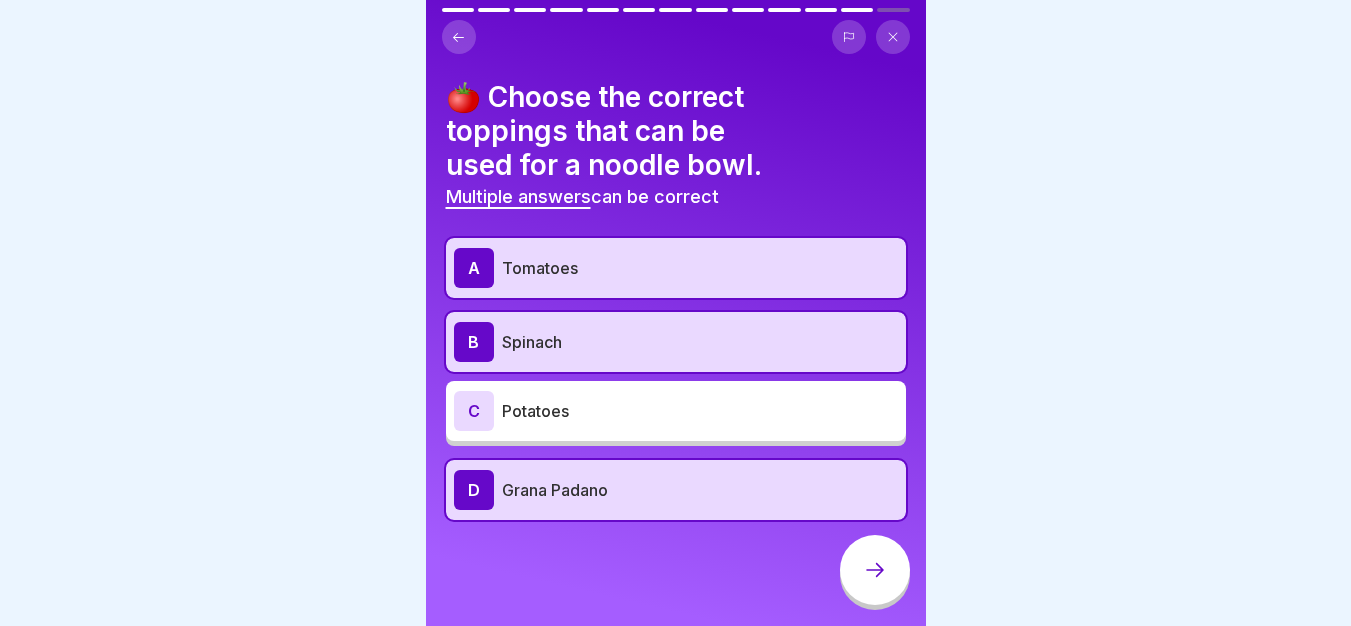 click 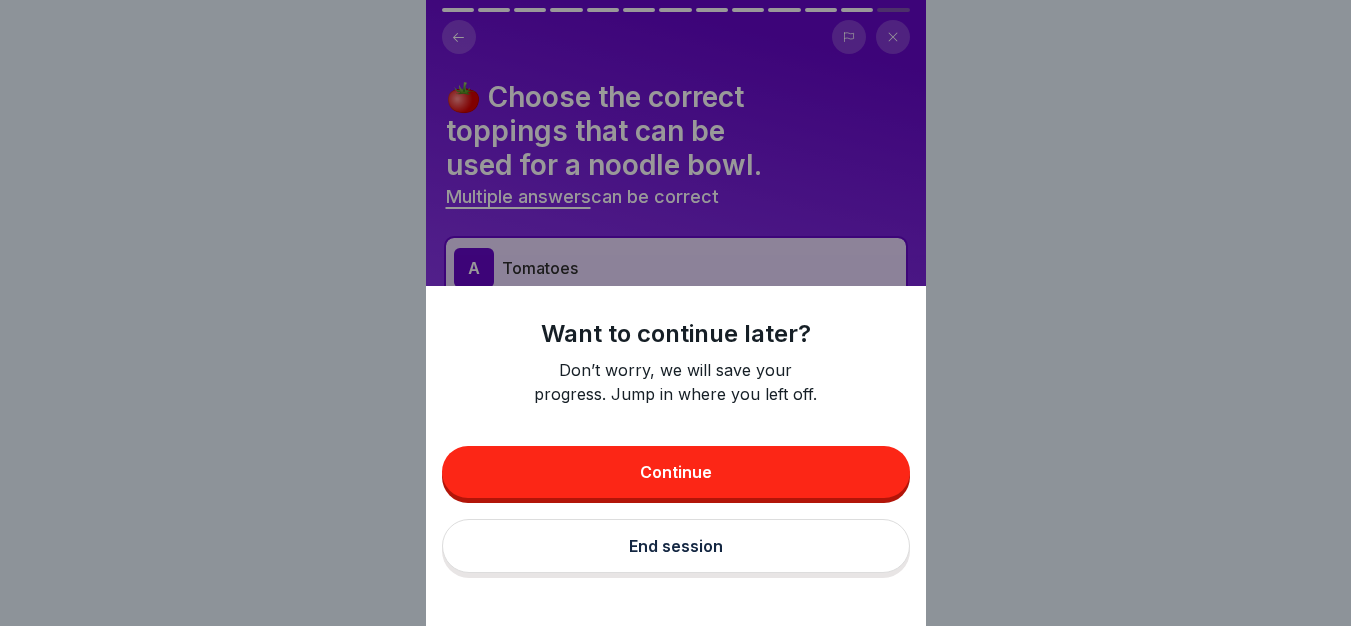 click on "End session" at bounding box center [676, 546] 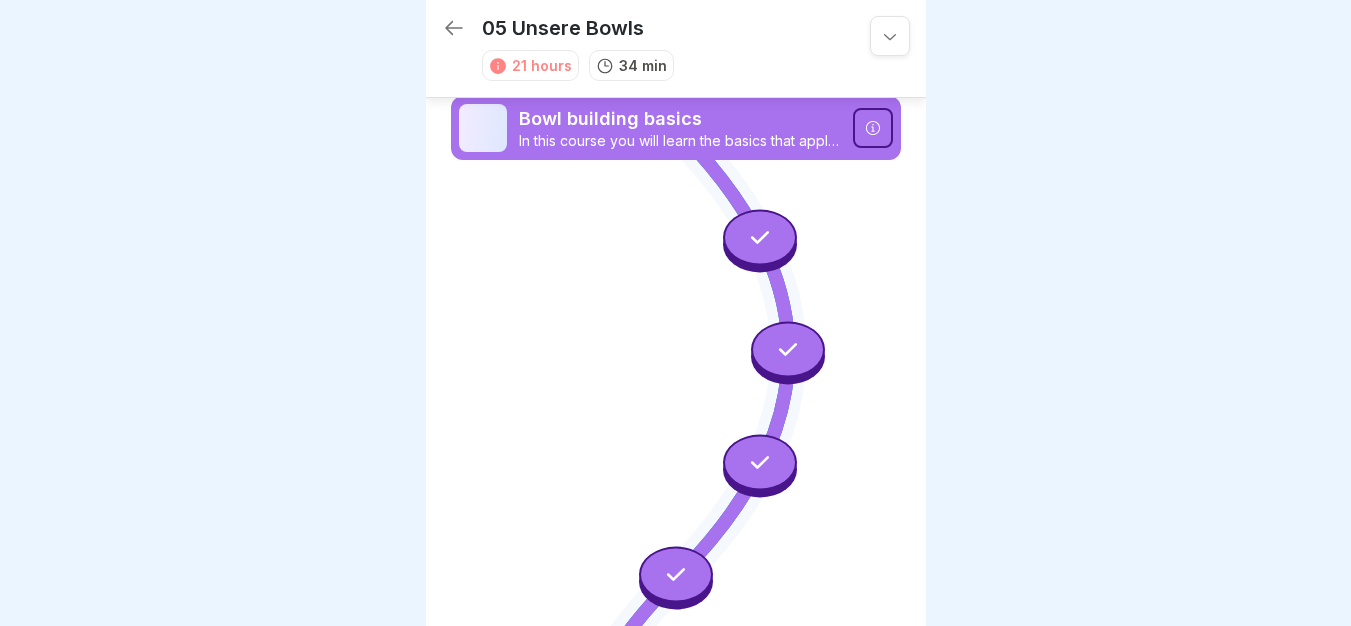 scroll, scrollTop: 7, scrollLeft: 0, axis: vertical 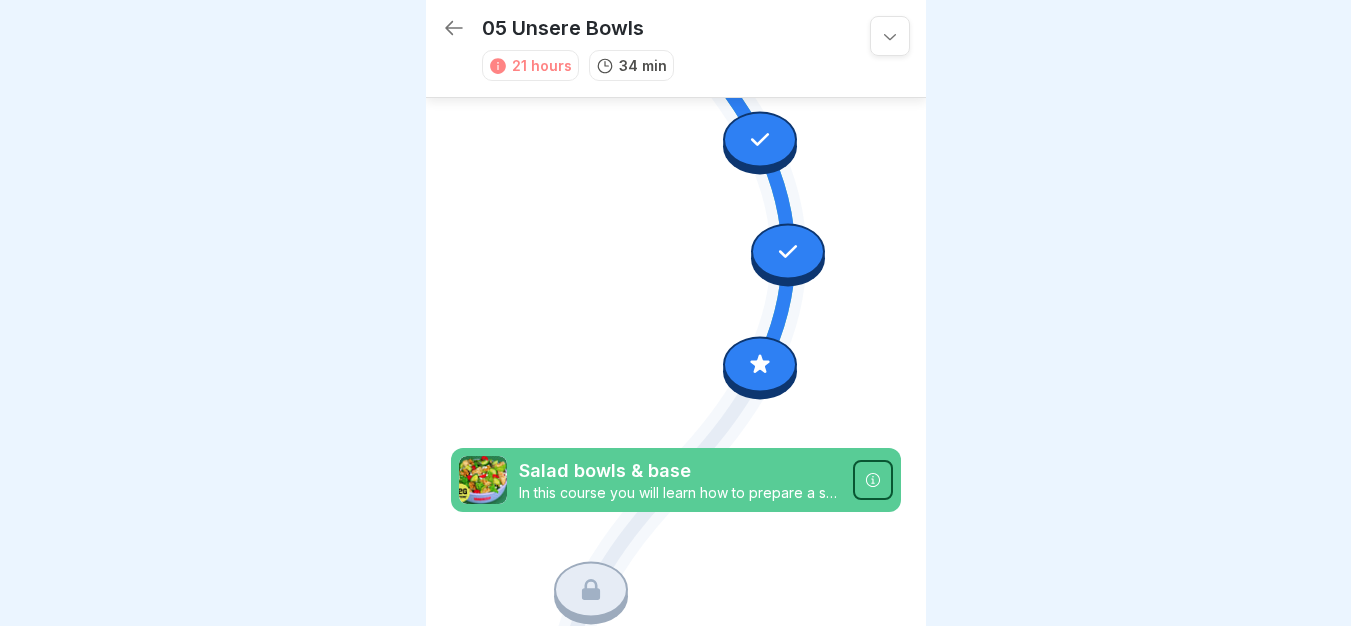 click 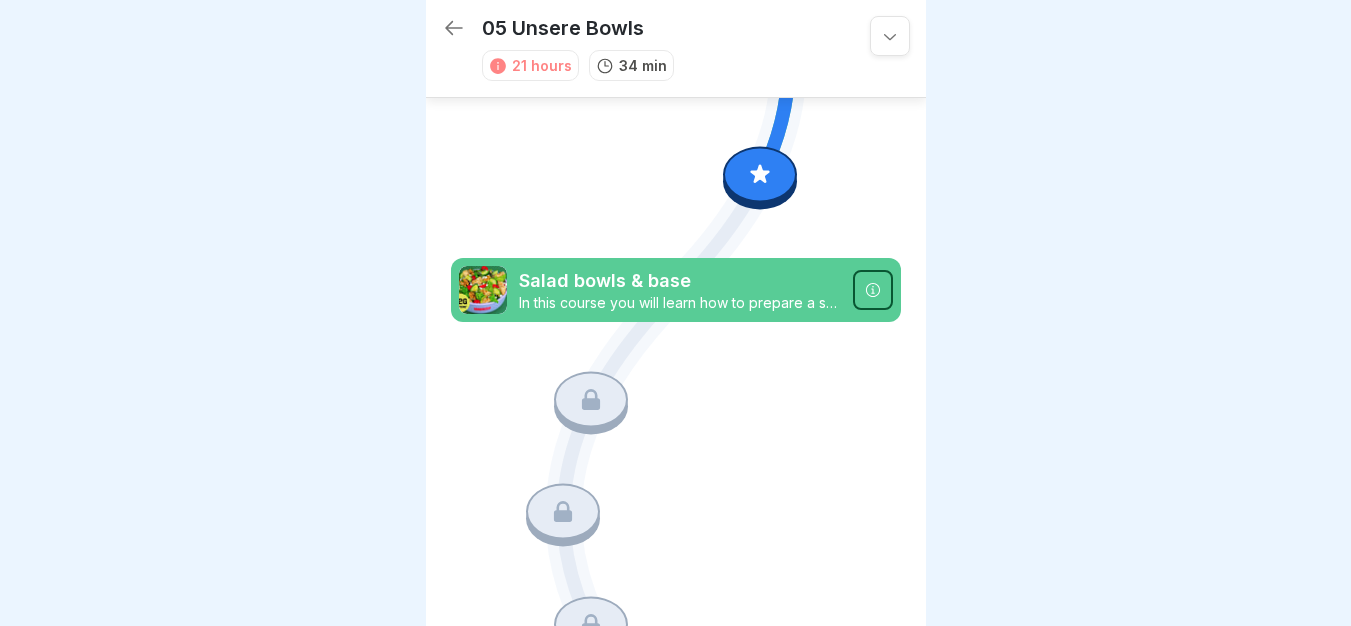 scroll, scrollTop: 1016, scrollLeft: 0, axis: vertical 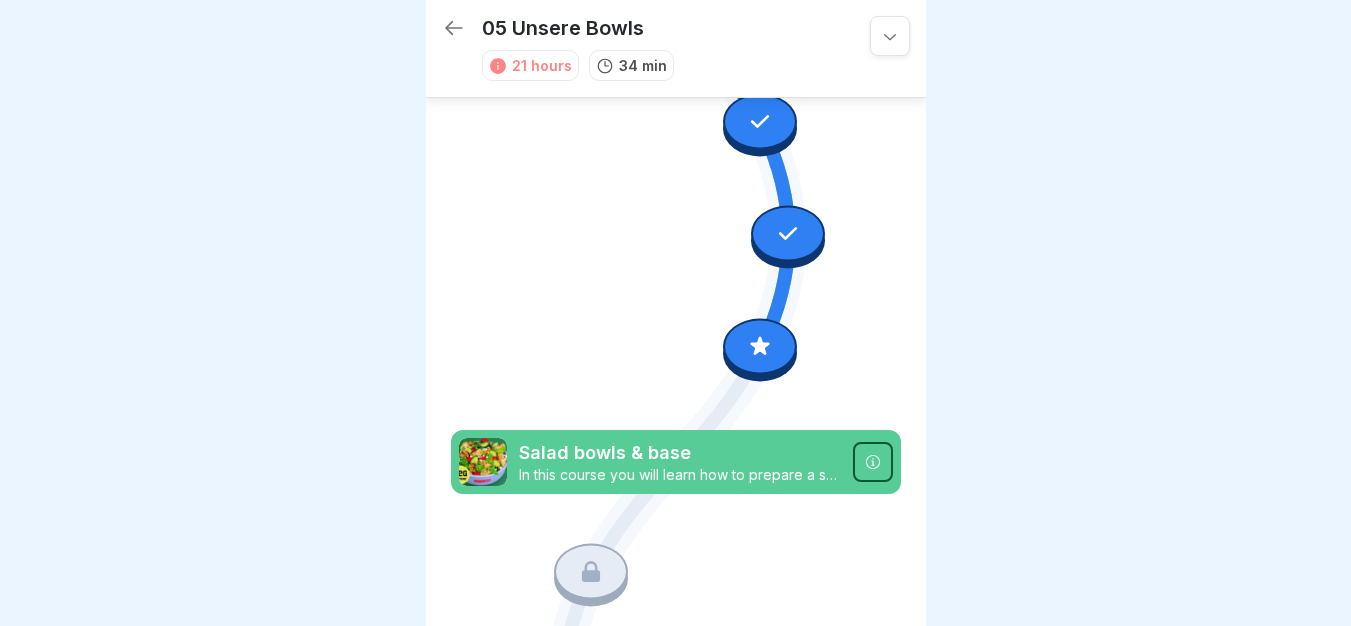 click at bounding box center [760, 346] 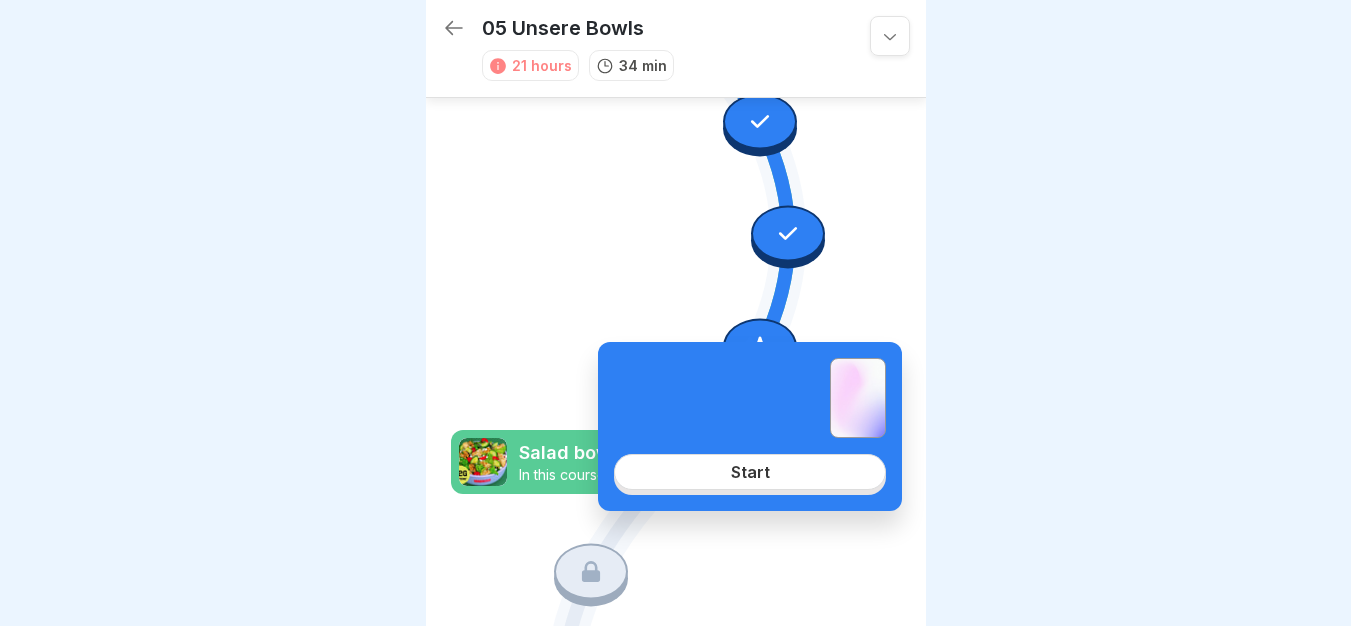 click at bounding box center (858, 398) 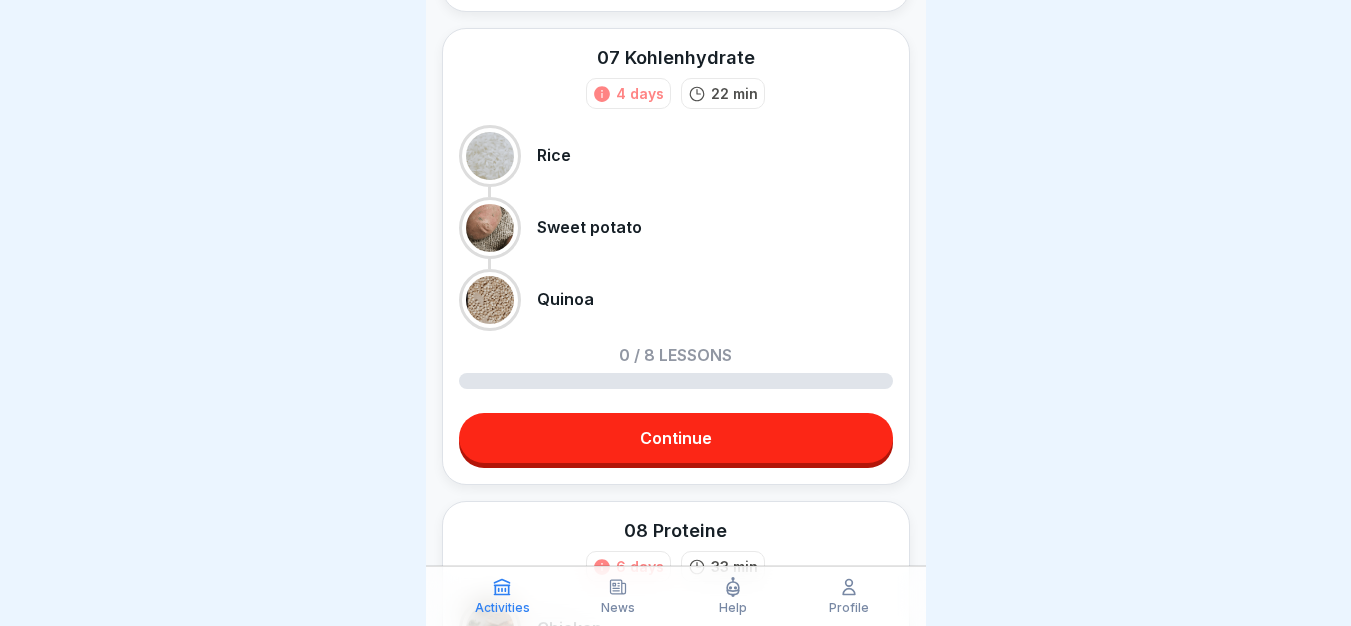 scroll, scrollTop: 0, scrollLeft: 0, axis: both 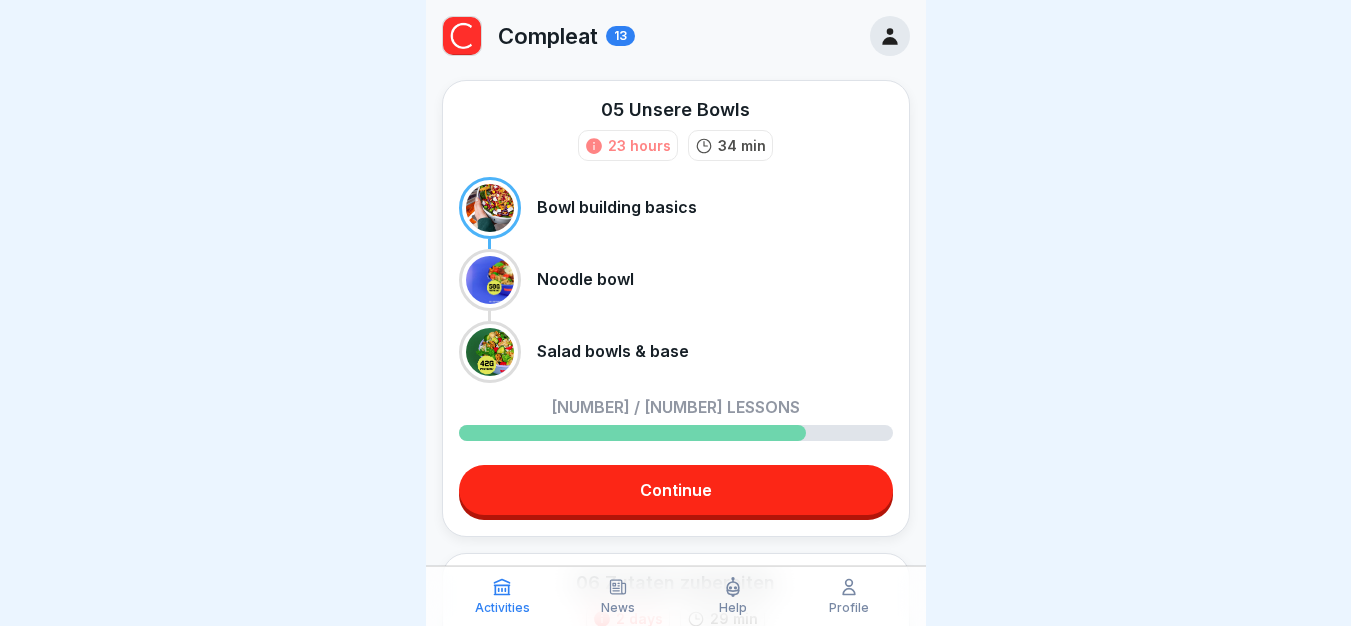 click on "Continue" at bounding box center (676, 490) 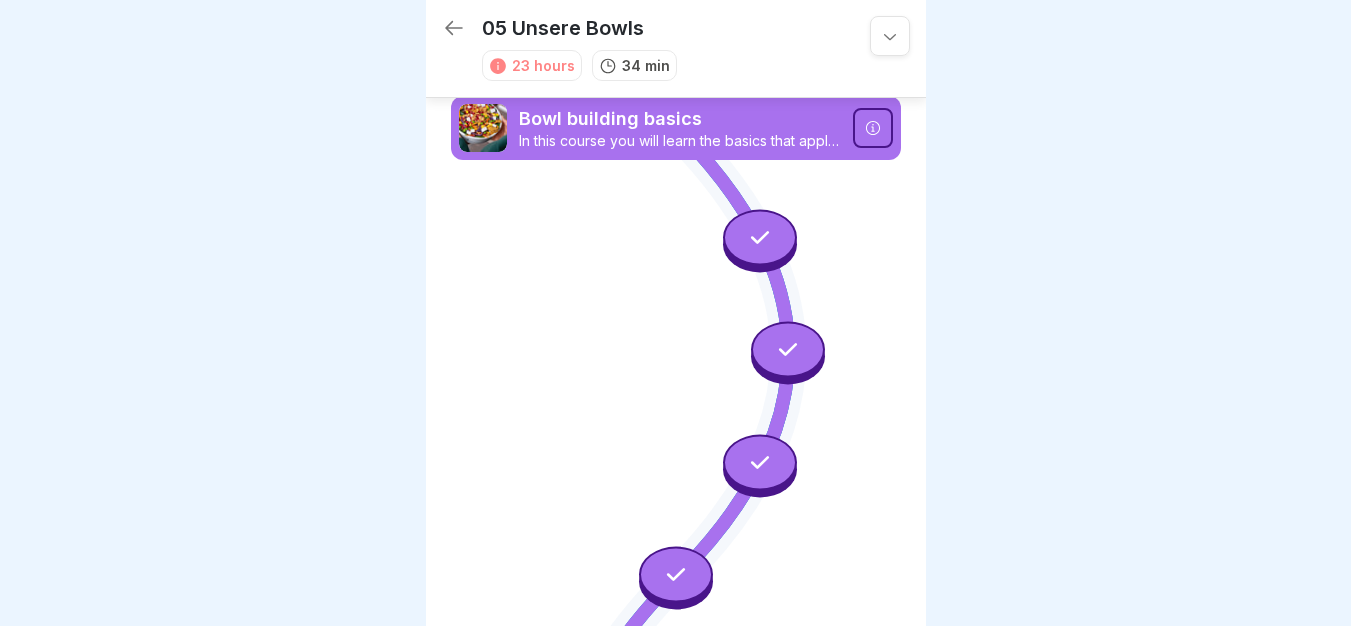 scroll, scrollTop: 7, scrollLeft: 0, axis: vertical 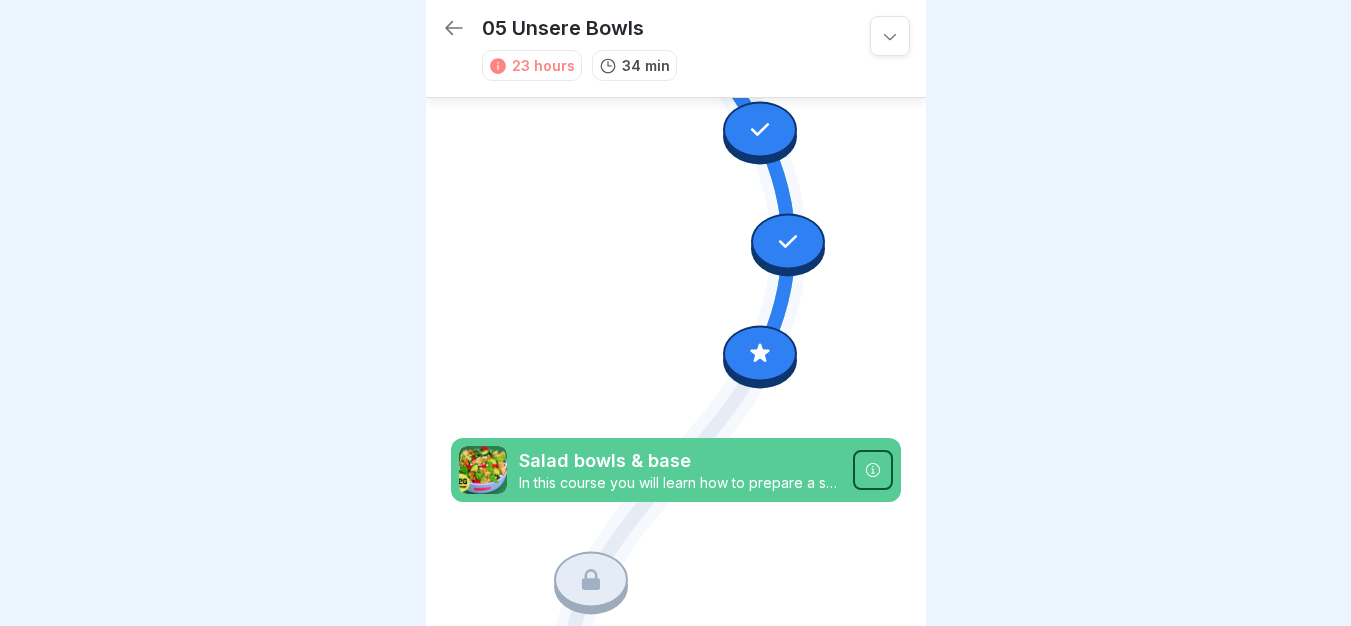 click at bounding box center (760, 357) 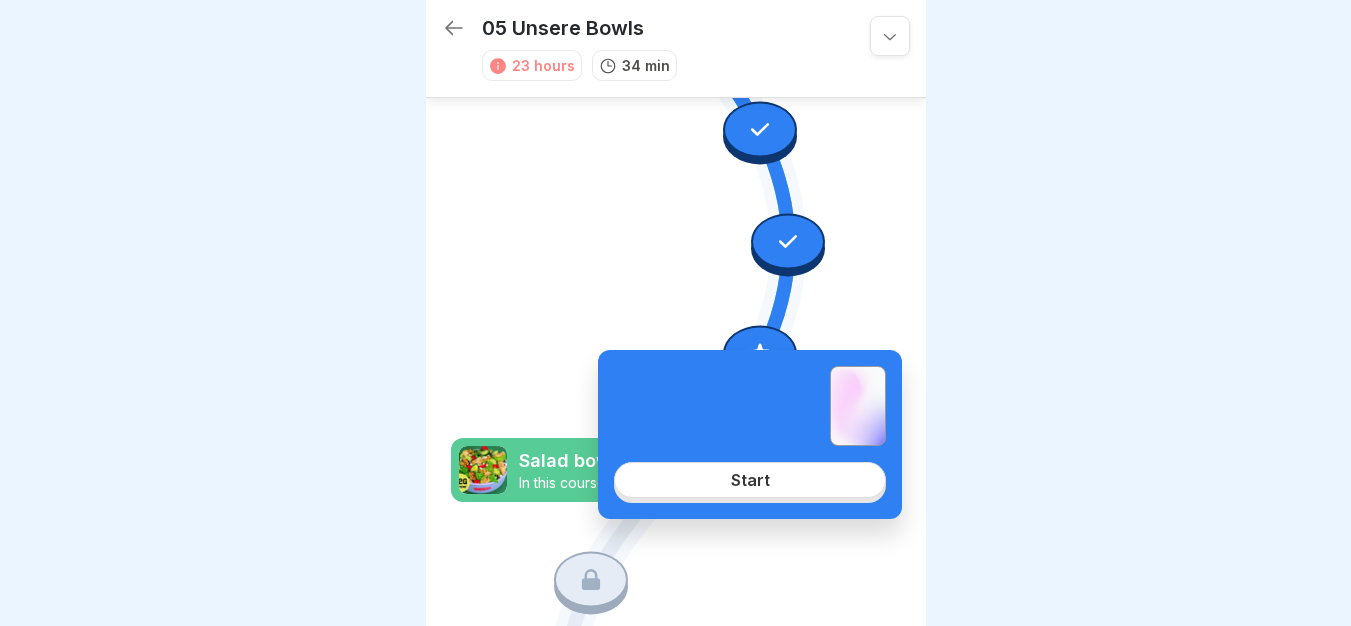 click on "Start" at bounding box center (750, 480) 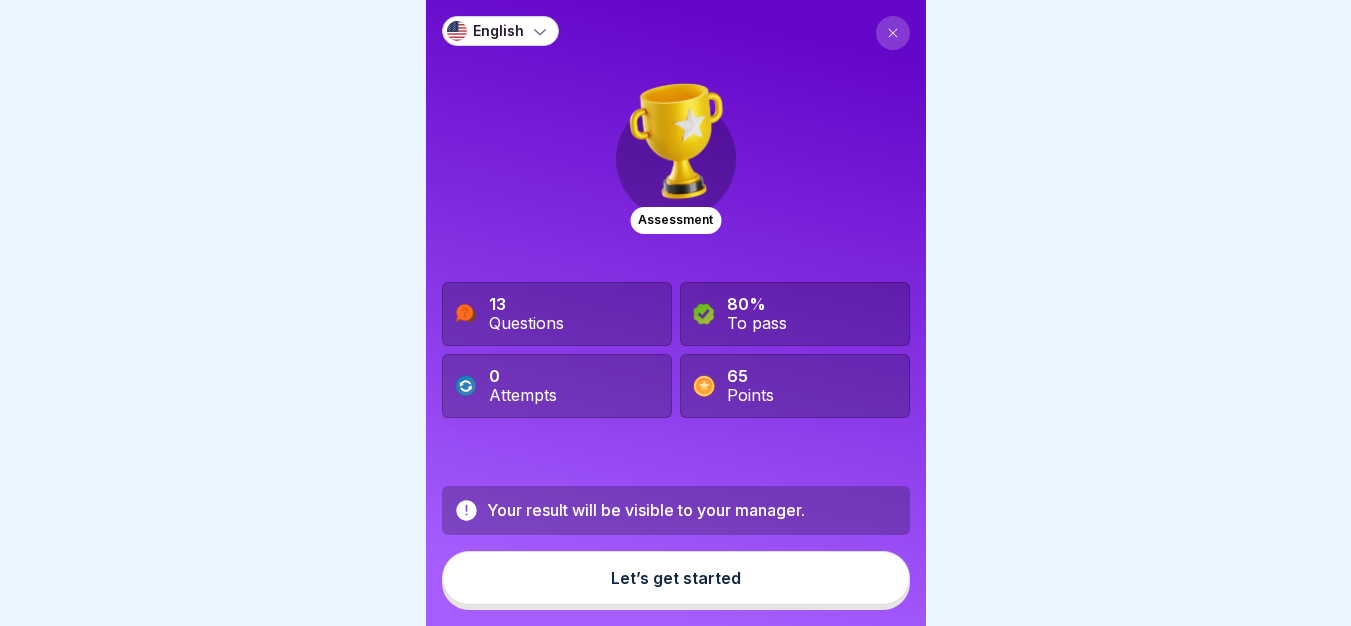 scroll, scrollTop: 0, scrollLeft: 0, axis: both 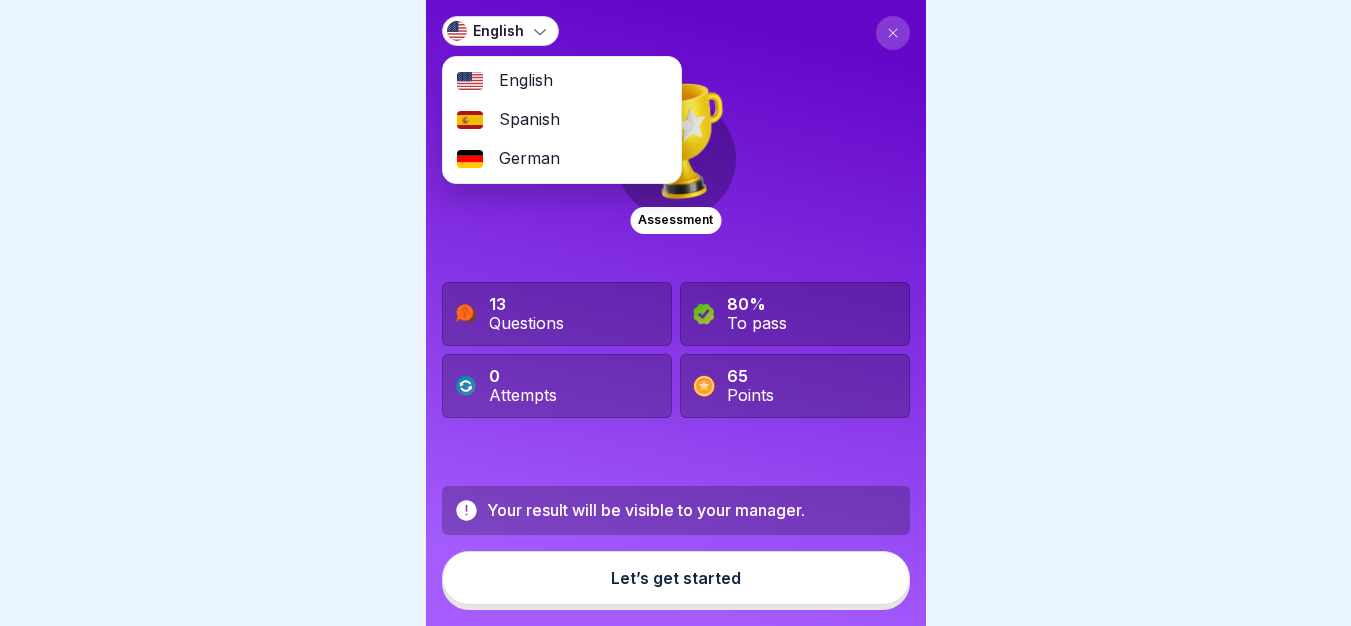 click on "German" at bounding box center [529, 158] 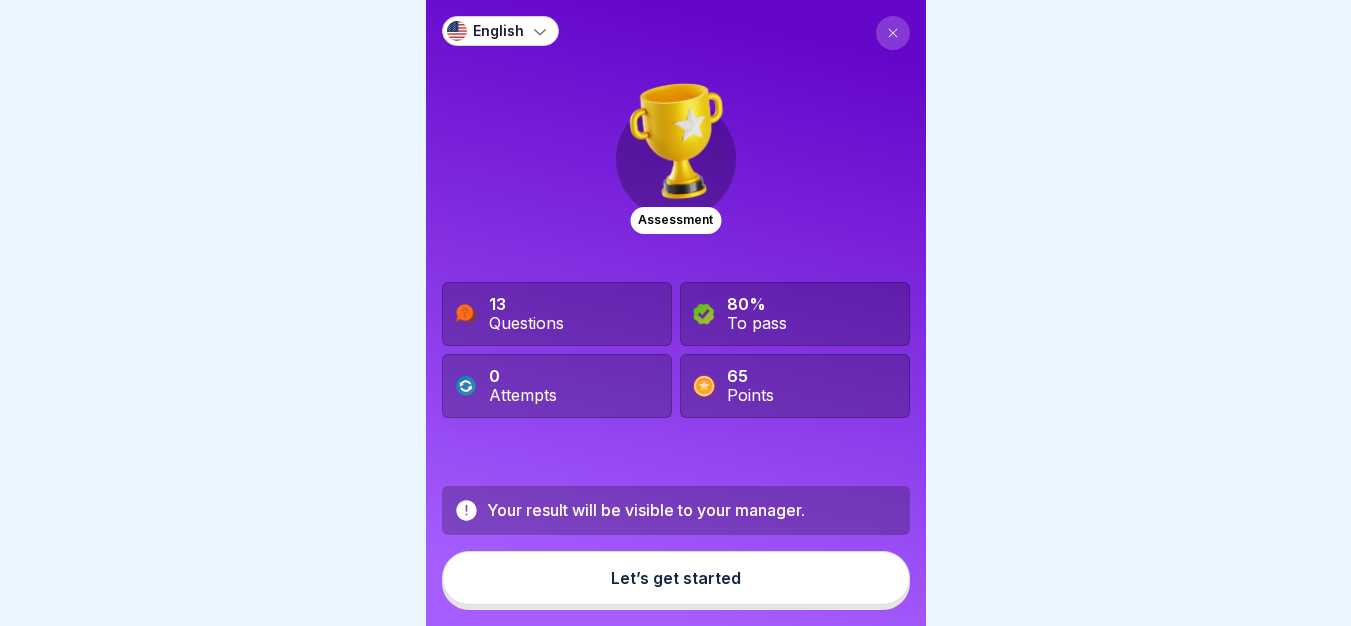 click on "Let’s get started" at bounding box center [676, 578] 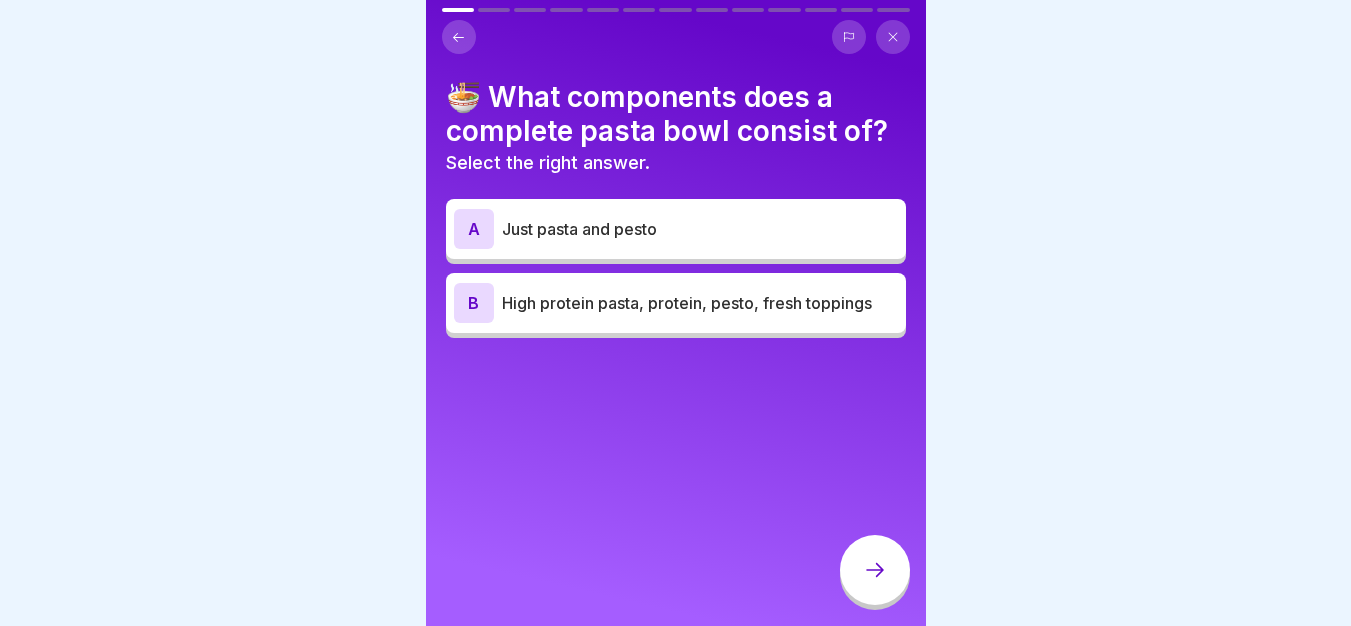click at bounding box center (459, 37) 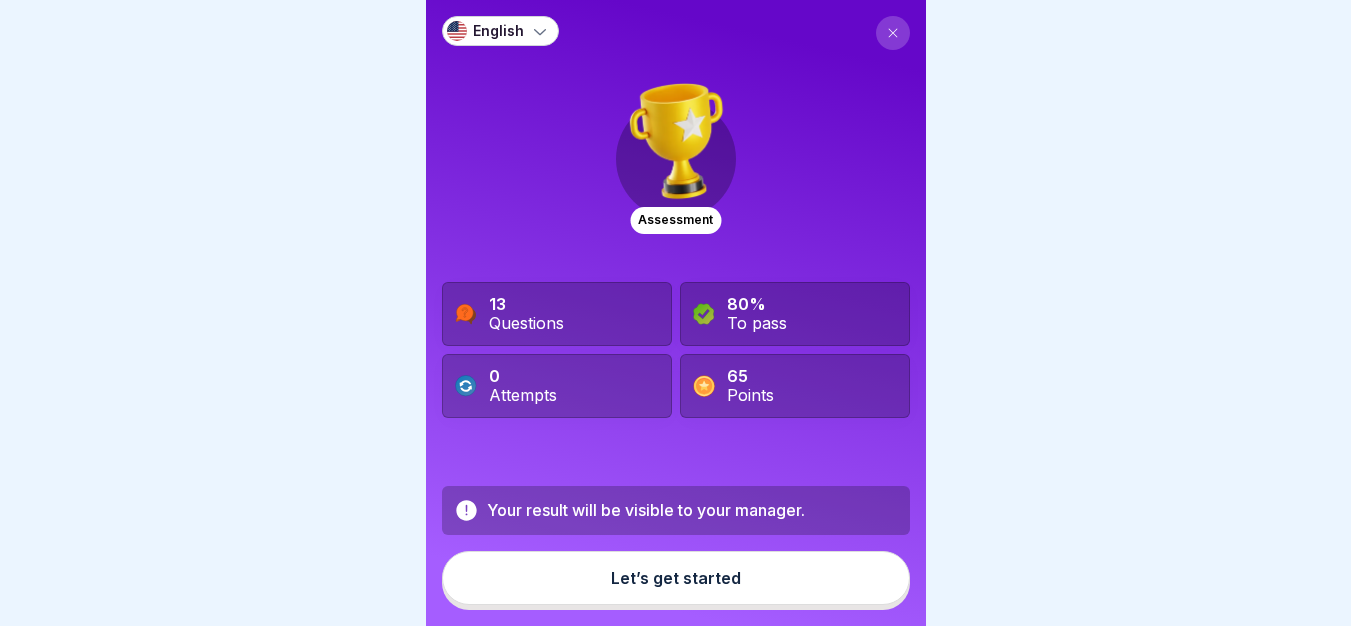 click on "English" at bounding box center [500, 31] 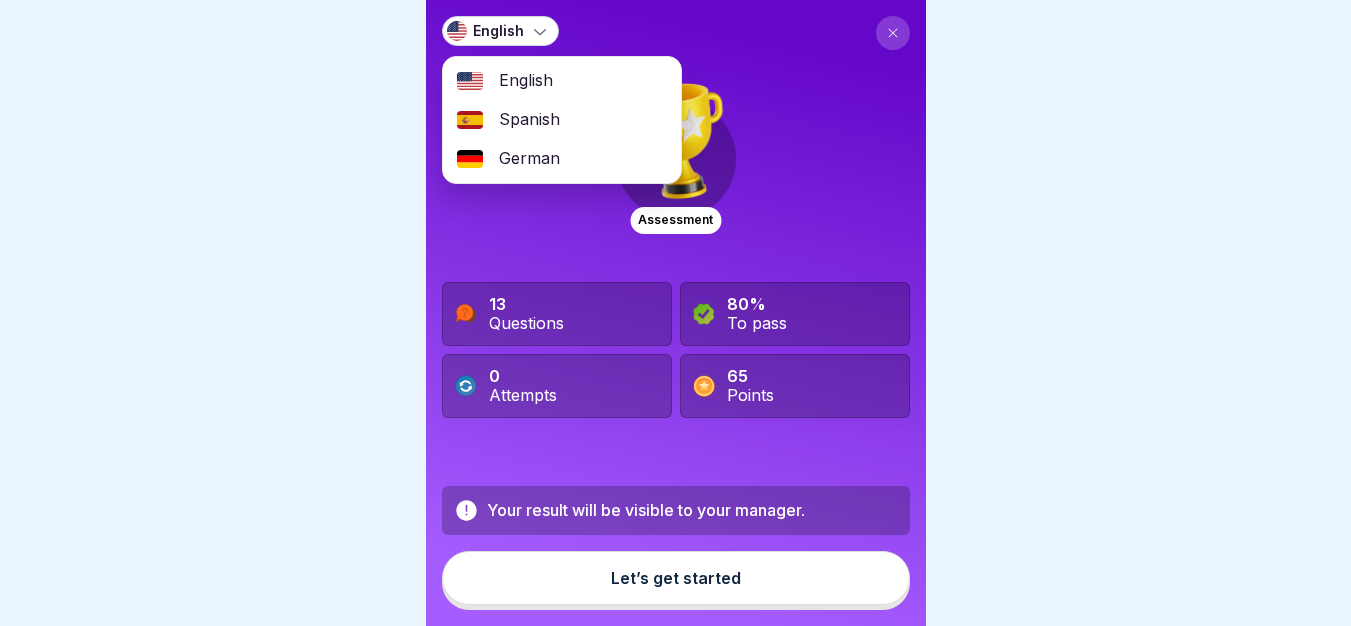 click on "German" at bounding box center [562, 158] 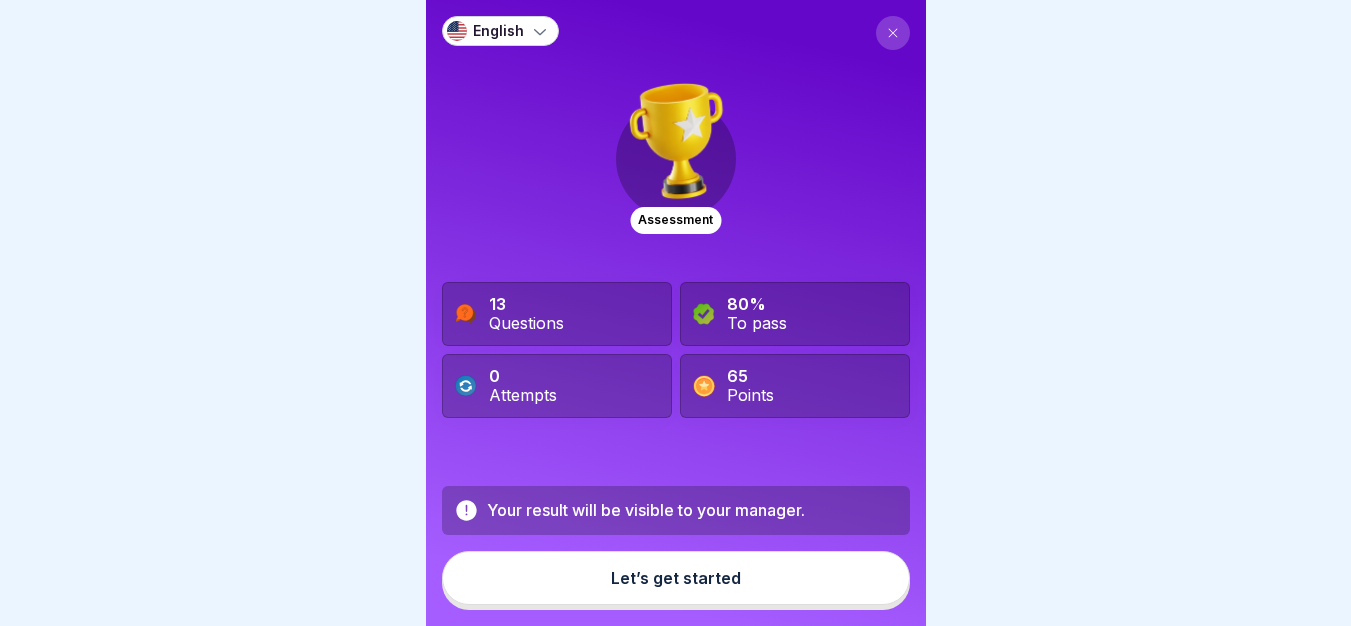 click on "English" at bounding box center [500, 31] 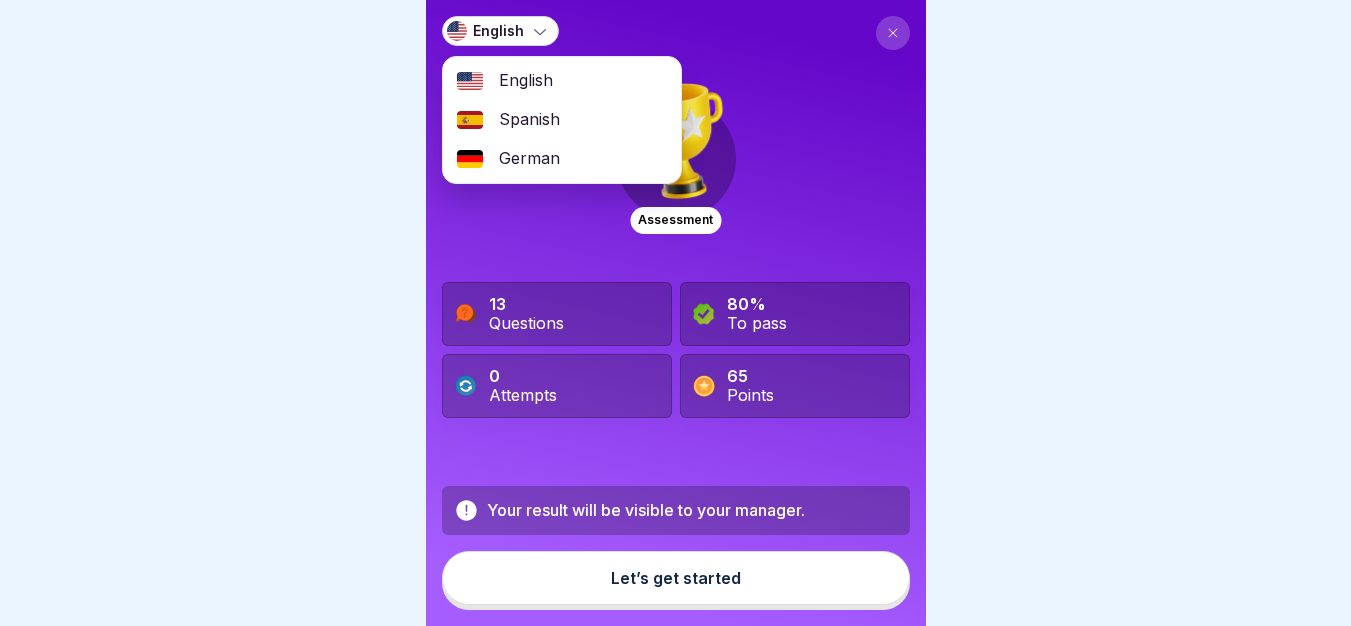 click on "German" at bounding box center (529, 158) 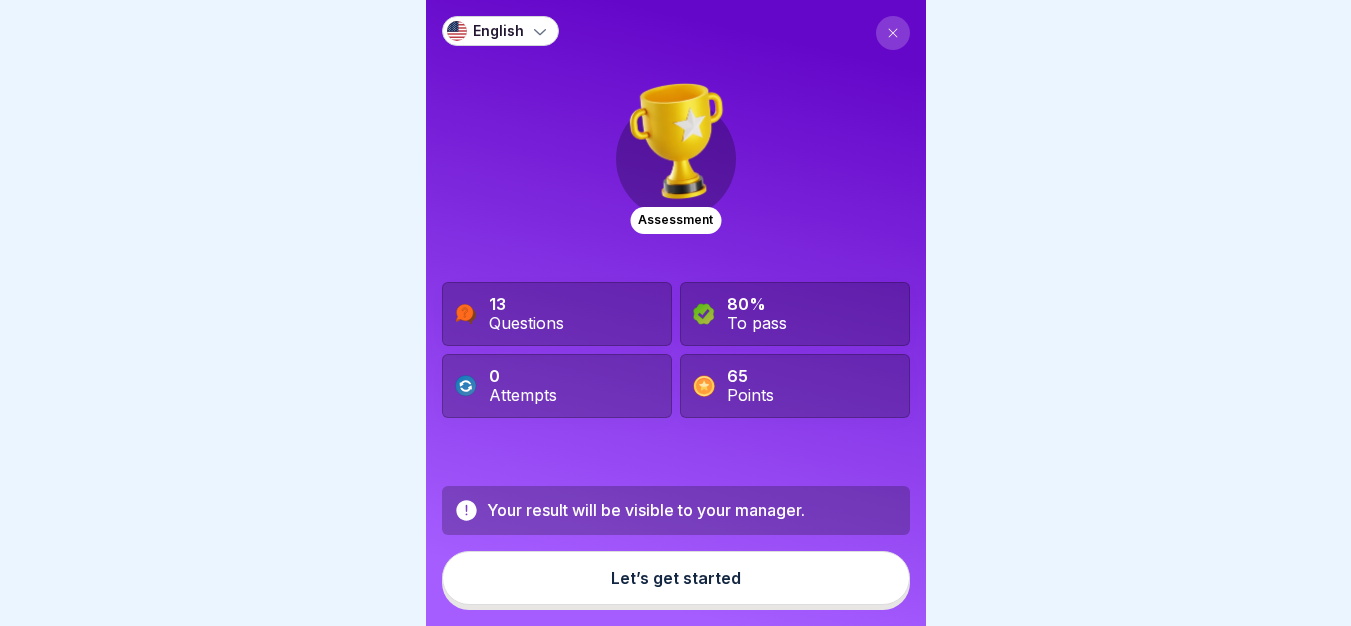scroll, scrollTop: 7, scrollLeft: 0, axis: vertical 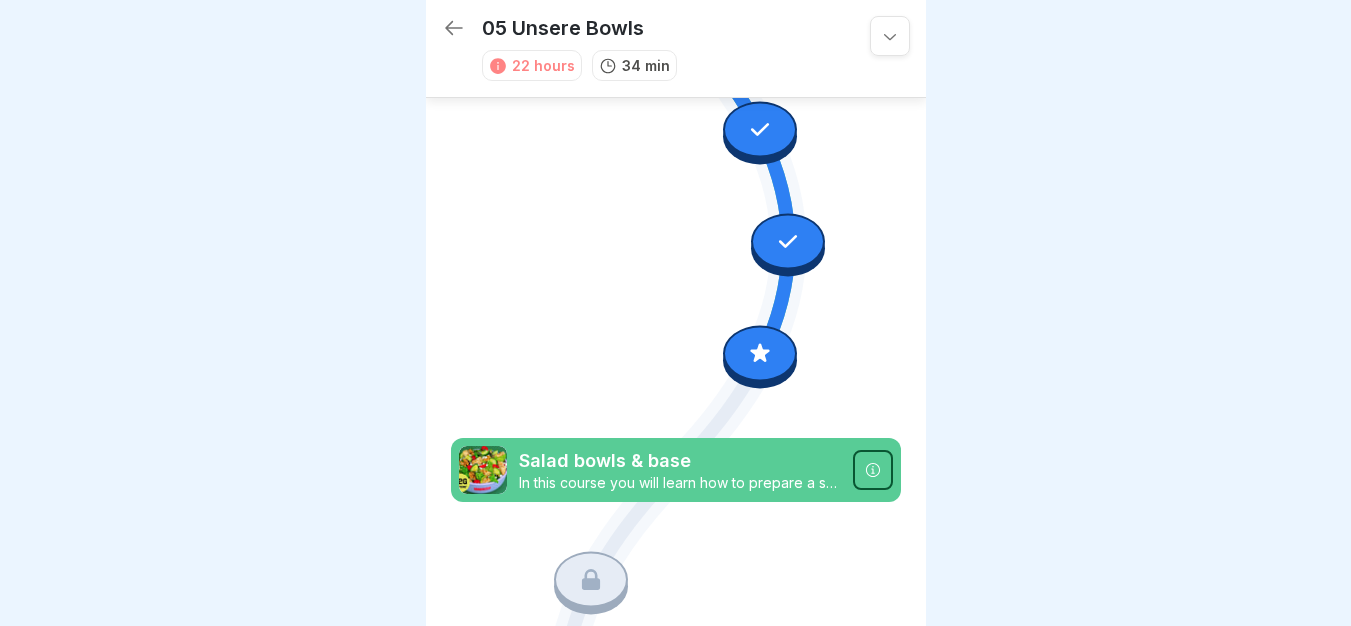 click at bounding box center (760, 354) 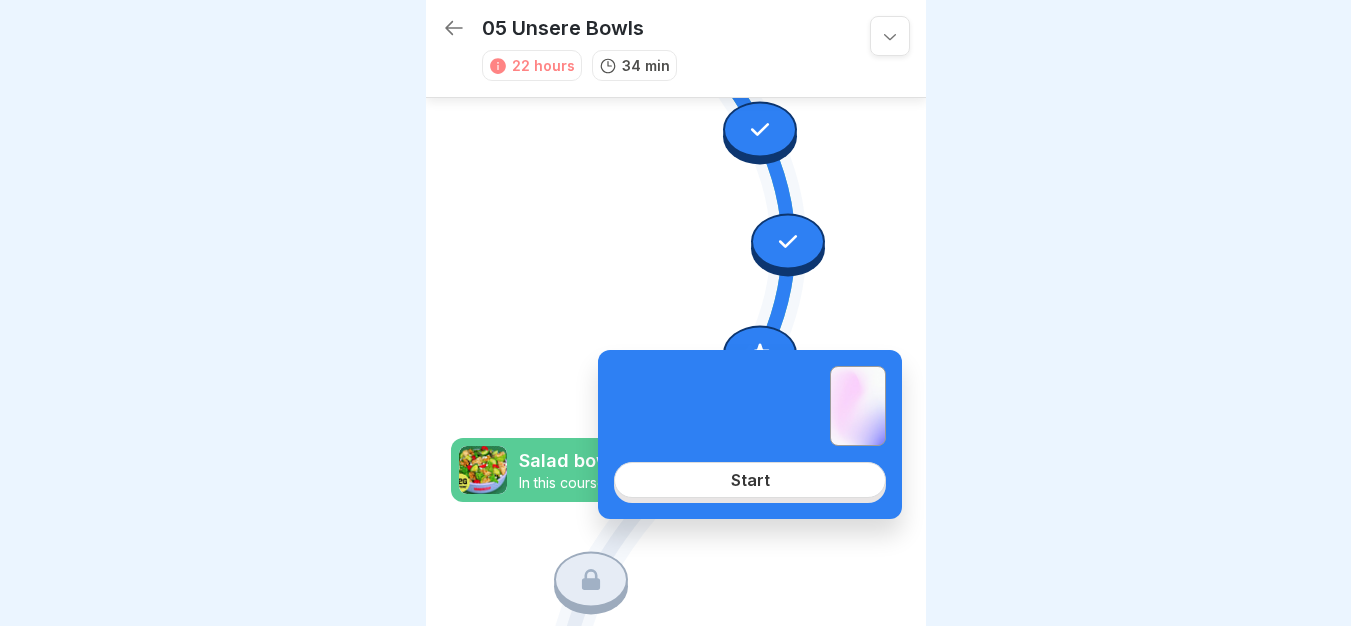 click at bounding box center (760, 354) 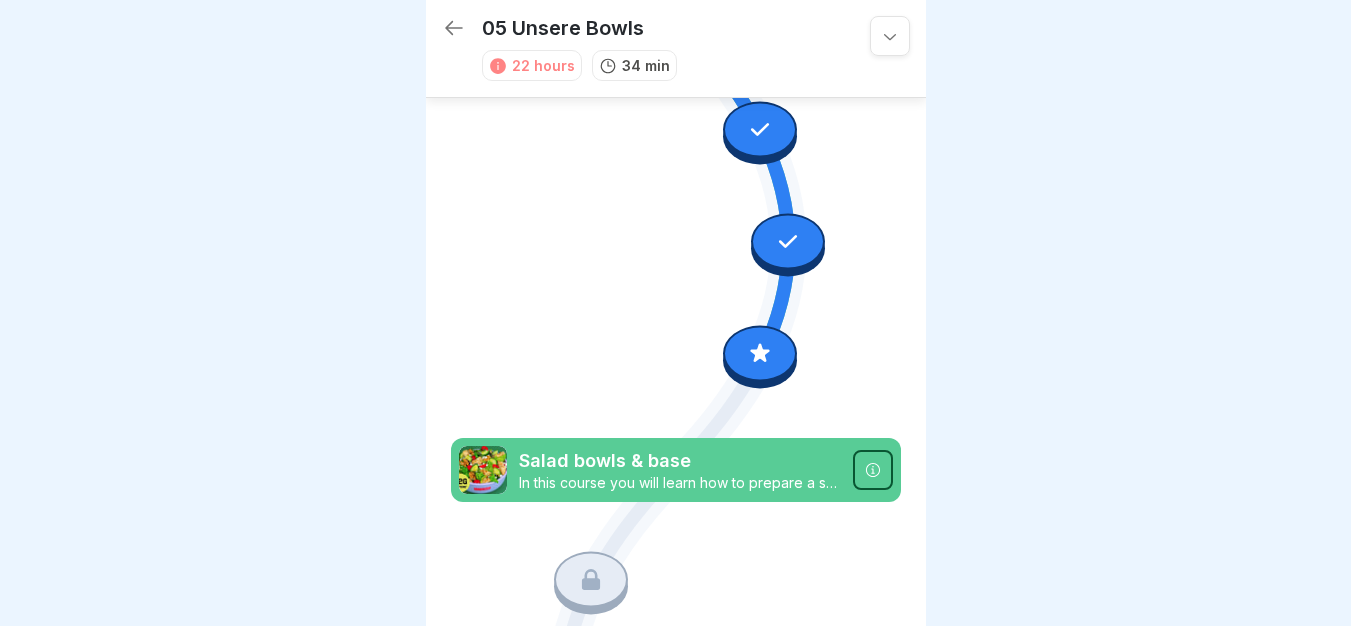 click at bounding box center (760, 354) 